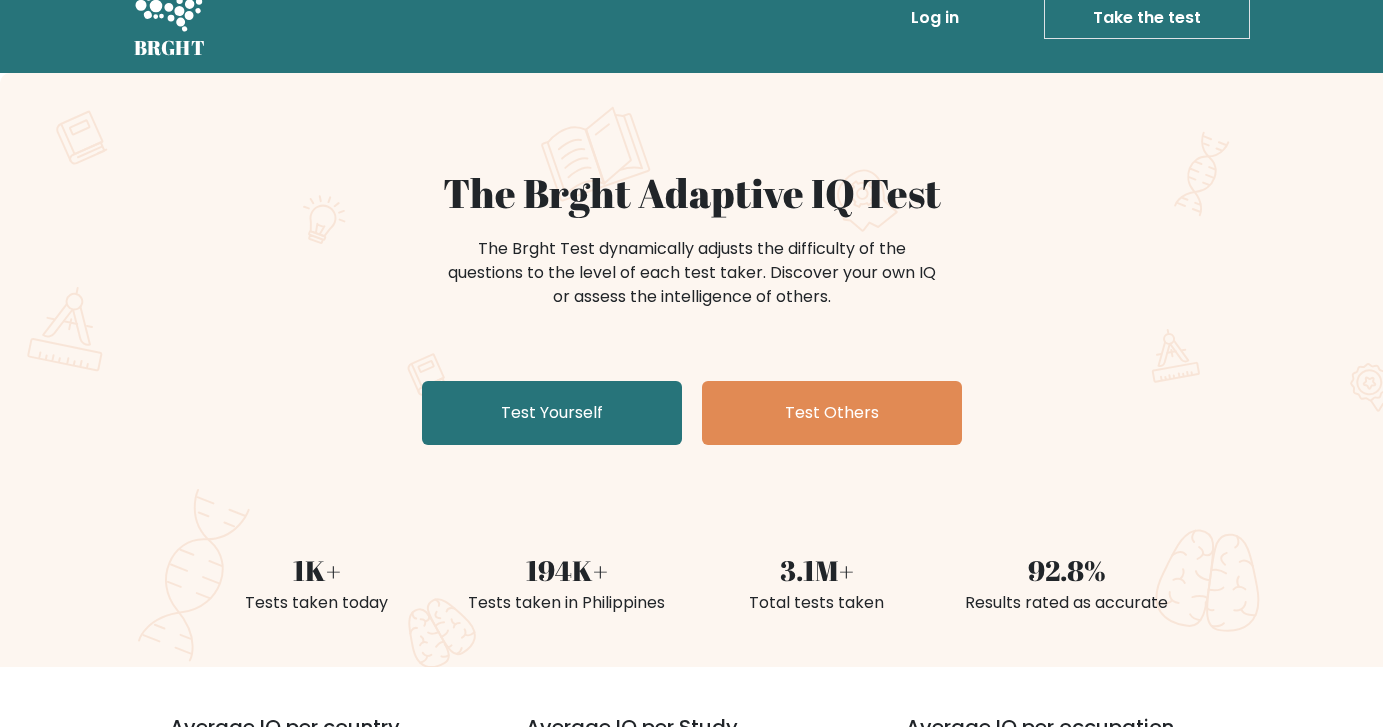 scroll, scrollTop: 0, scrollLeft: 0, axis: both 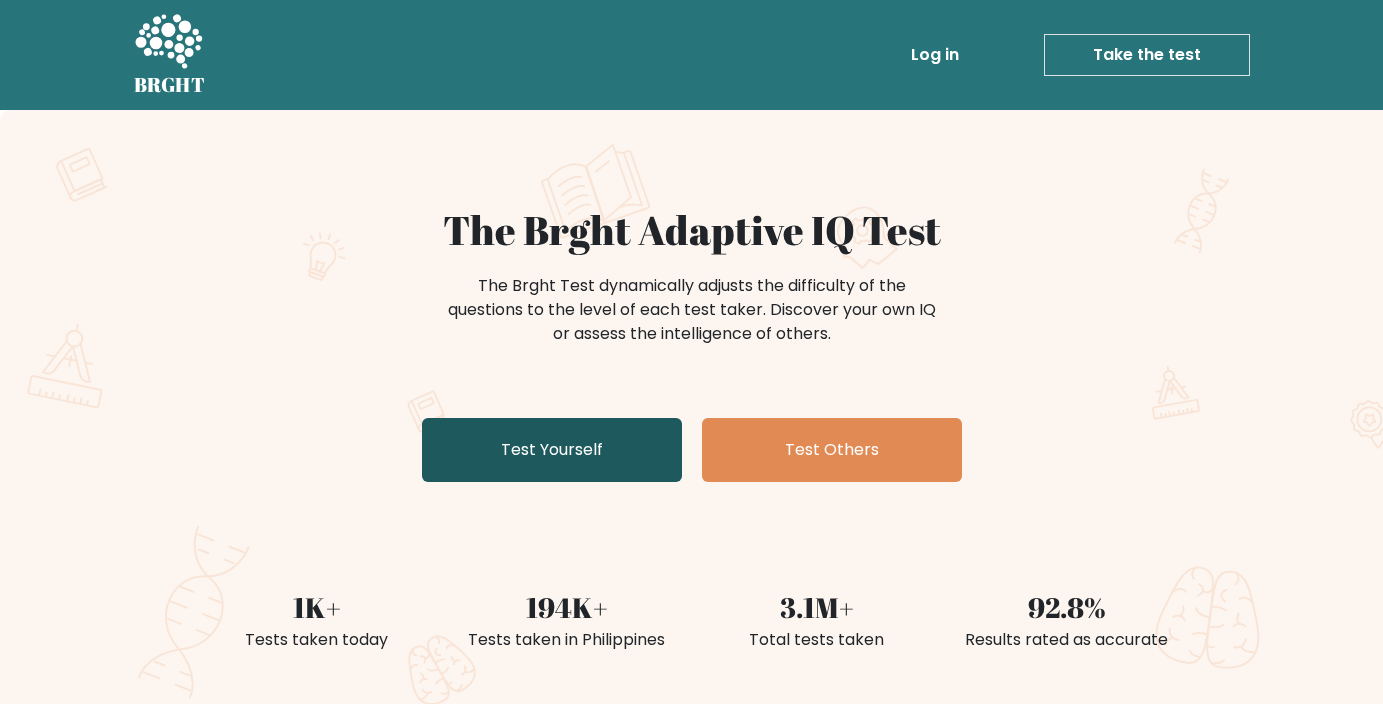 click on "Test Yourself" at bounding box center [552, 450] 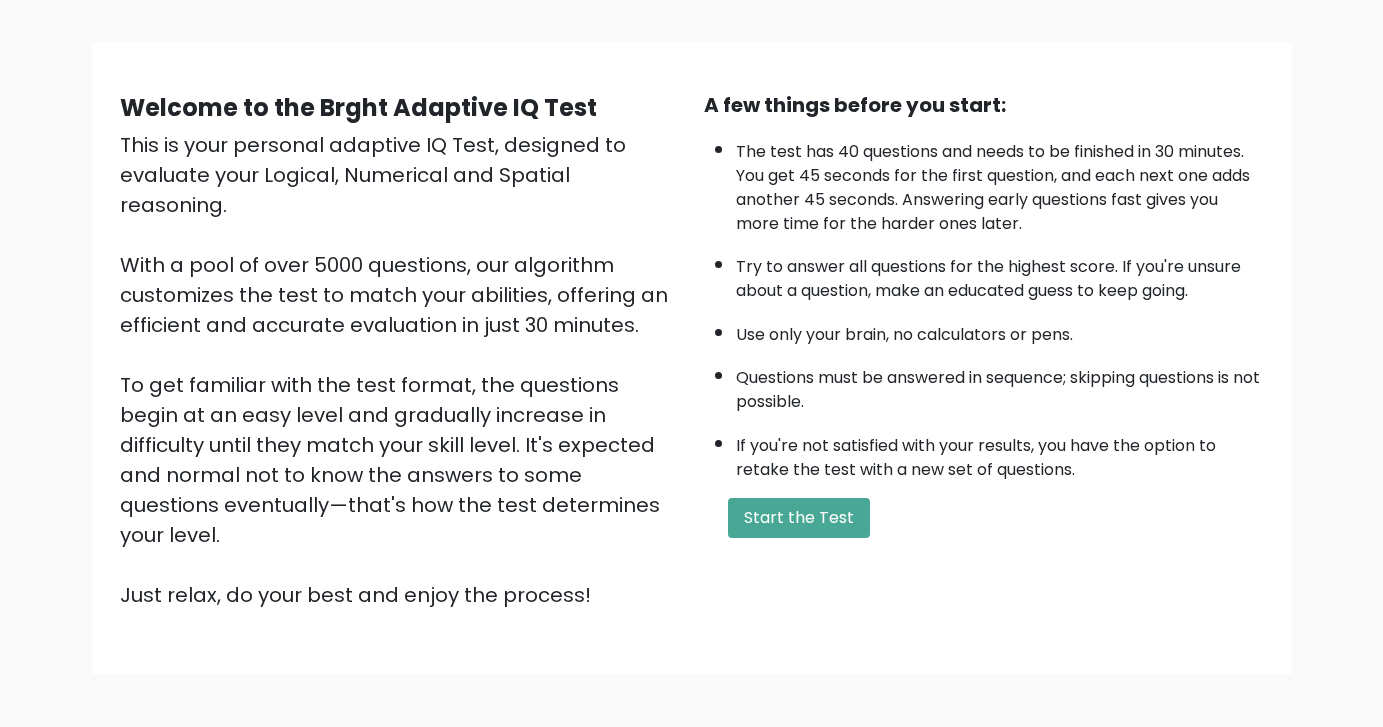 scroll, scrollTop: 189, scrollLeft: 0, axis: vertical 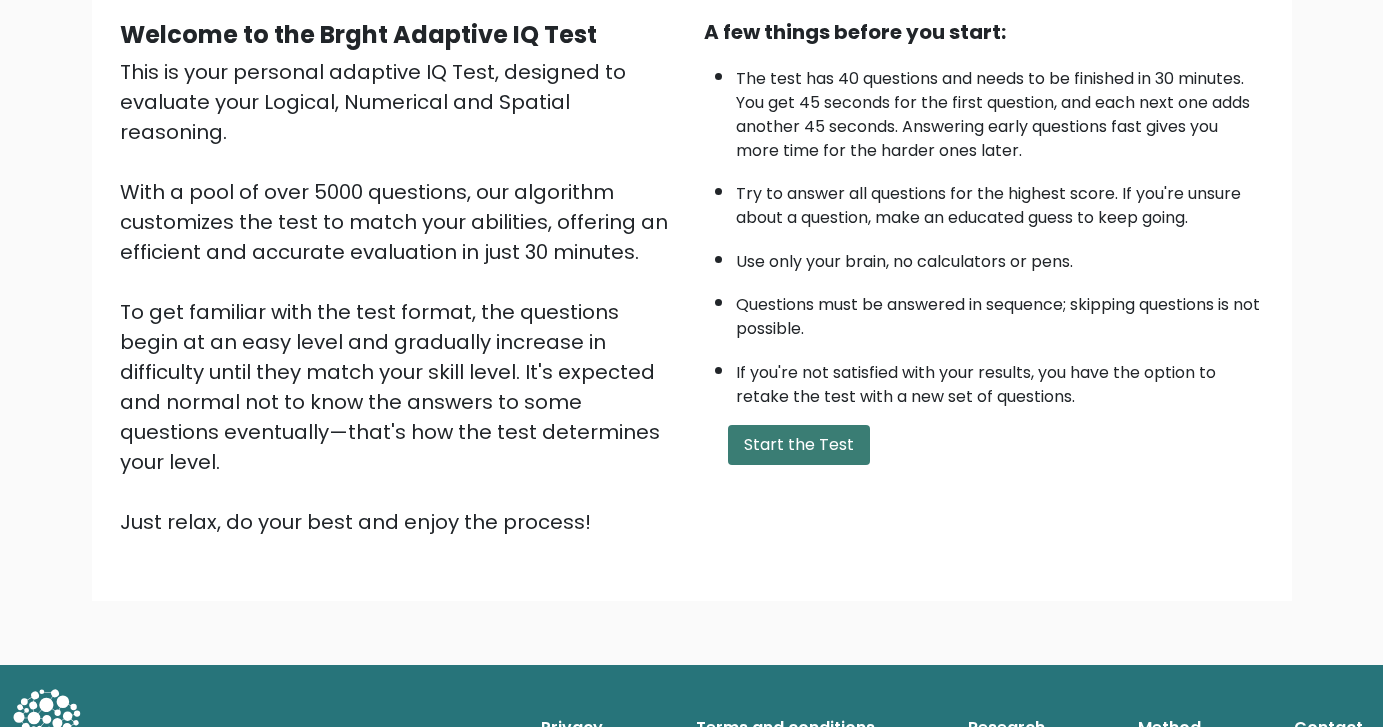 click on "Start the Test" at bounding box center [799, 445] 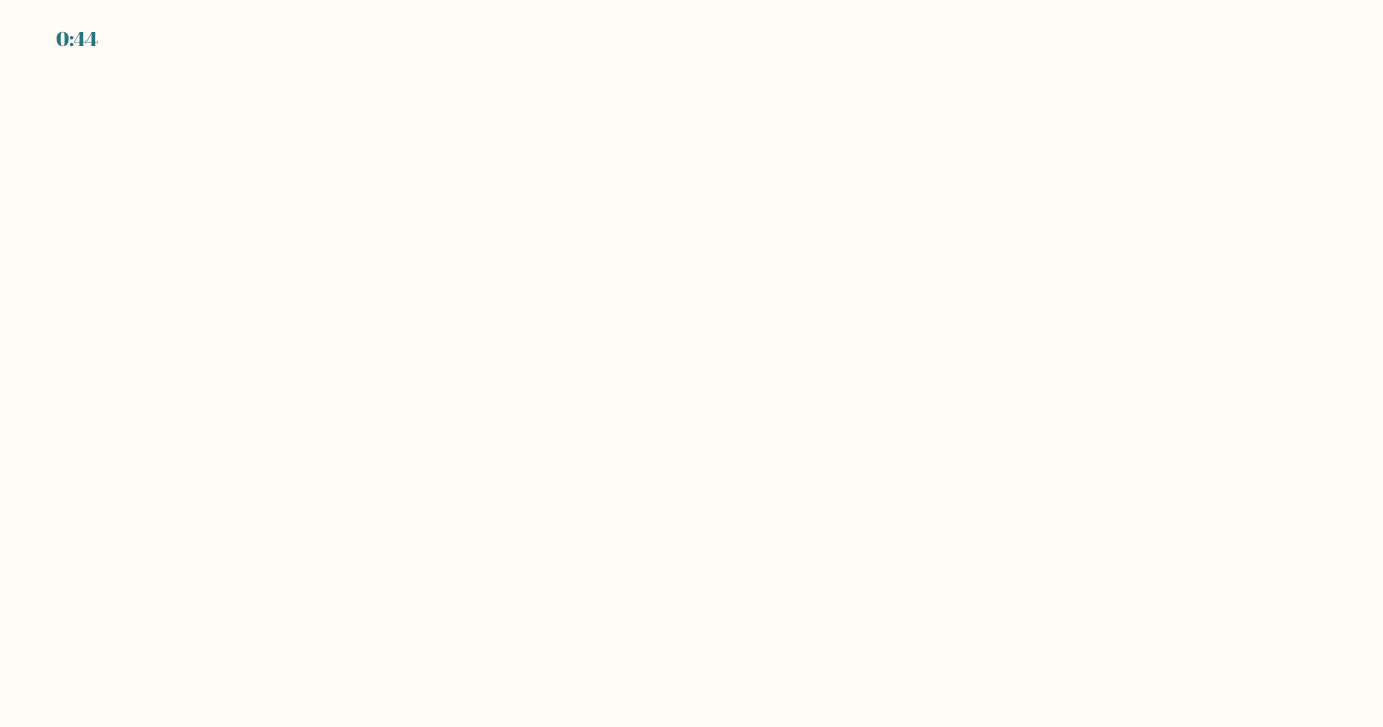scroll, scrollTop: 0, scrollLeft: 0, axis: both 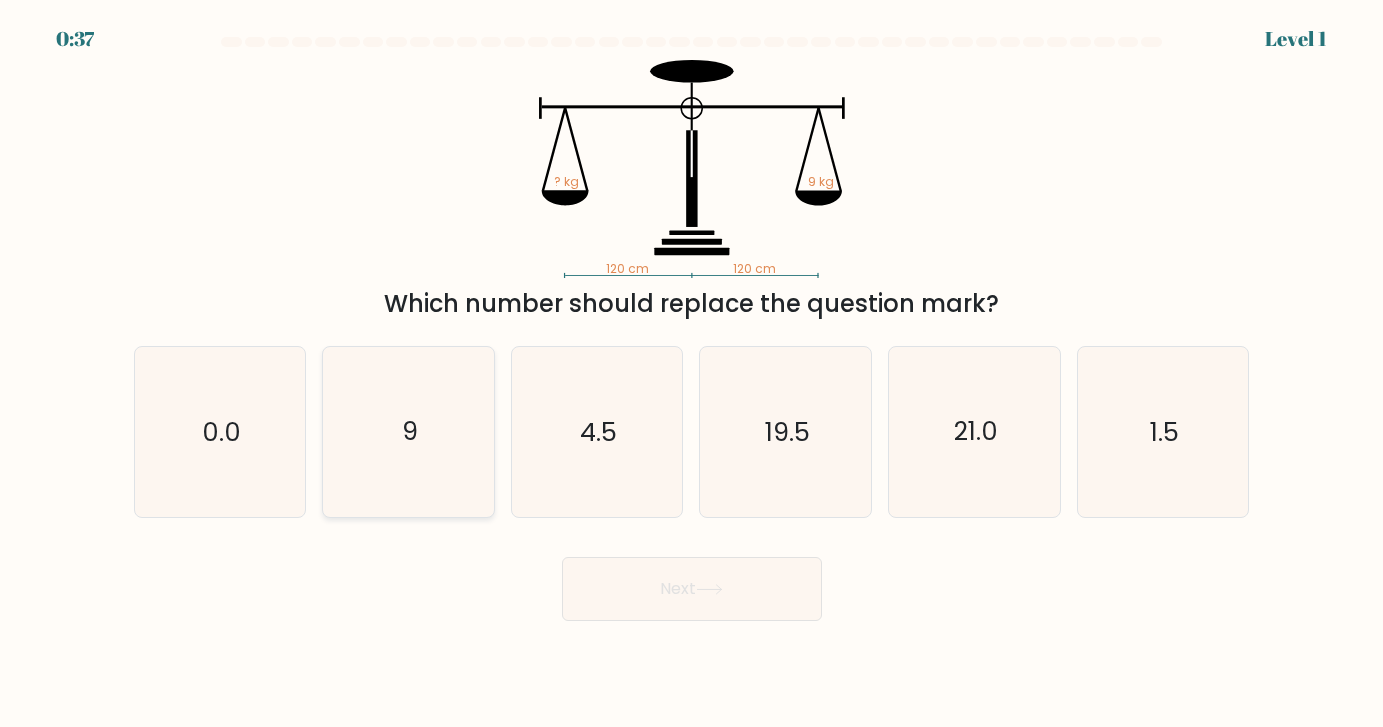 click on "9" at bounding box center [408, 431] 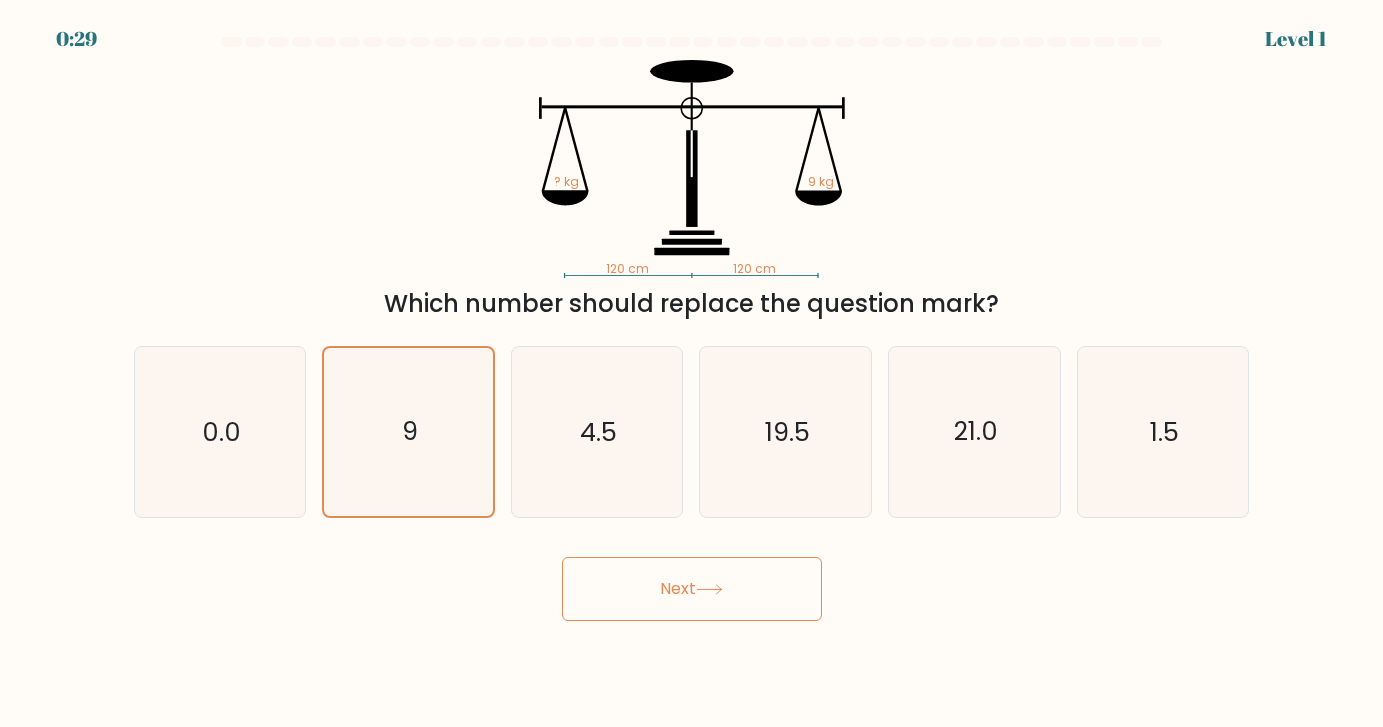 click at bounding box center (709, 589) 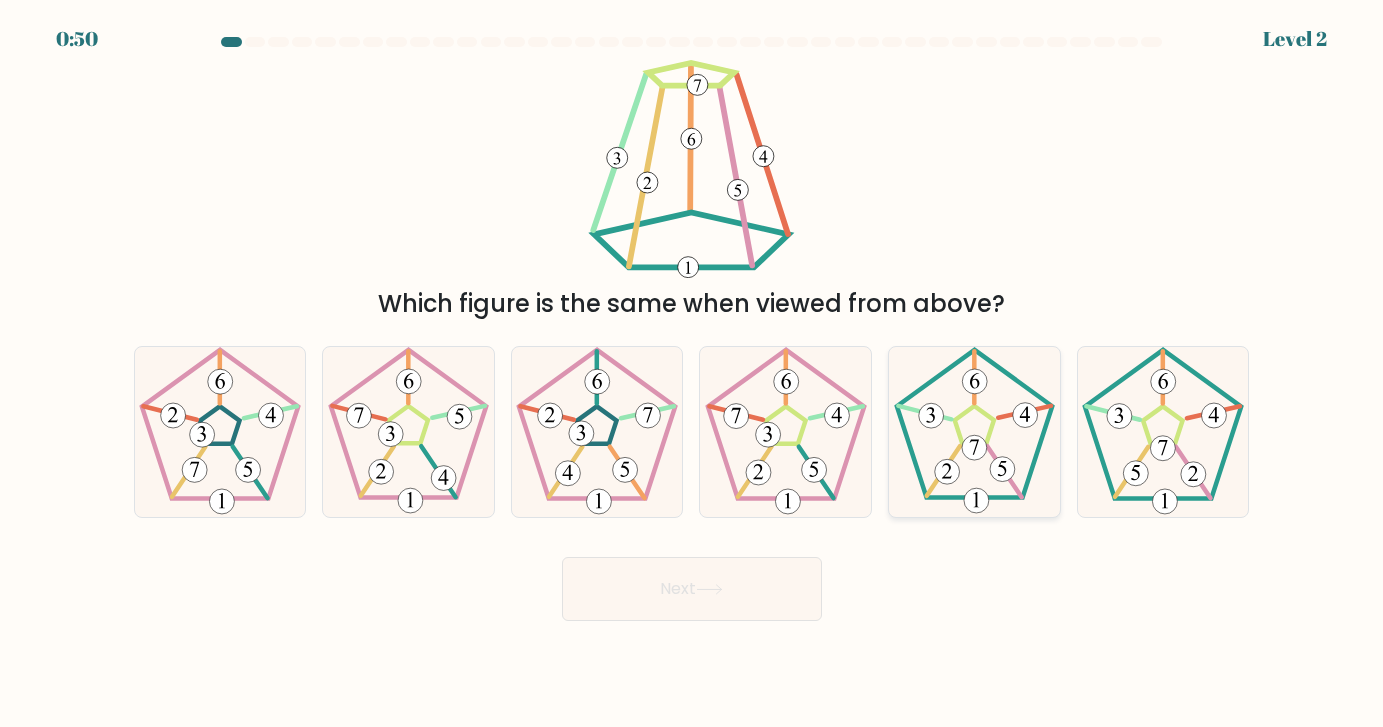 click at bounding box center (947, 472) 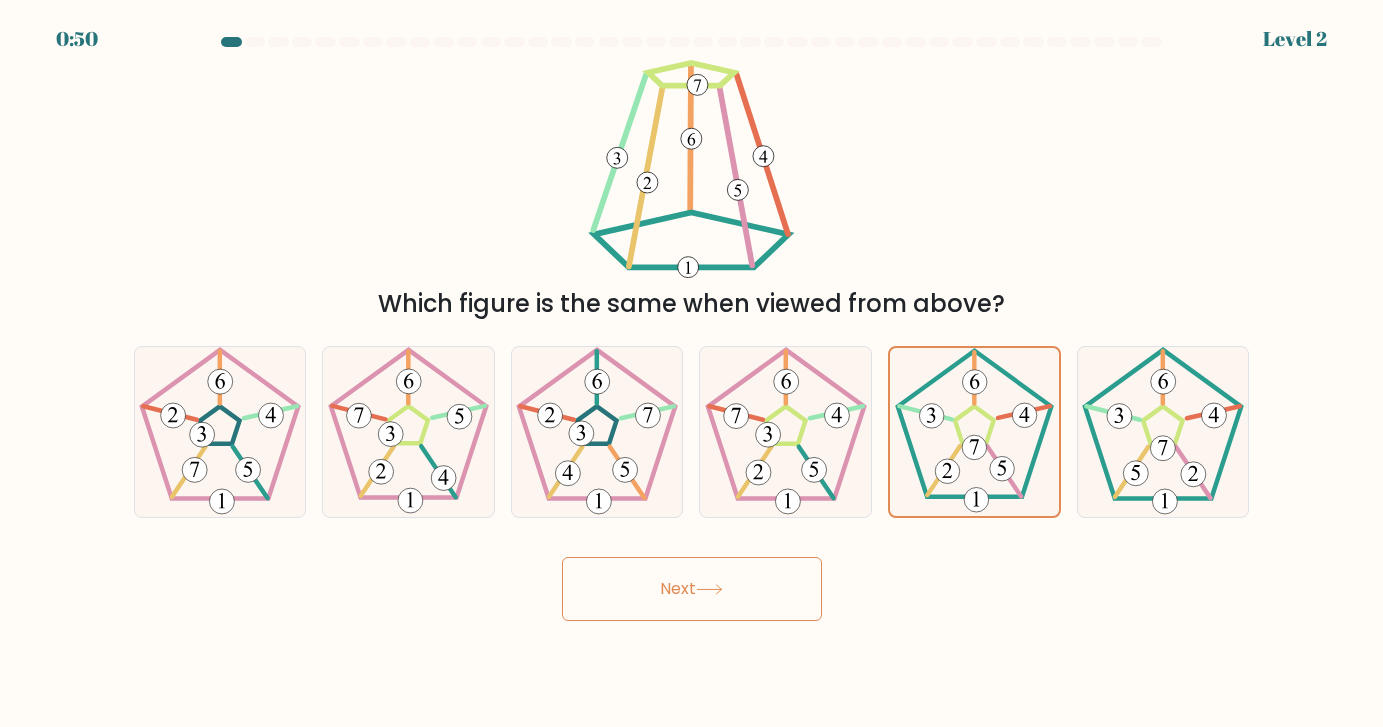 click on "Next" at bounding box center (692, 589) 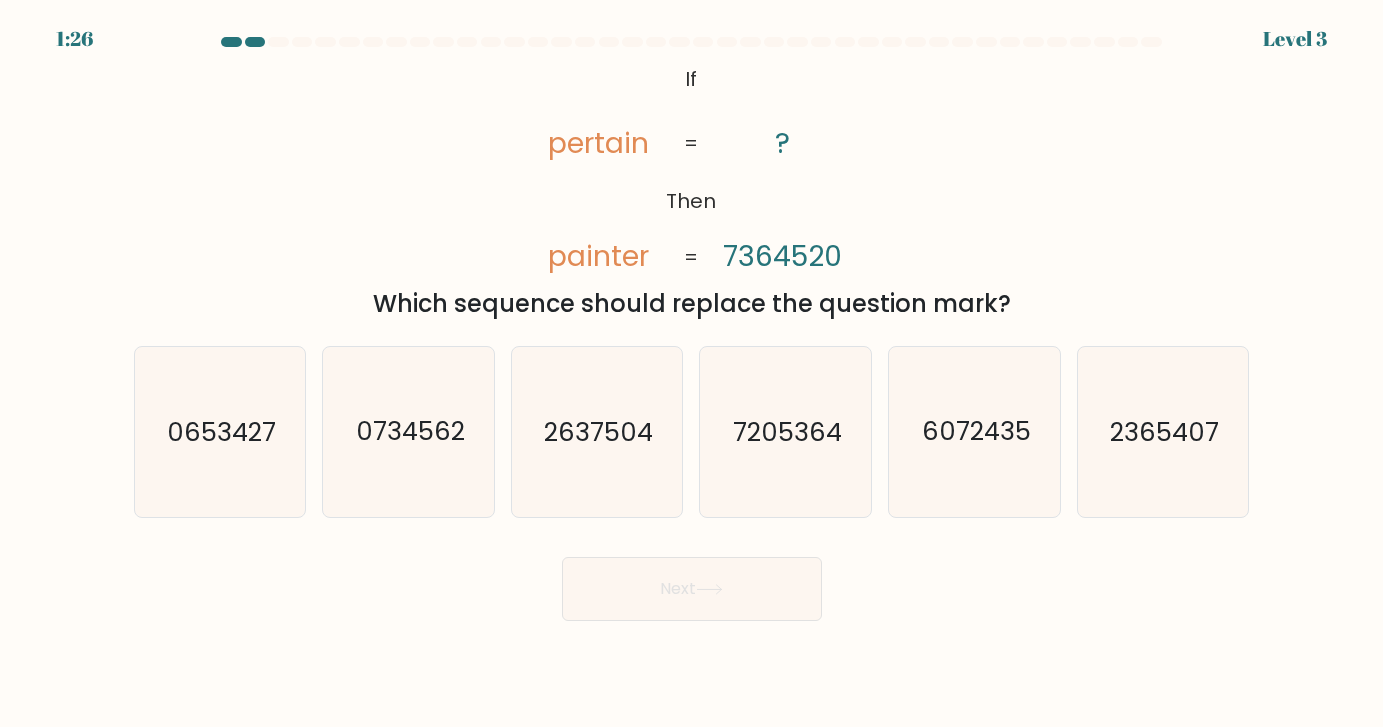 drag, startPoint x: 663, startPoint y: 80, endPoint x: 1008, endPoint y: 312, distance: 415.75113 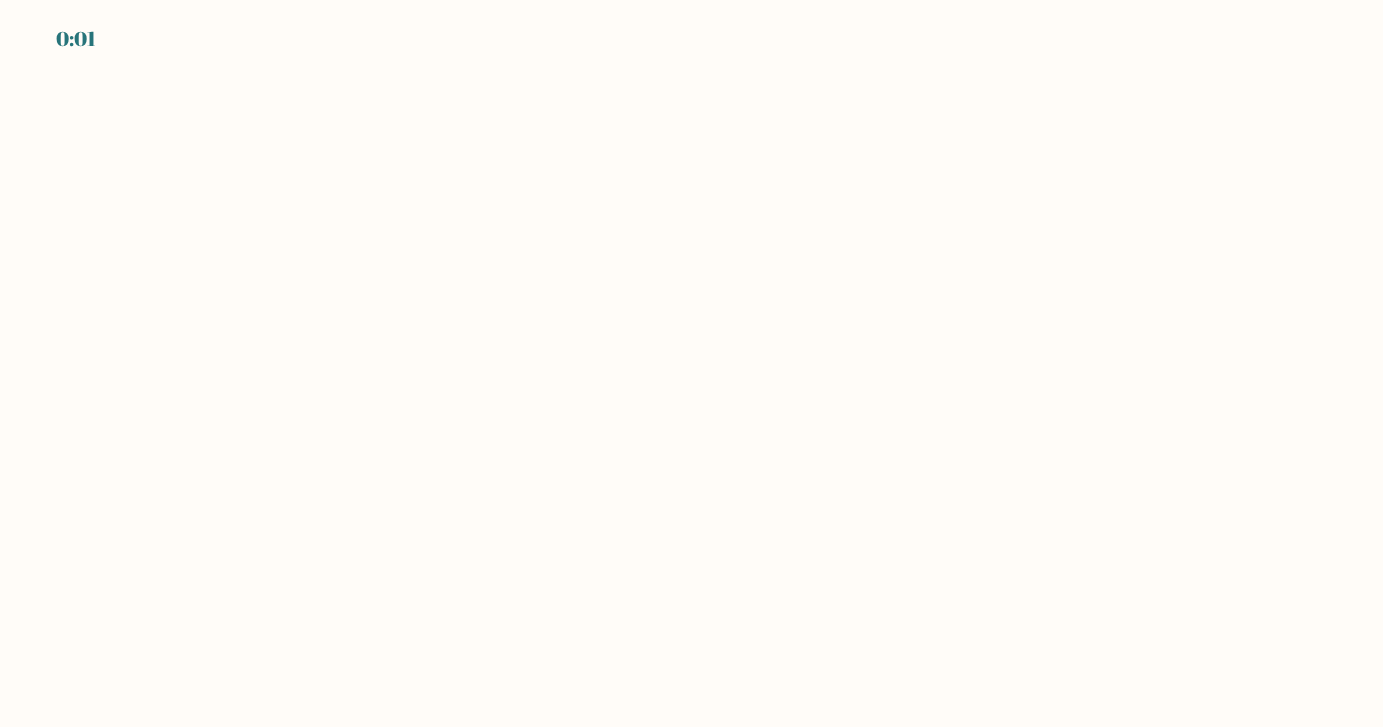scroll, scrollTop: 0, scrollLeft: 0, axis: both 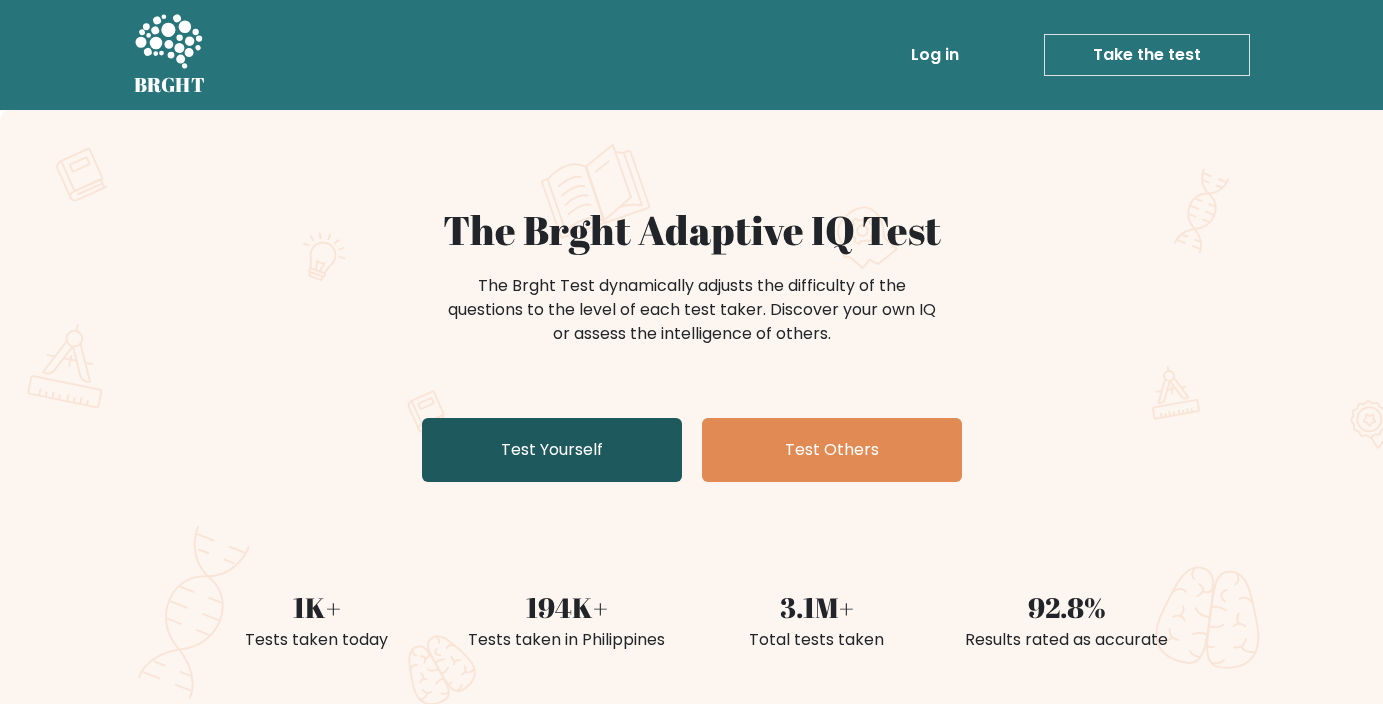 click on "Test Yourself" at bounding box center (552, 450) 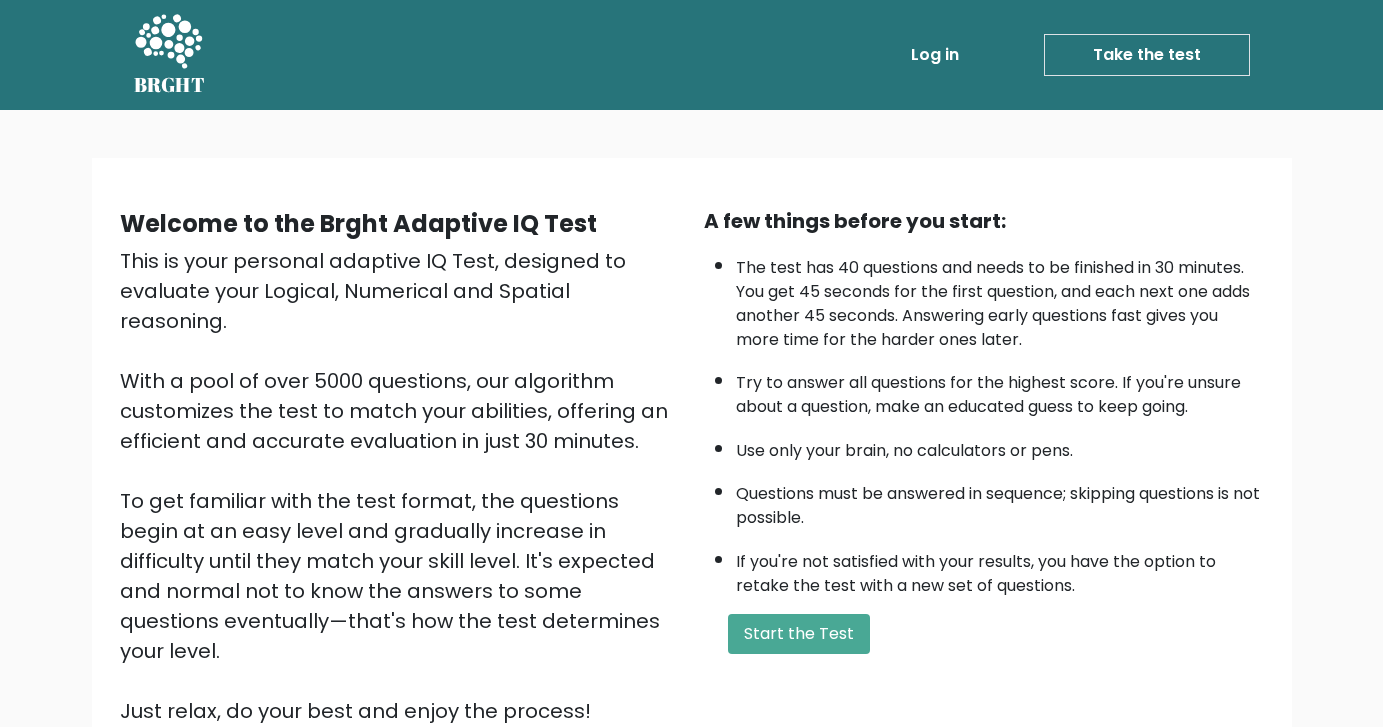 scroll, scrollTop: 0, scrollLeft: 0, axis: both 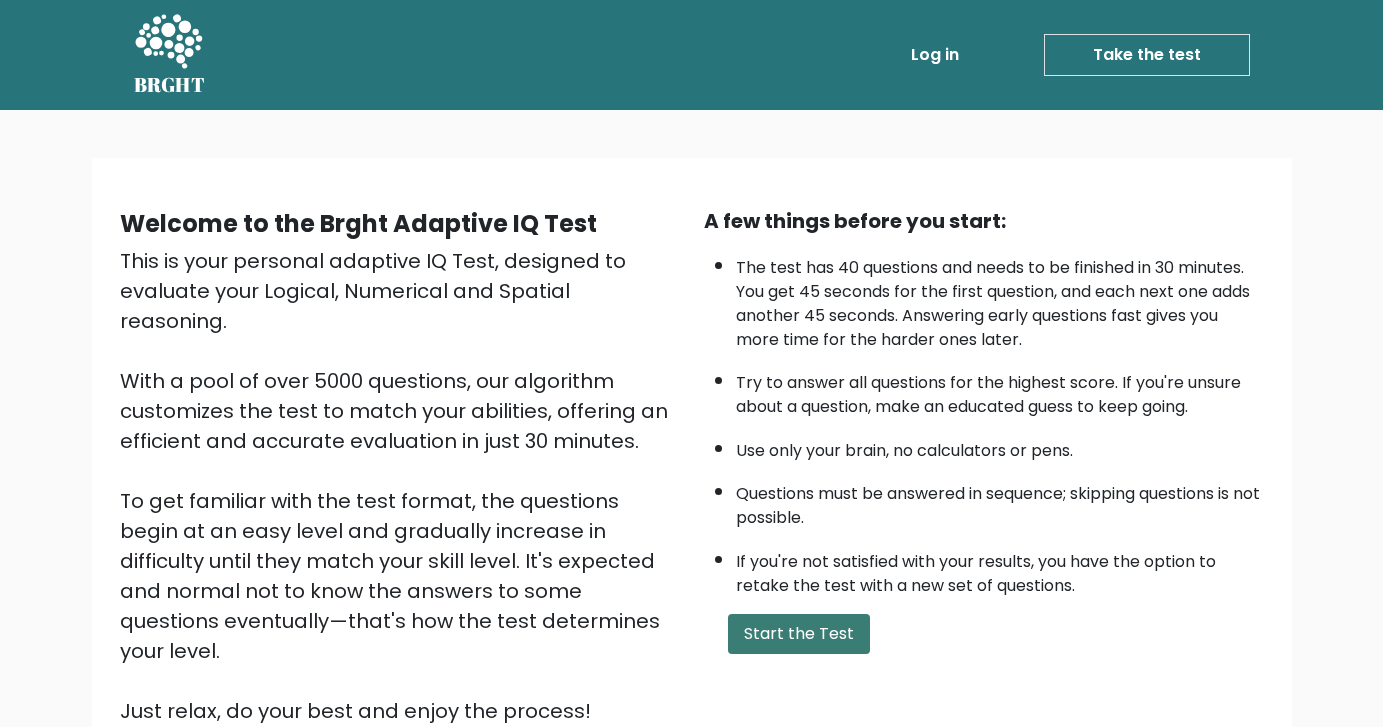 click on "Start the Test" at bounding box center (799, 634) 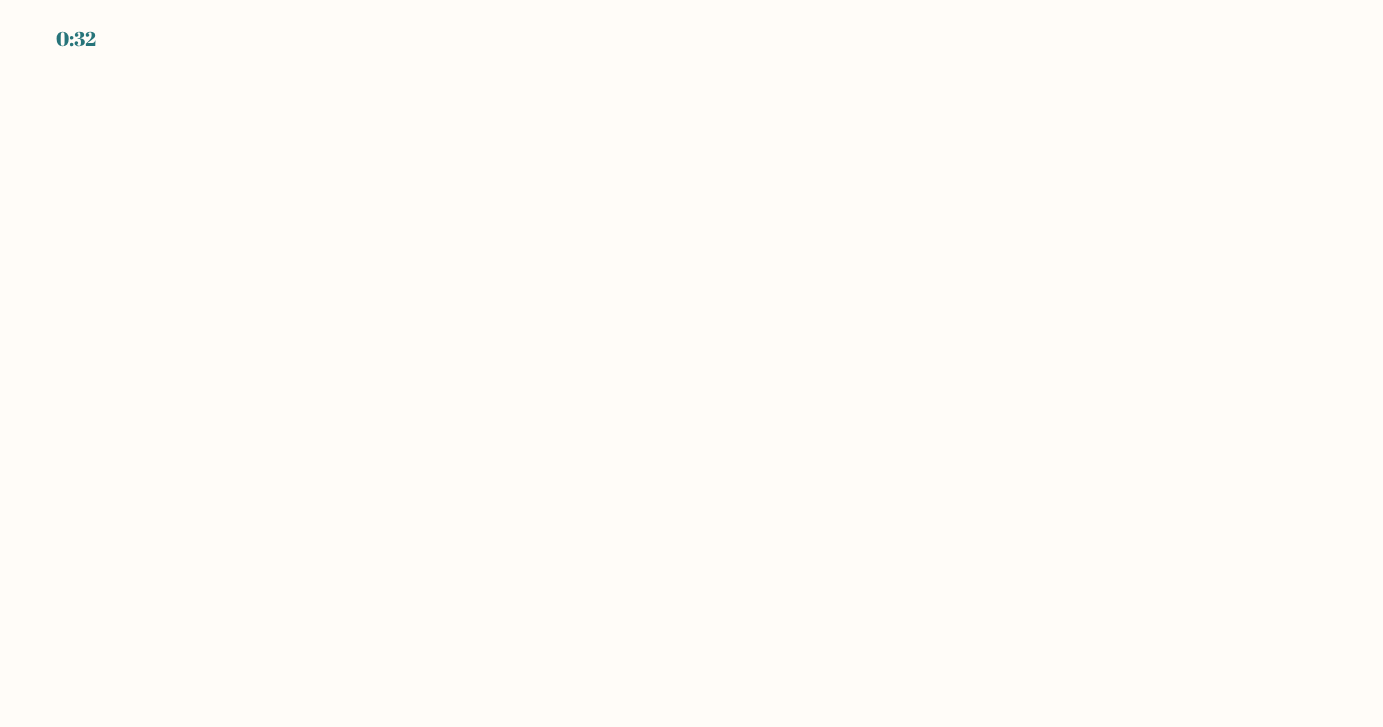 scroll, scrollTop: 0, scrollLeft: 0, axis: both 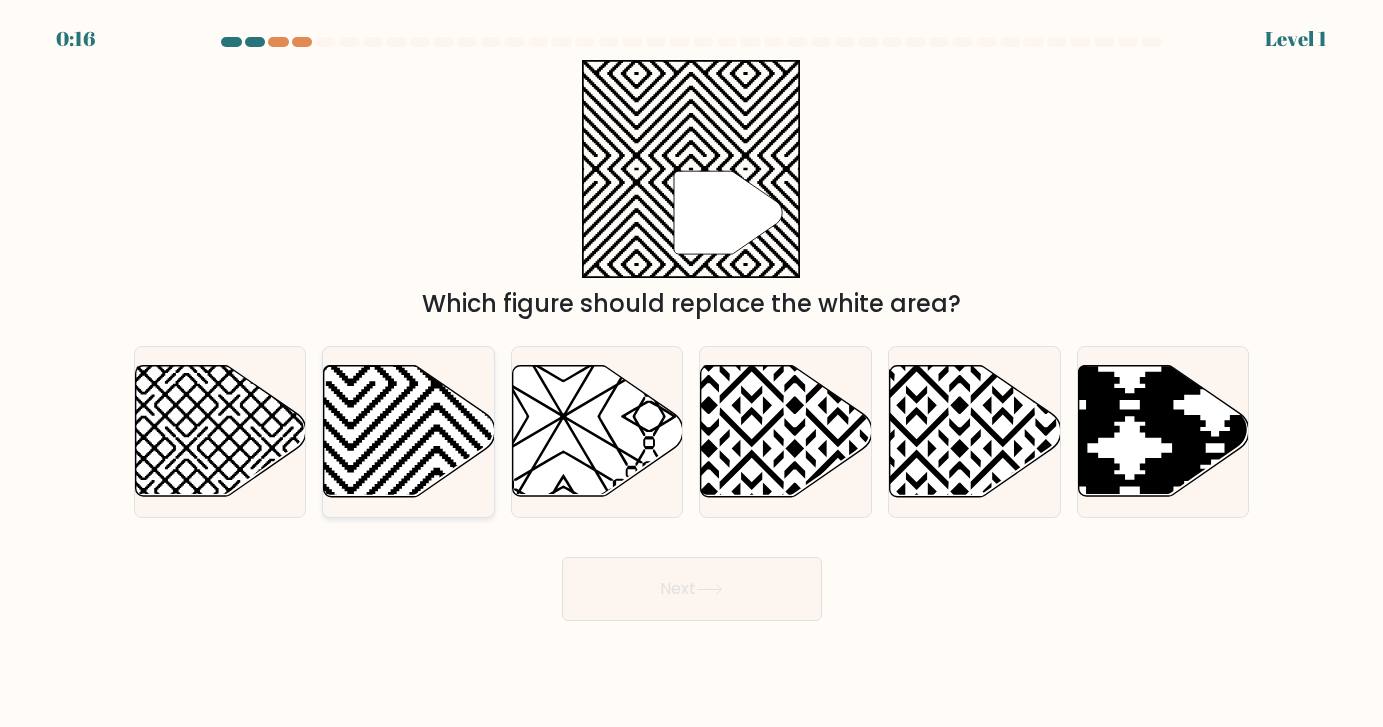 click at bounding box center (351, 362) 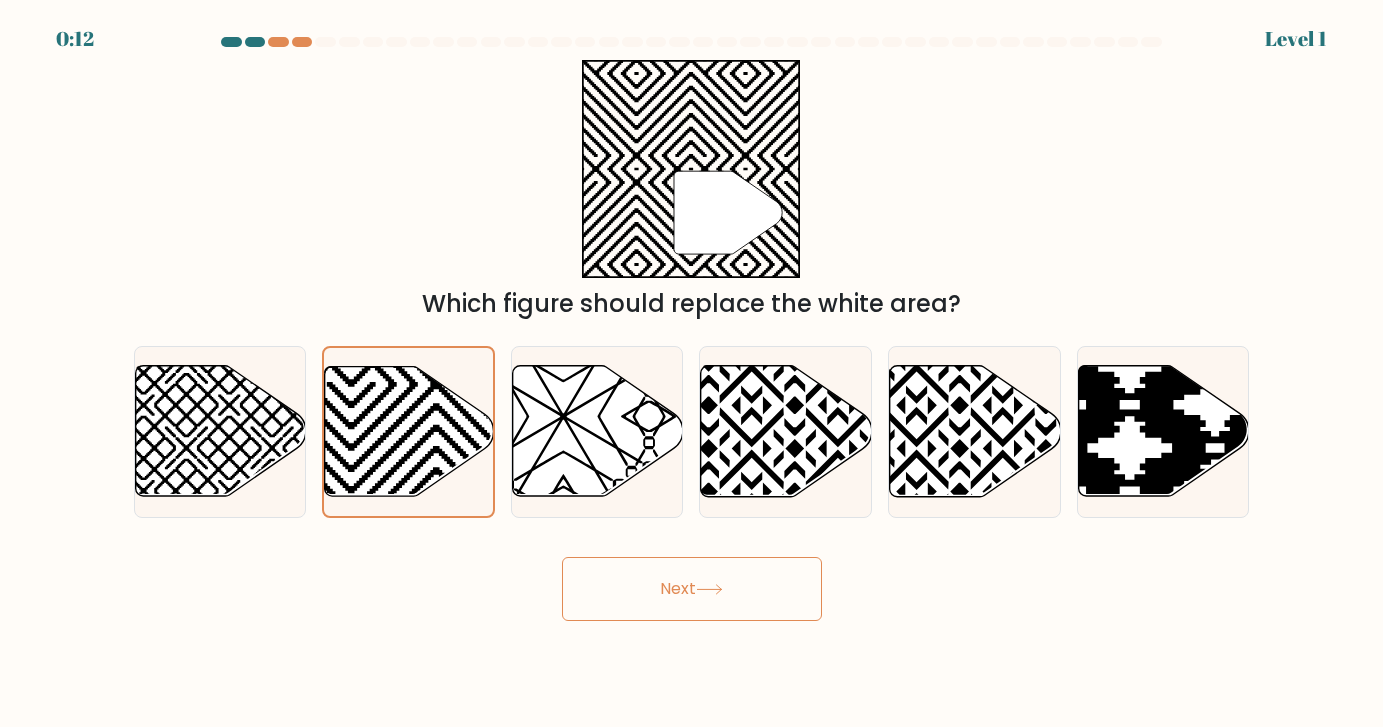 click on "Next" at bounding box center (692, 589) 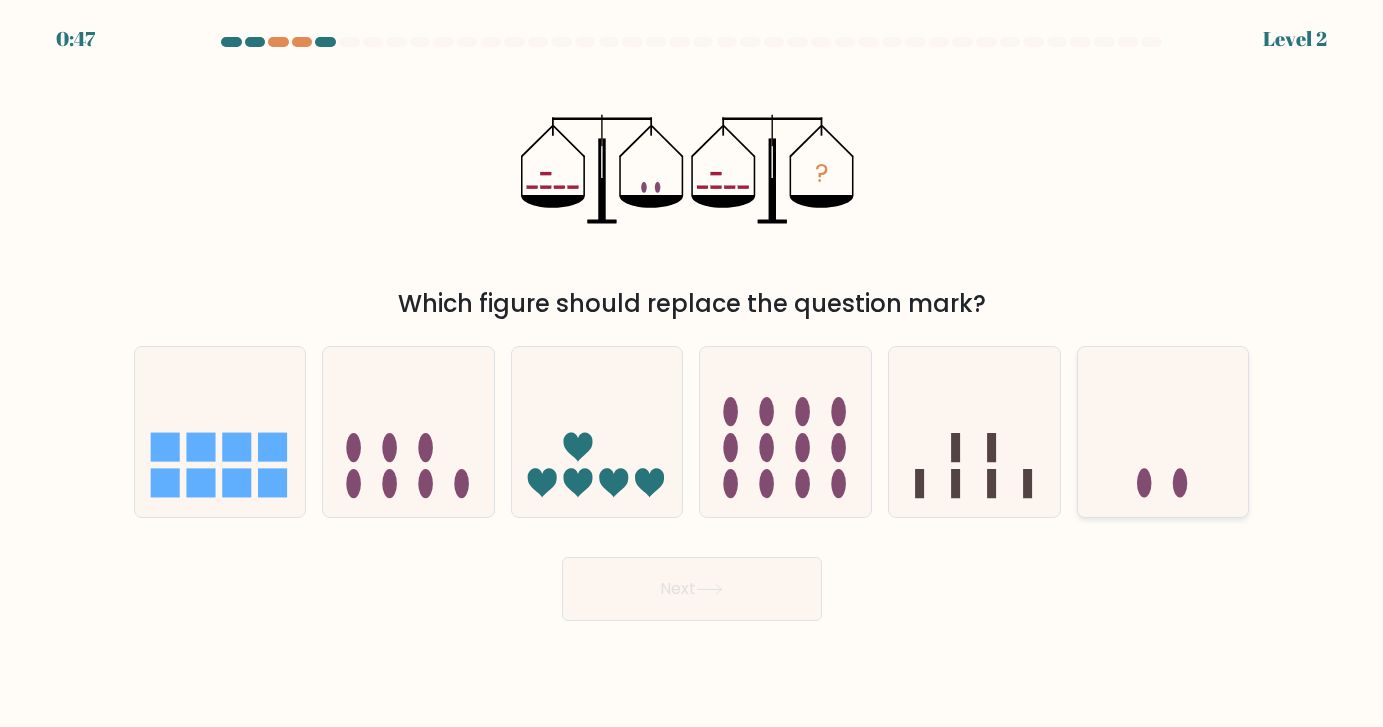 click at bounding box center [1163, 431] 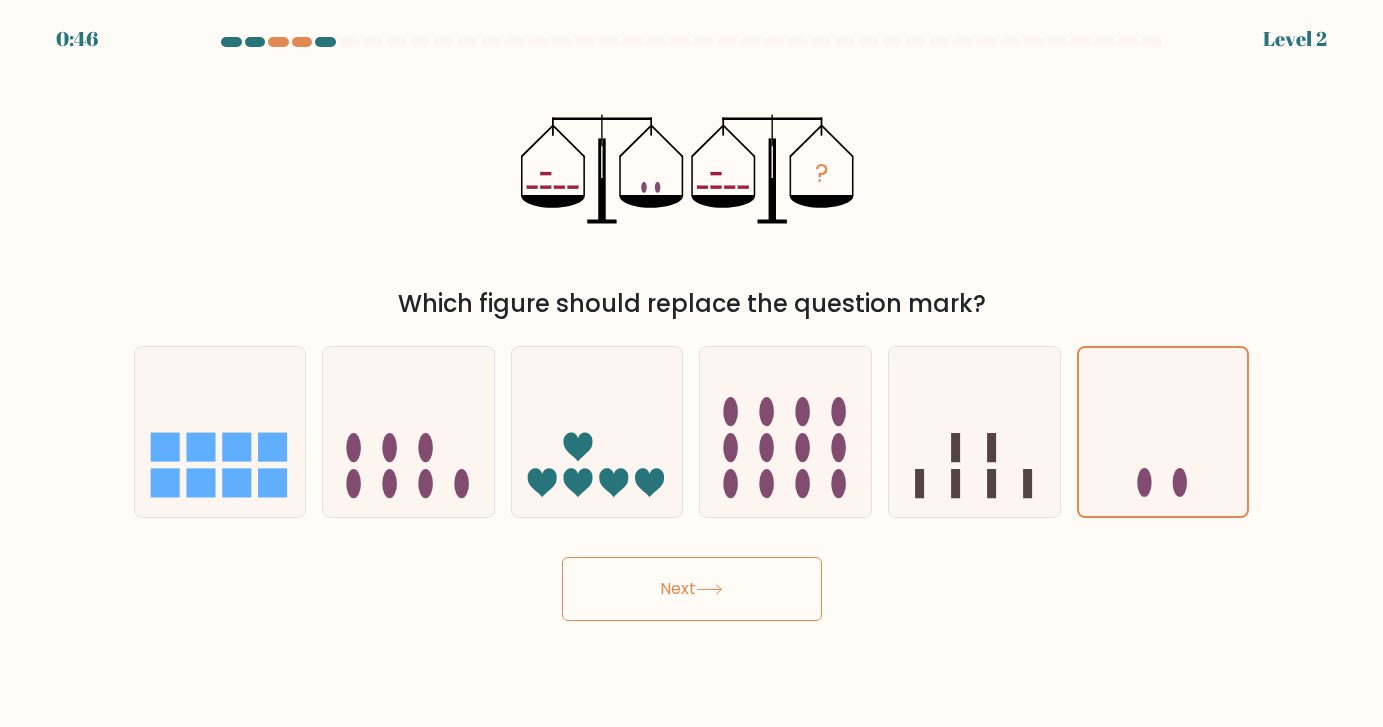 click on "Next" at bounding box center [692, 589] 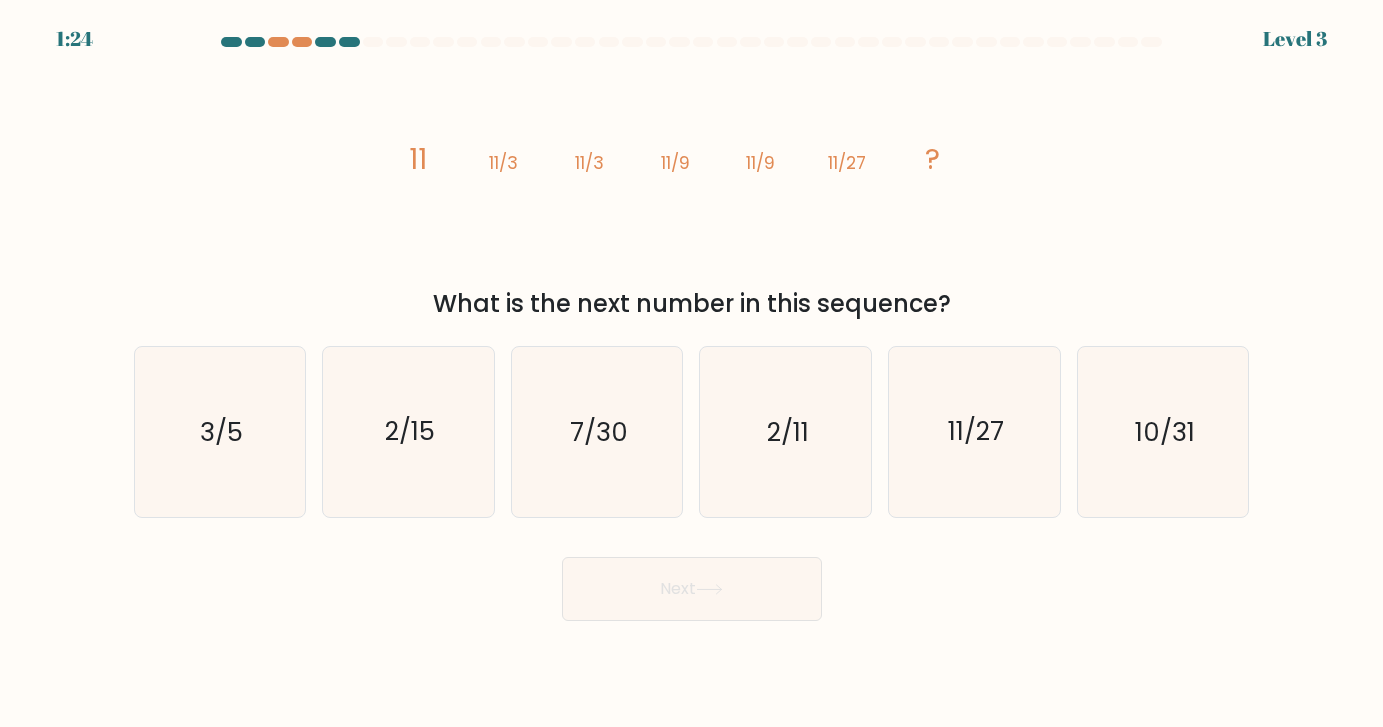 drag, startPoint x: 375, startPoint y: 156, endPoint x: 975, endPoint y: 303, distance: 617.7451 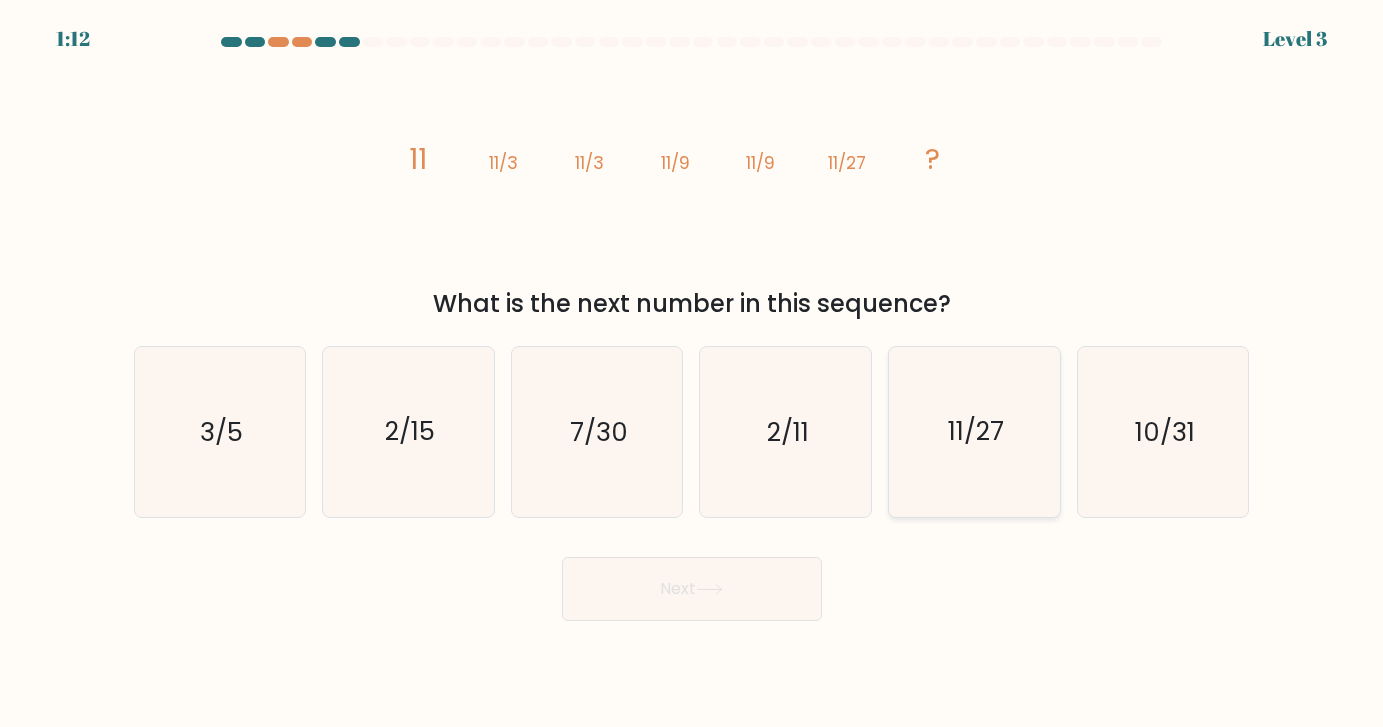 click on "11/27" at bounding box center [976, 431] 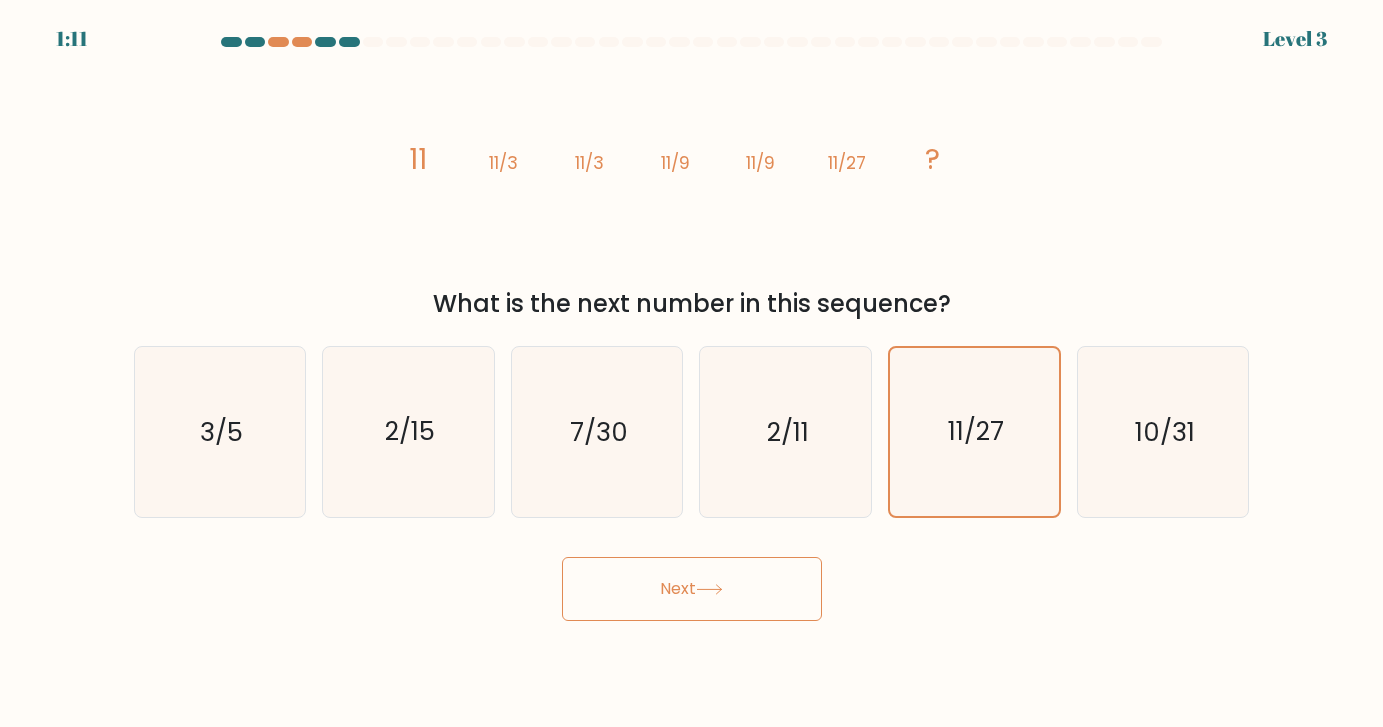 click on "Next" at bounding box center (692, 589) 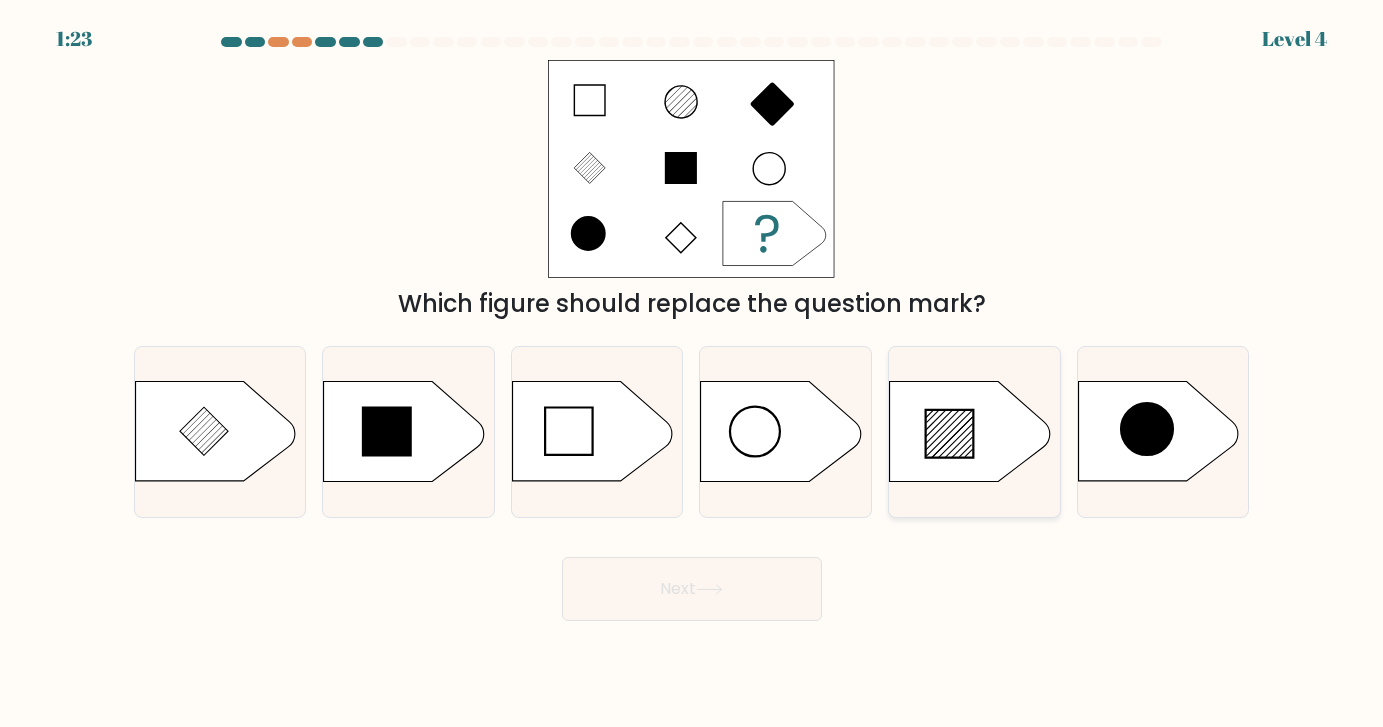 click at bounding box center (950, 434) 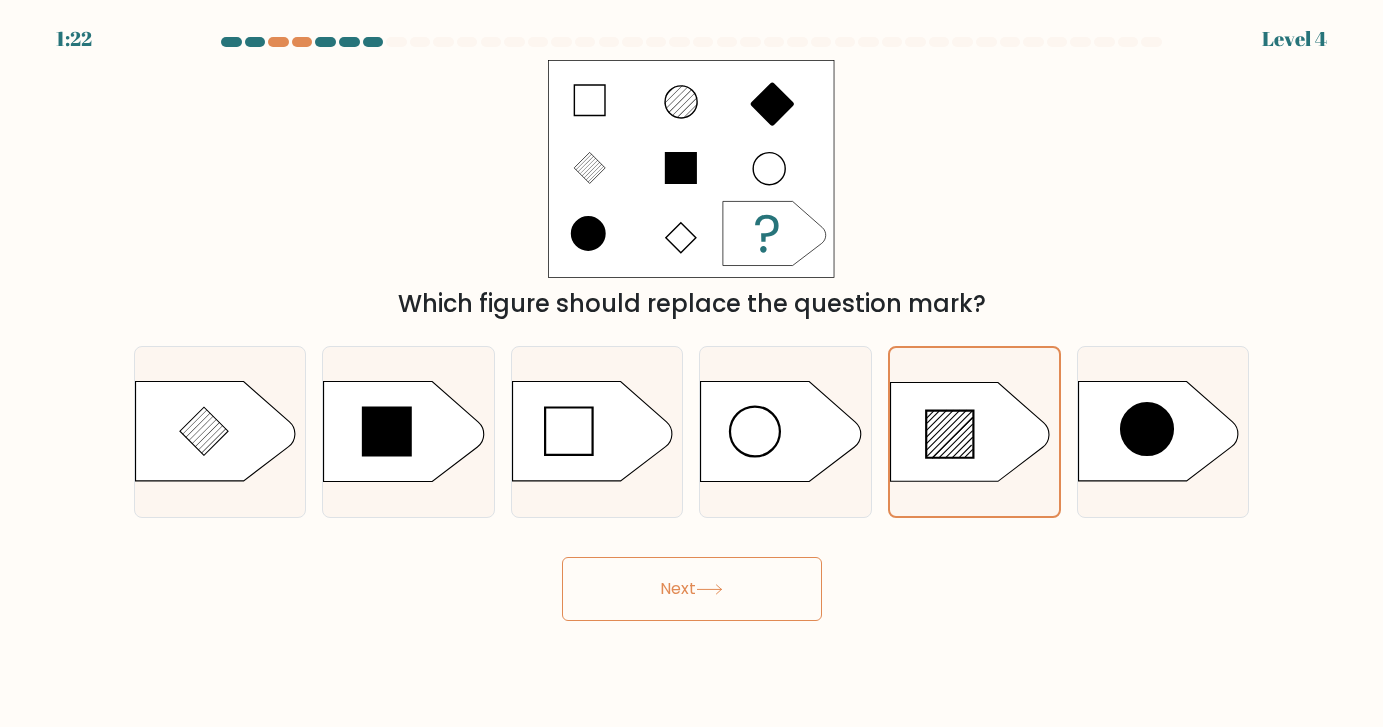 click on "Next" at bounding box center [692, 589] 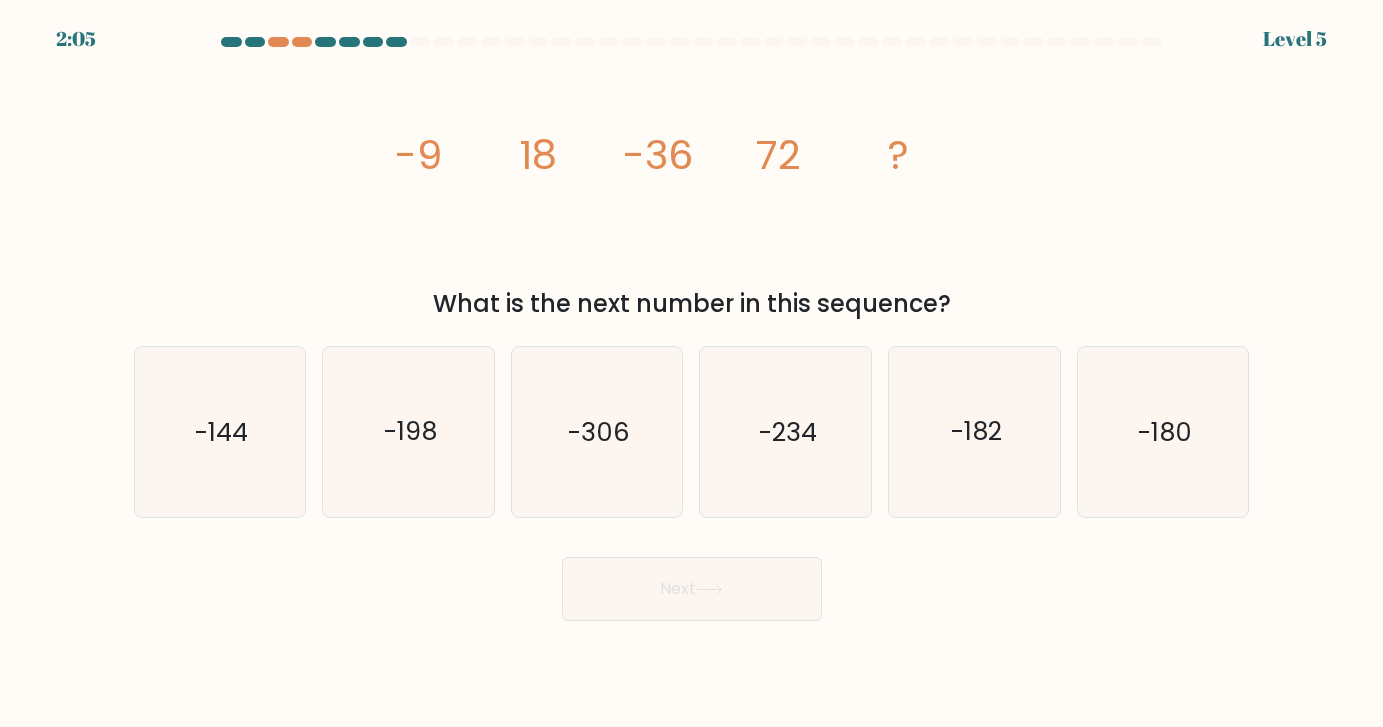 drag, startPoint x: 392, startPoint y: 158, endPoint x: 965, endPoint y: 306, distance: 591.8049 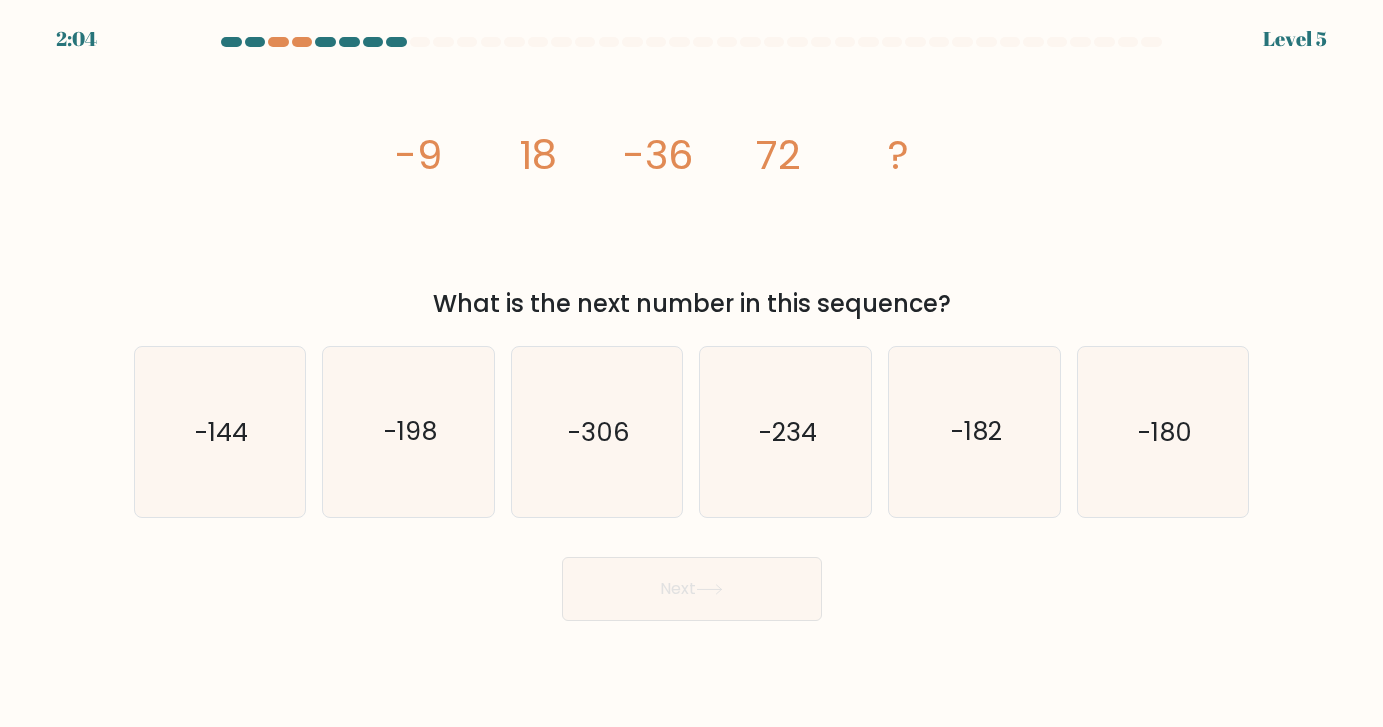 copy on "-9
18
-36
72
?
What is the next number in this sequence?" 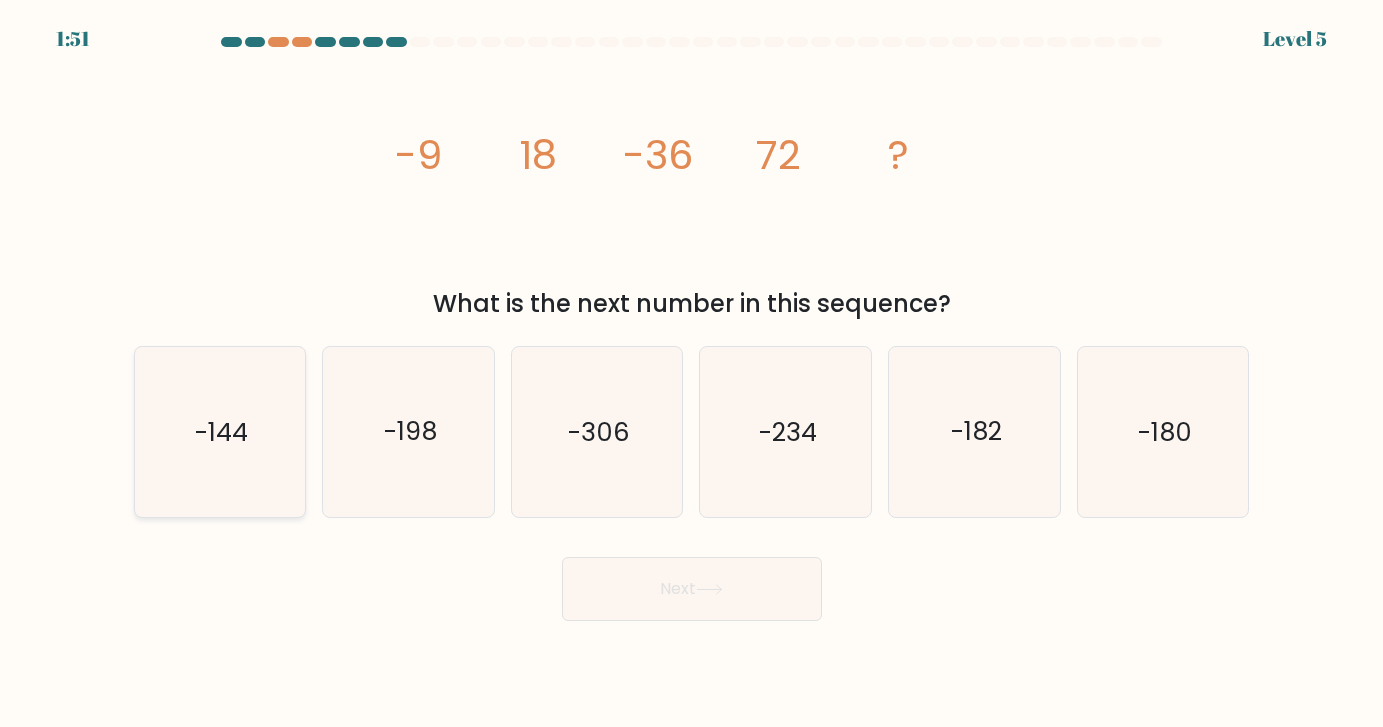 click on "-144" at bounding box center (219, 431) 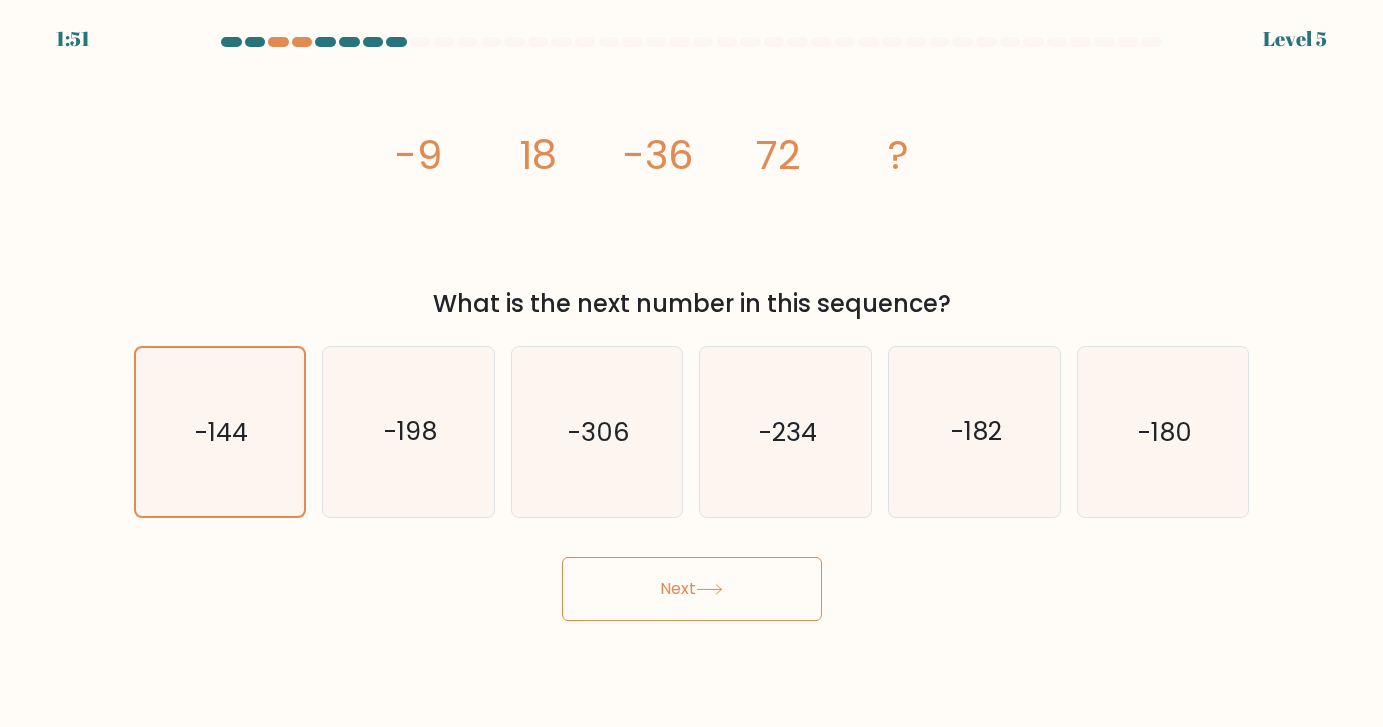 click on "Next" at bounding box center [692, 589] 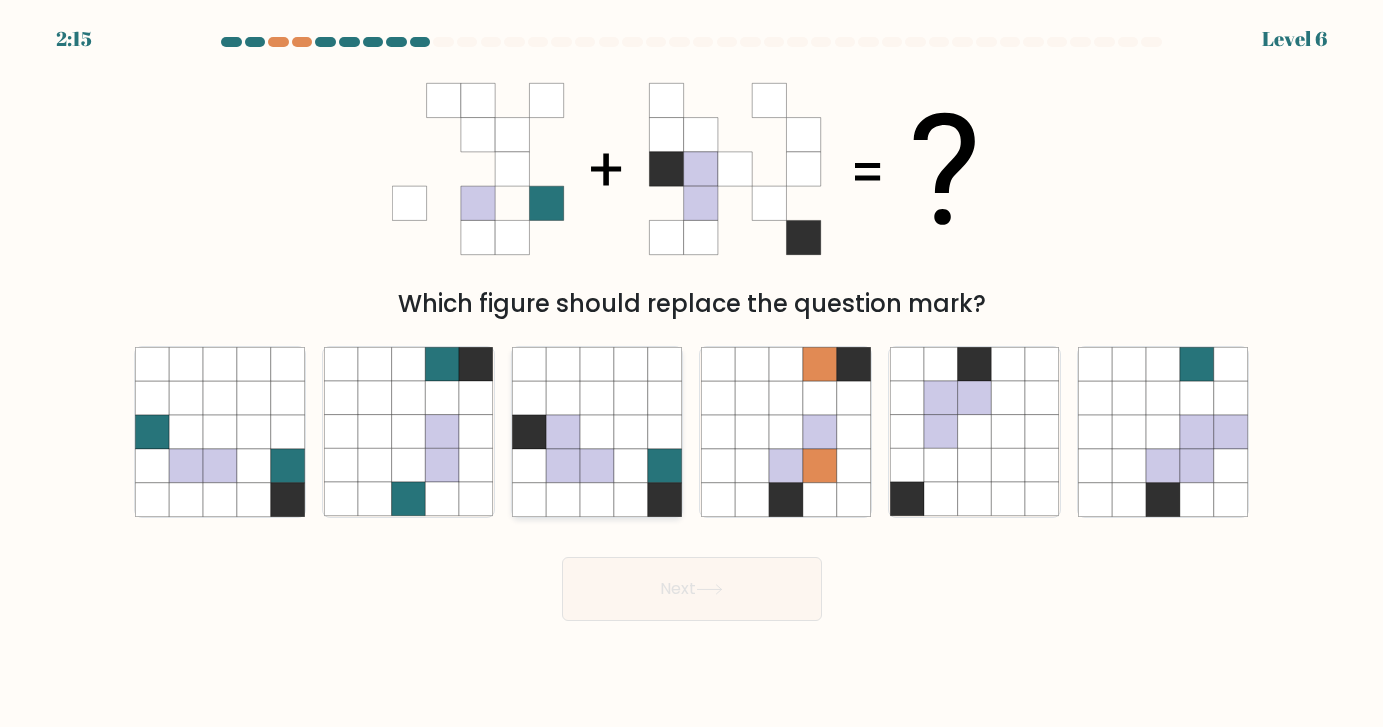 click at bounding box center (597, 466) 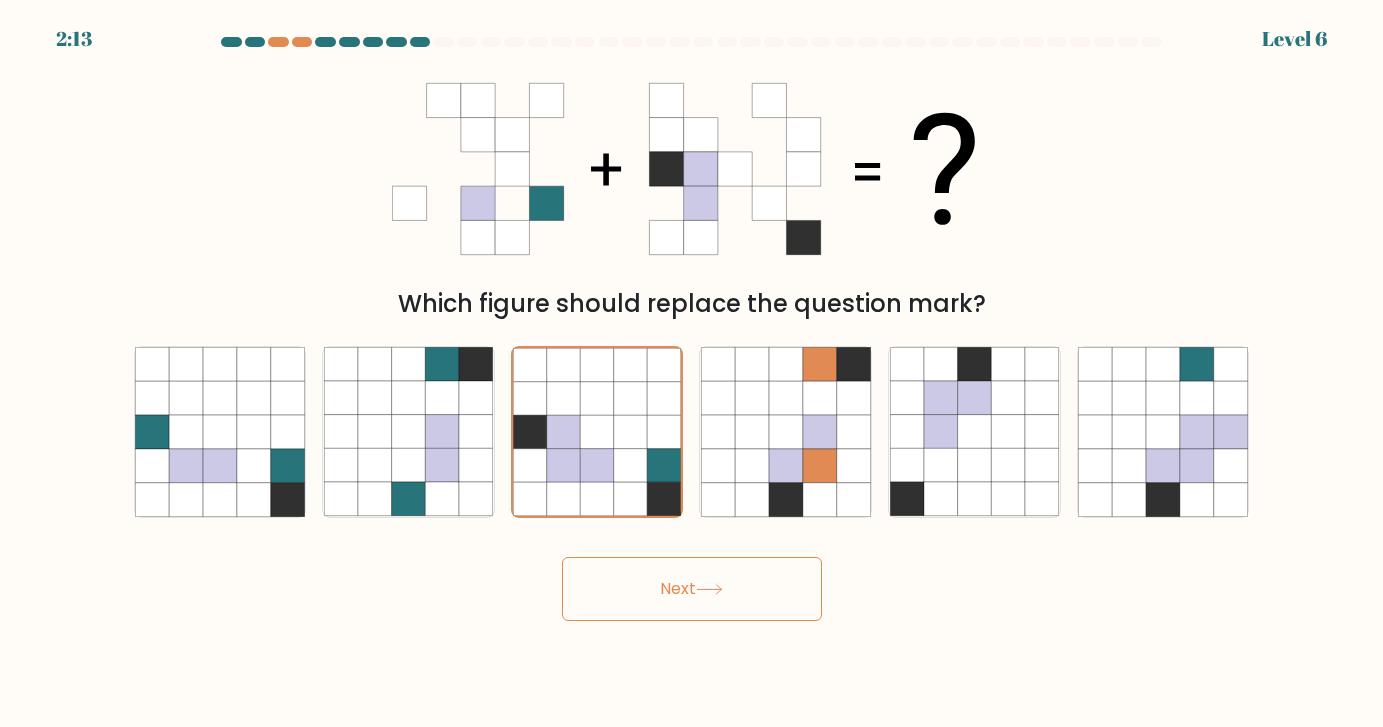 click on "Next" at bounding box center (692, 589) 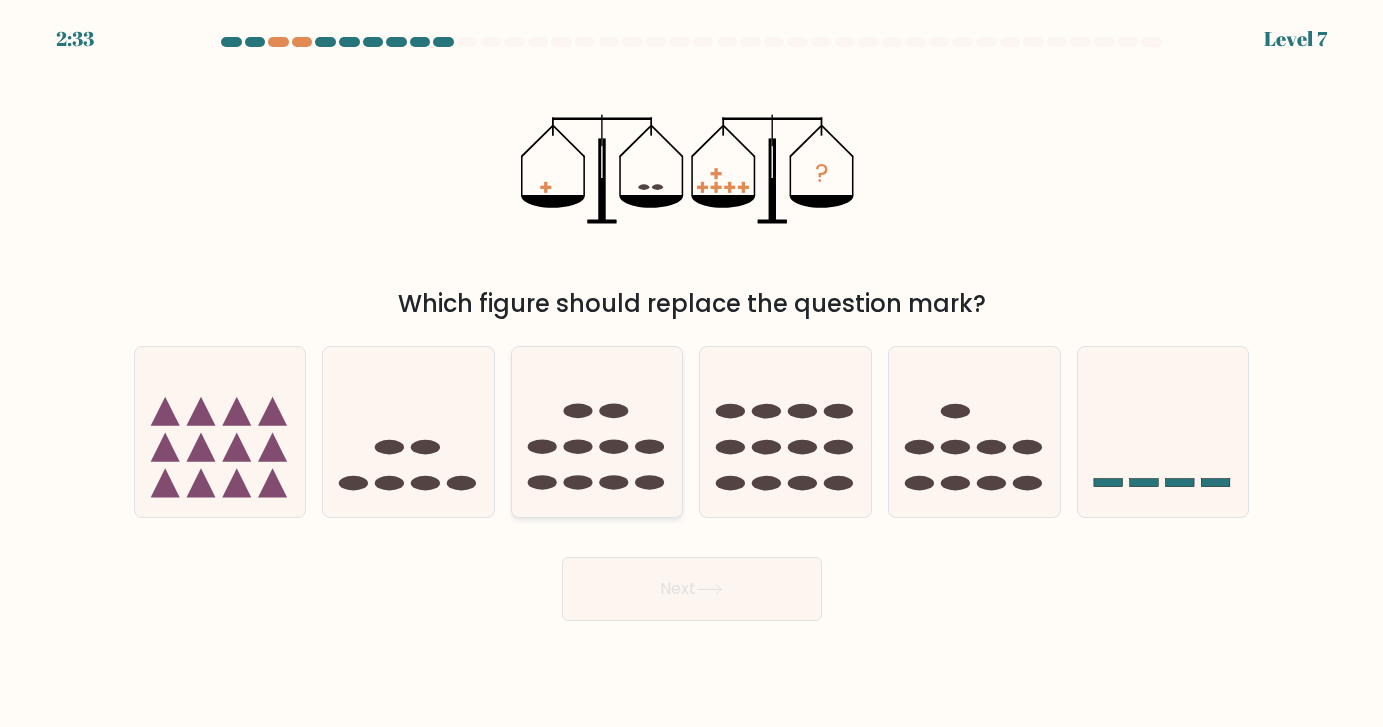 click at bounding box center [597, 431] 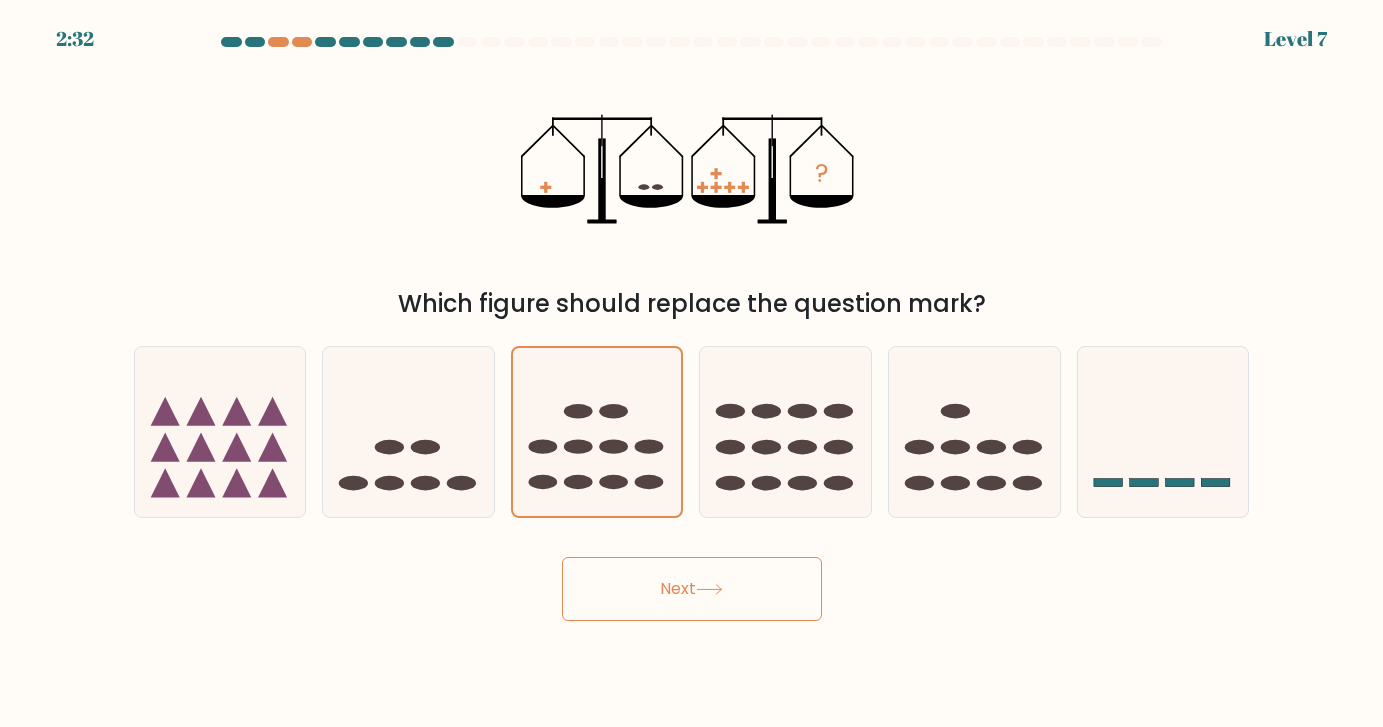 click on "Next" at bounding box center (692, 589) 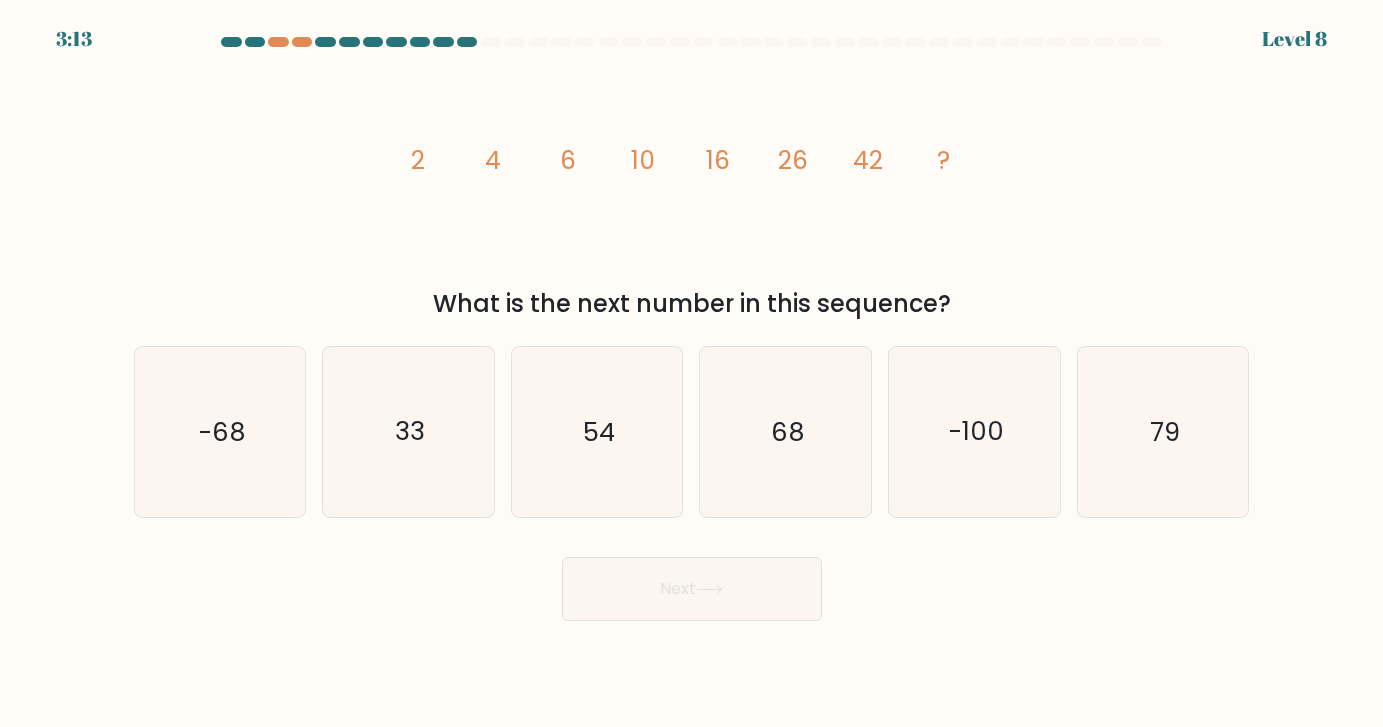drag, startPoint x: 407, startPoint y: 155, endPoint x: 968, endPoint y: 307, distance: 581.2272 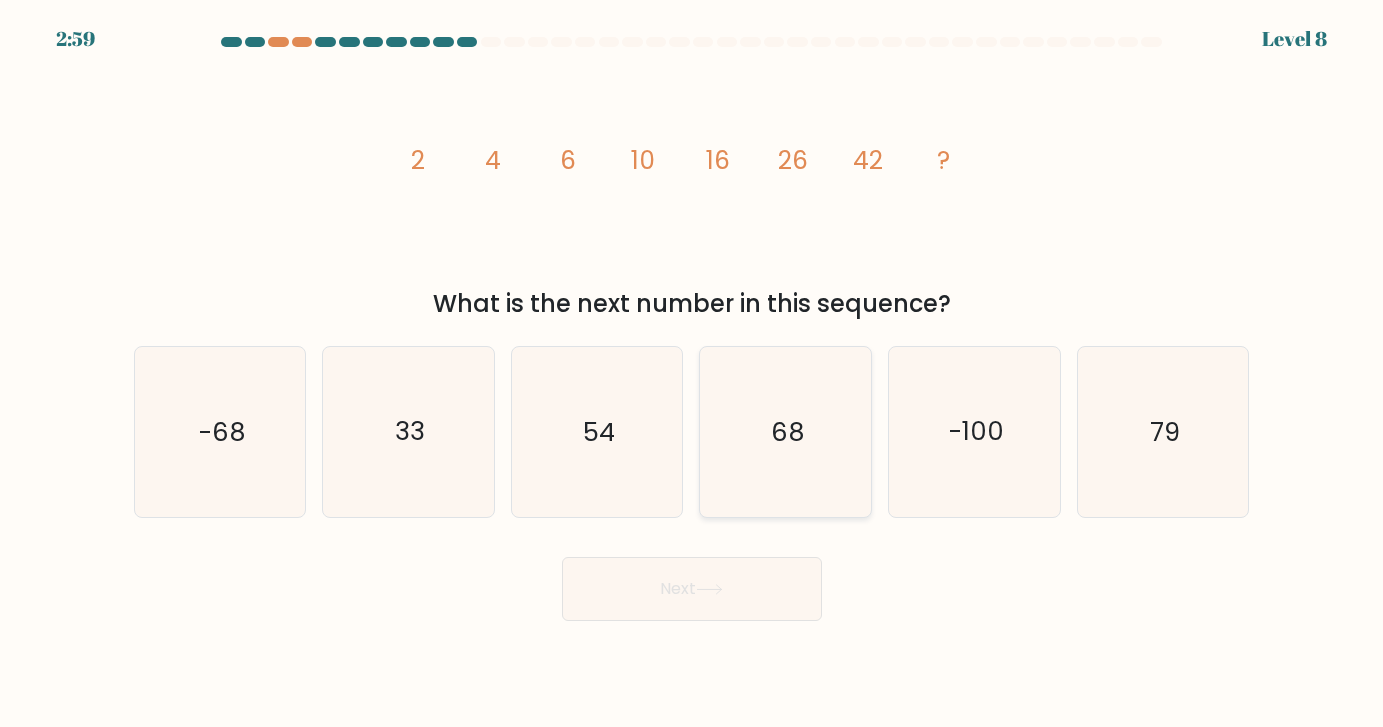 click on "68" at bounding box center (785, 431) 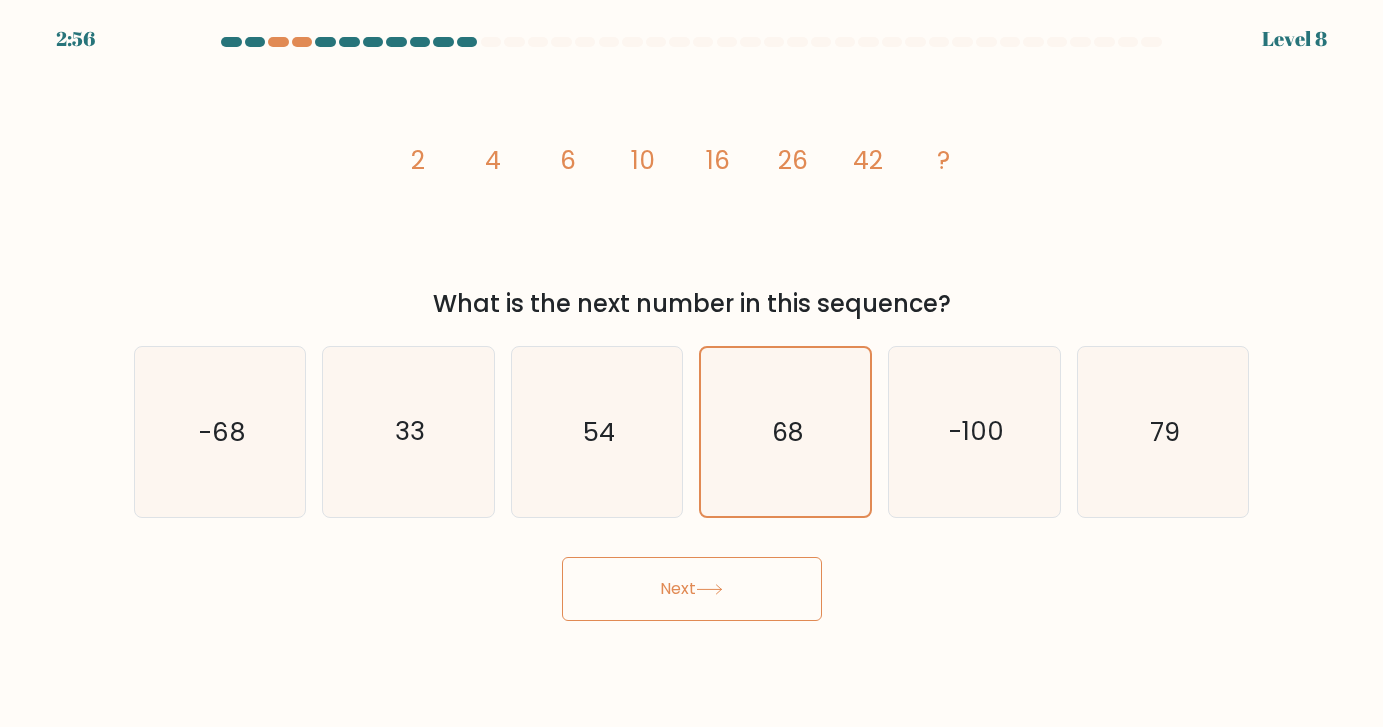 click on "Next" at bounding box center (692, 589) 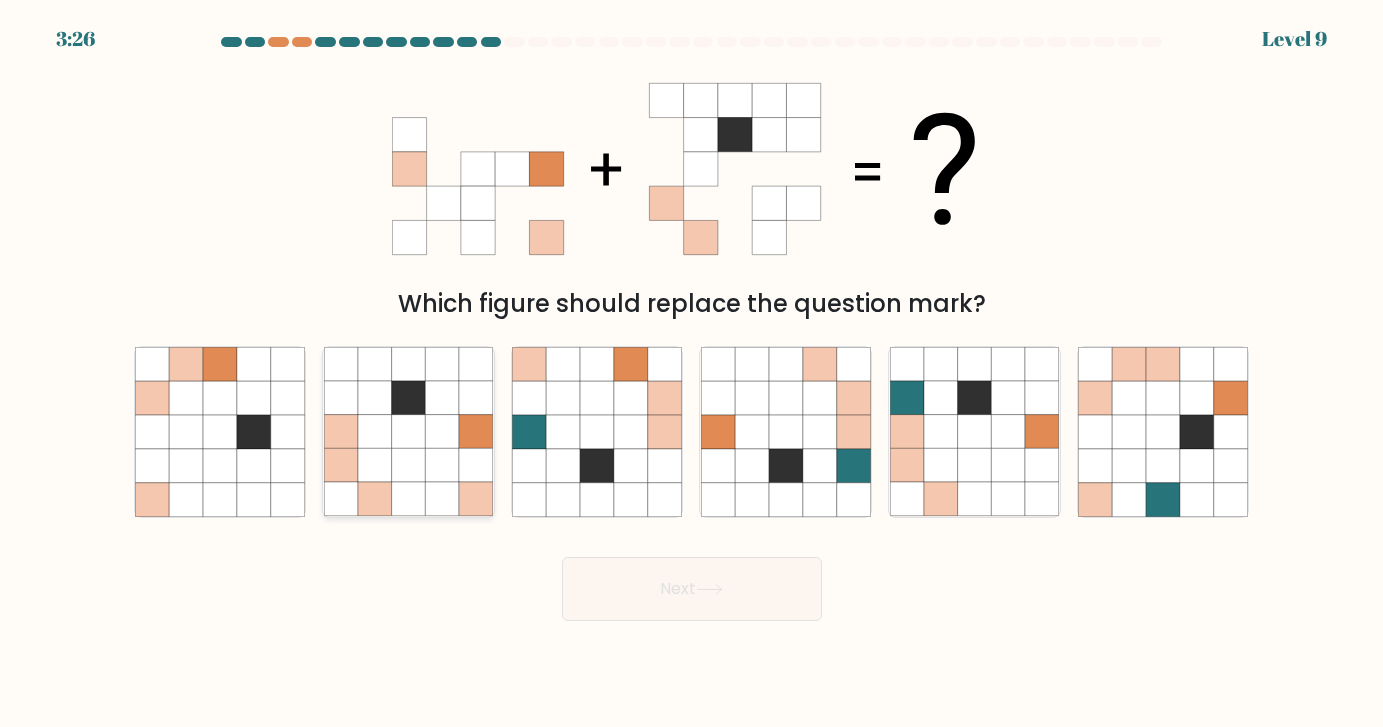 click at bounding box center [409, 432] 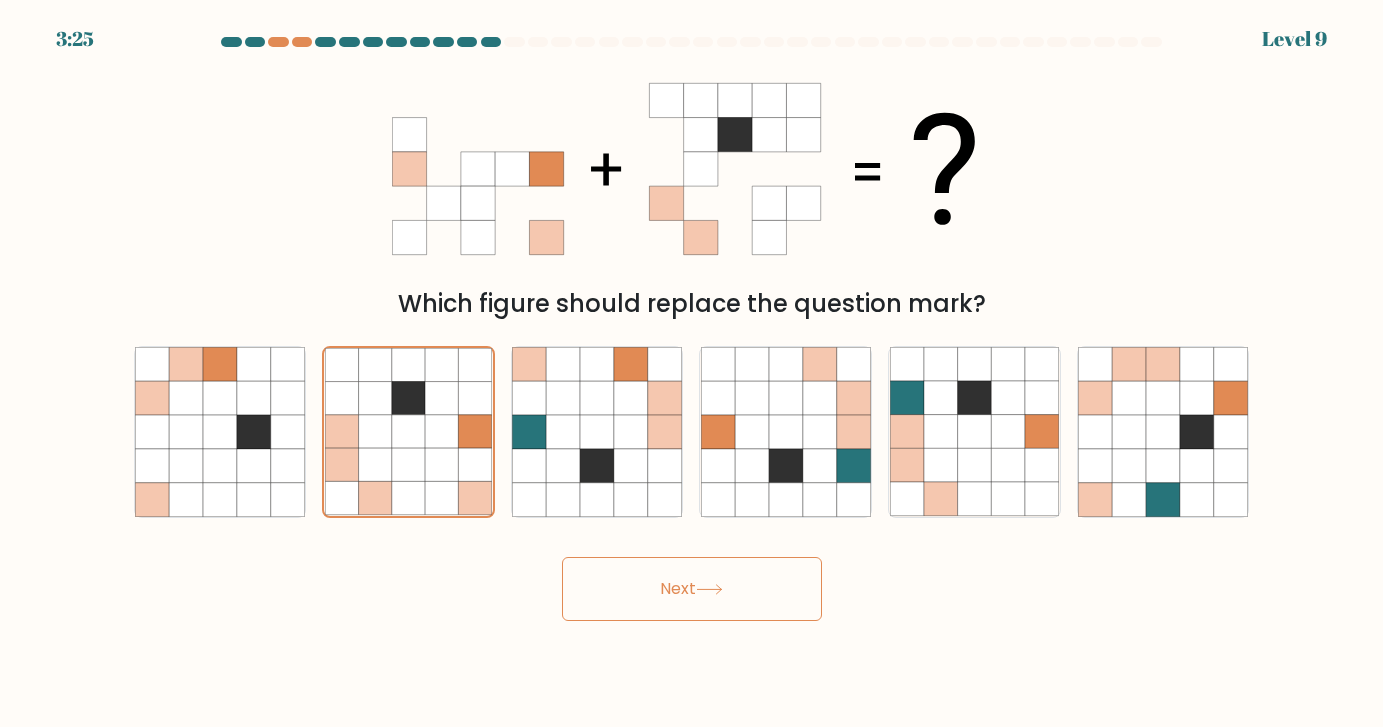 click on "Next" at bounding box center (692, 589) 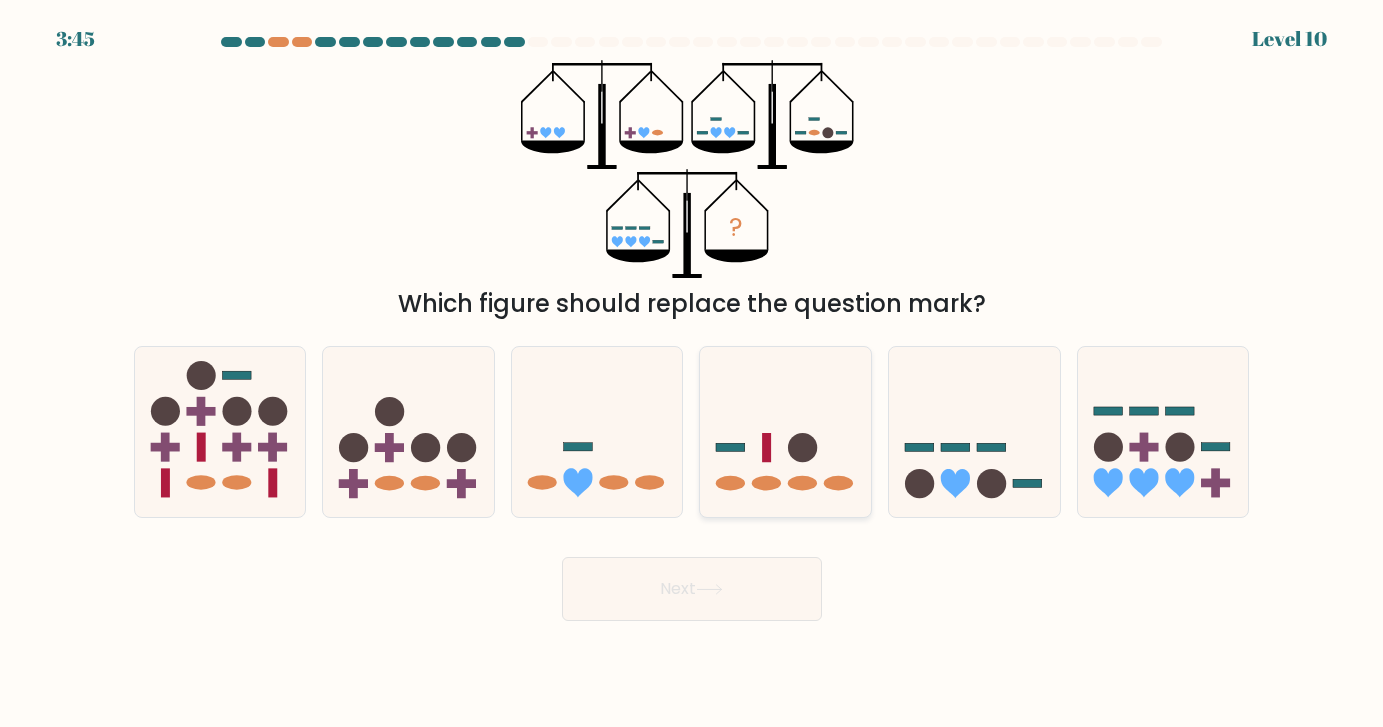 click at bounding box center [785, 431] 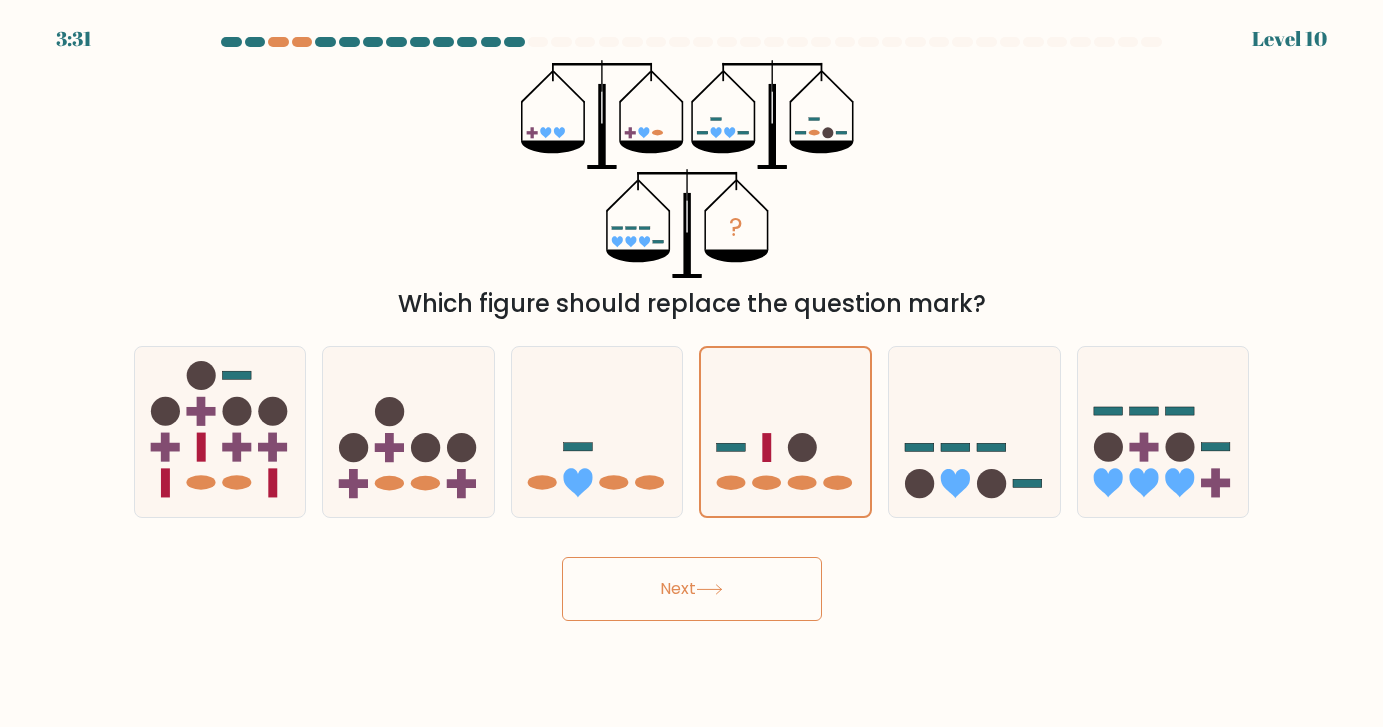 click on "Next" at bounding box center [692, 589] 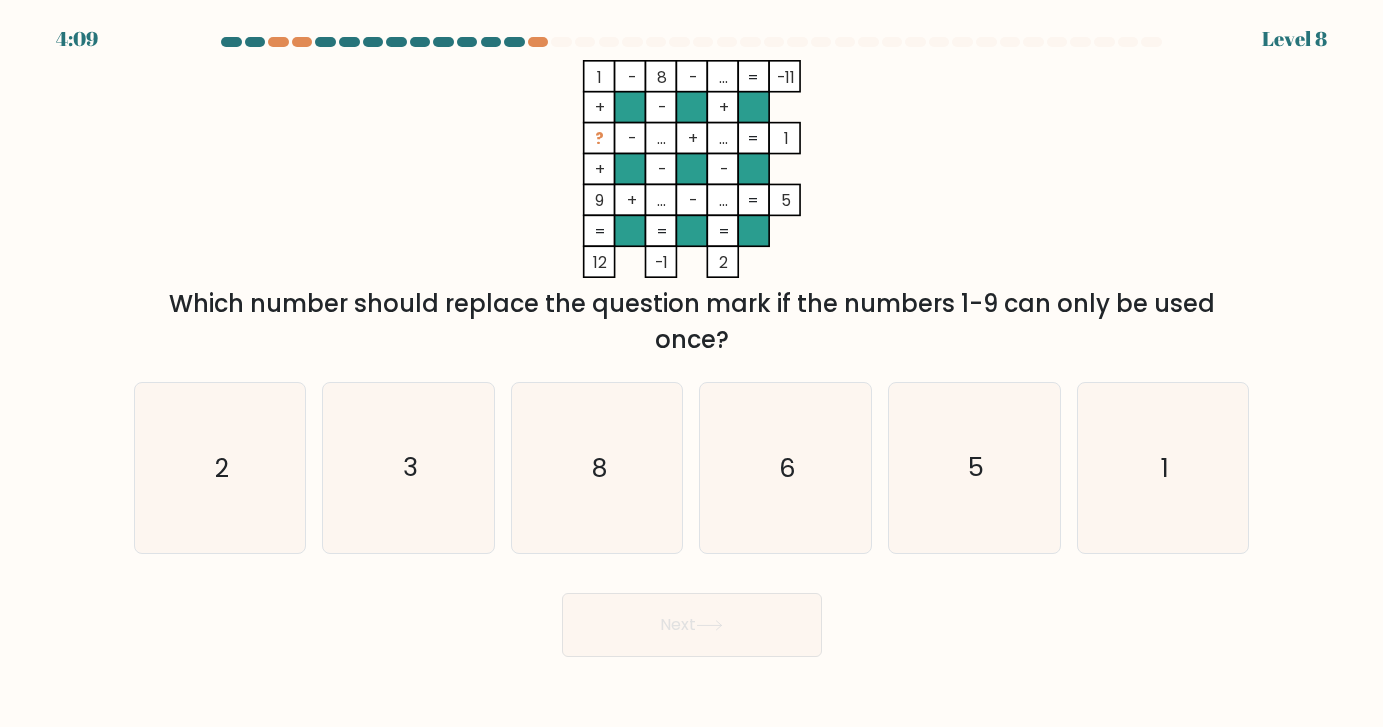 drag, startPoint x: 580, startPoint y: 74, endPoint x: 745, endPoint y: 267, distance: 253.91731 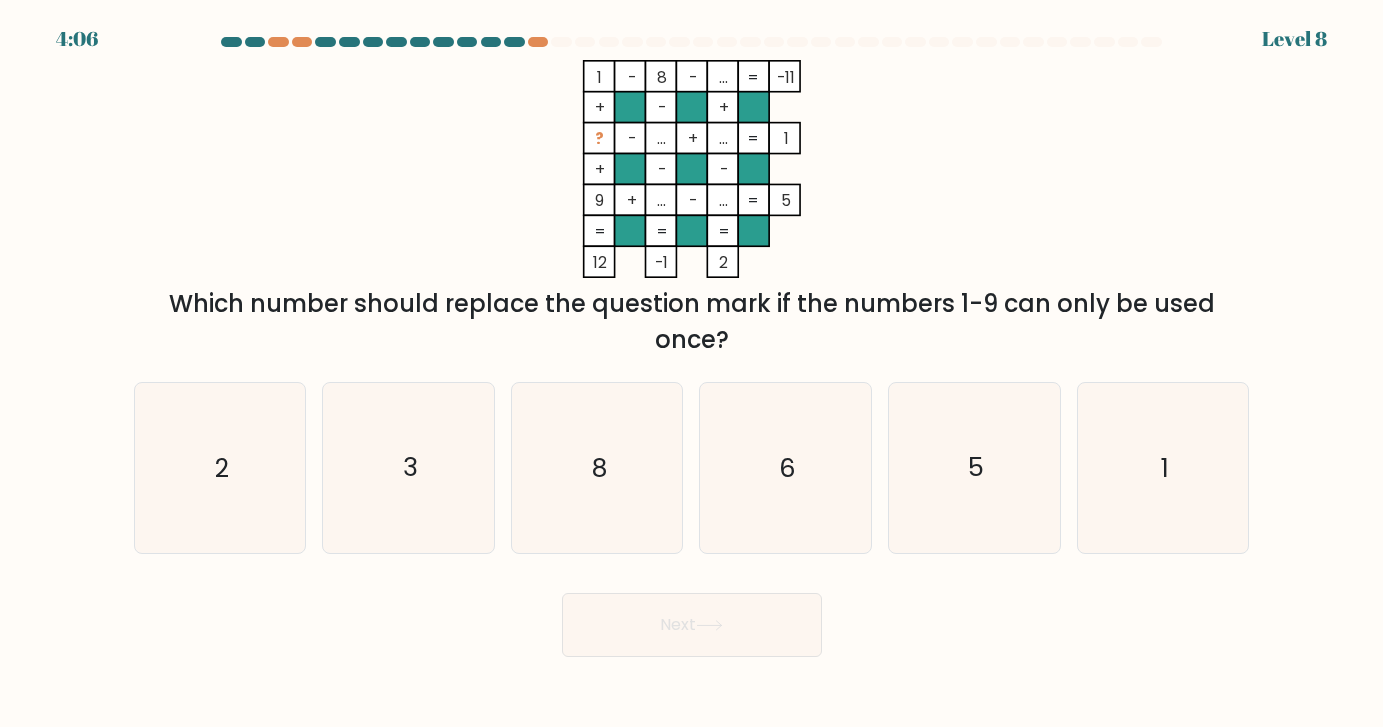 click on "Which number should replace the question mark if the numbers 1-9 can only be used once?" at bounding box center (692, 322) 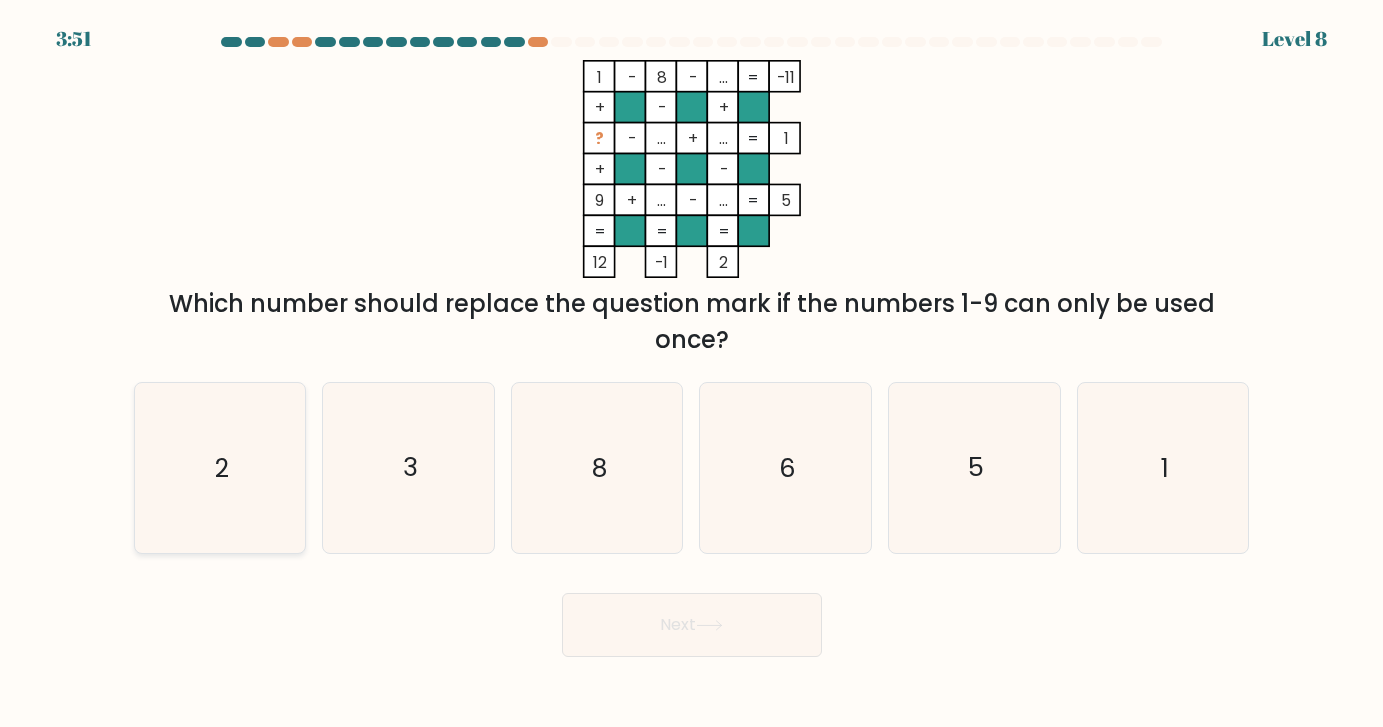 click on "2" at bounding box center (219, 467) 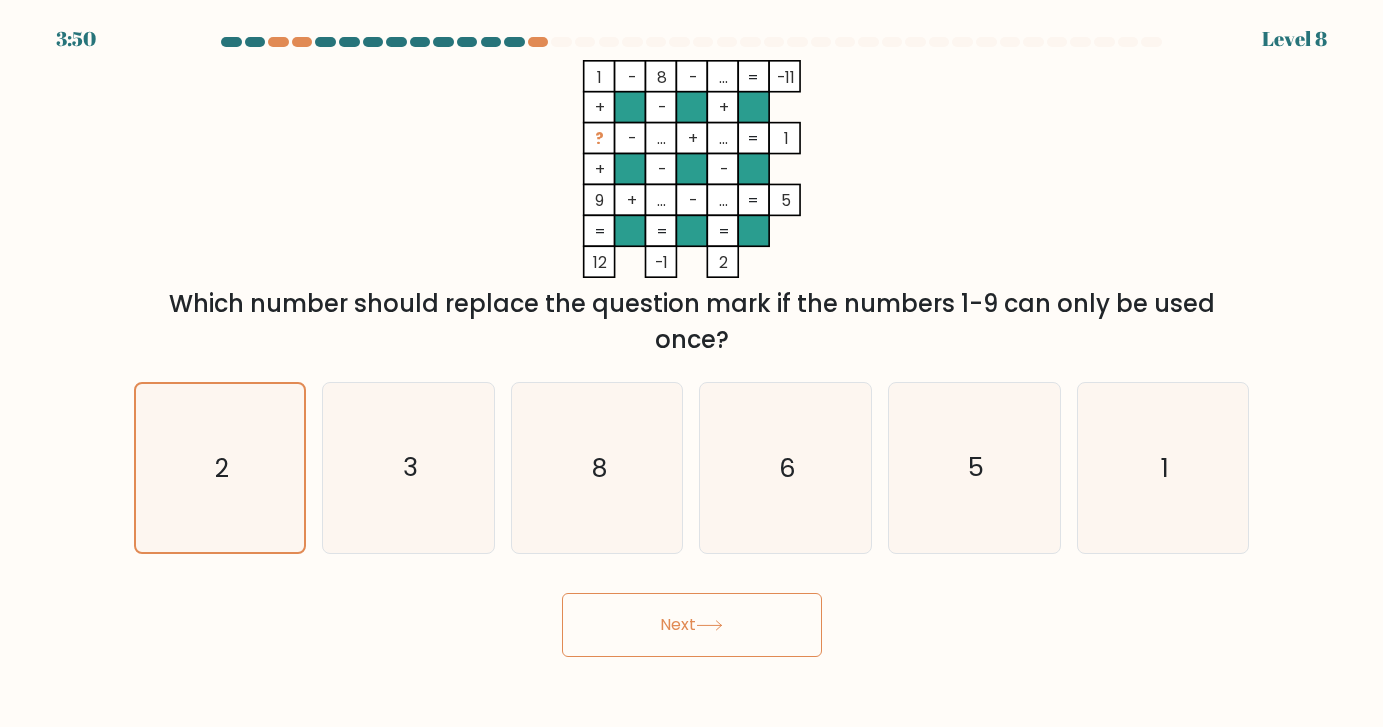 click on "Next" at bounding box center [692, 625] 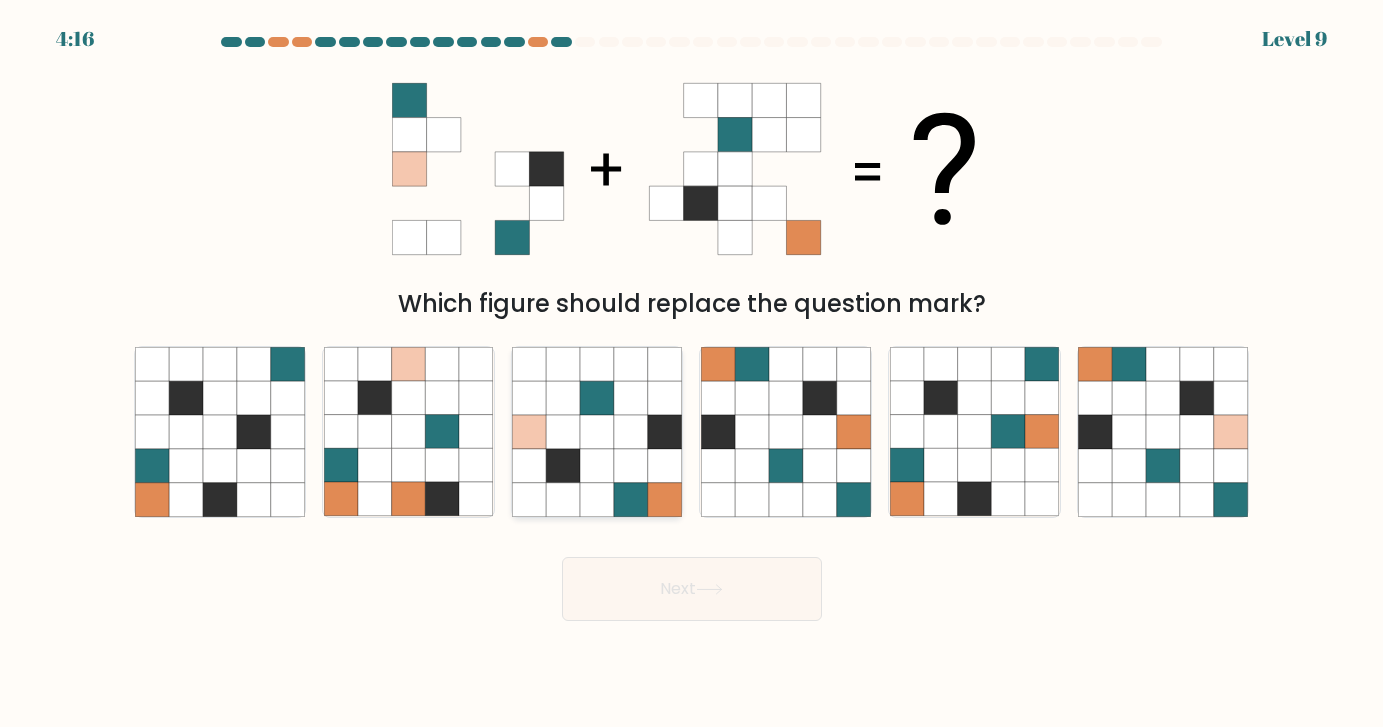 click at bounding box center [631, 466] 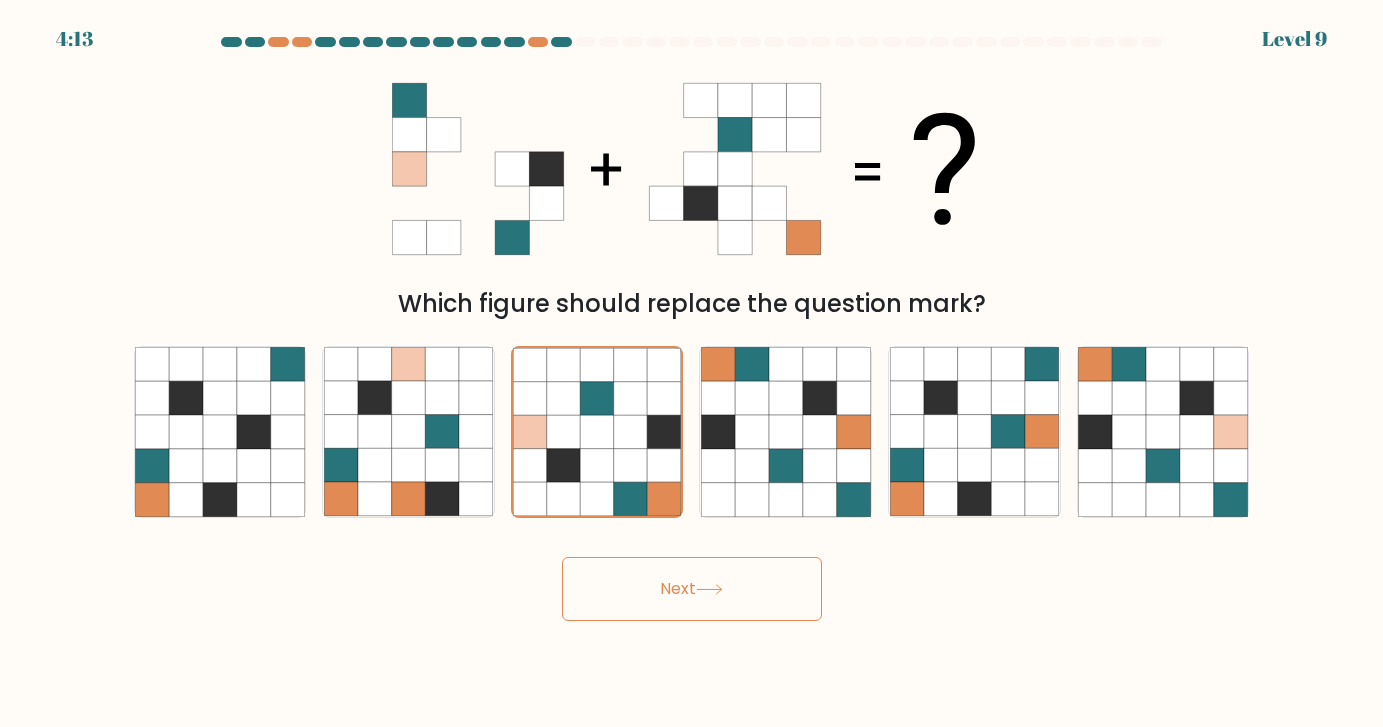 click on "Next" at bounding box center (692, 589) 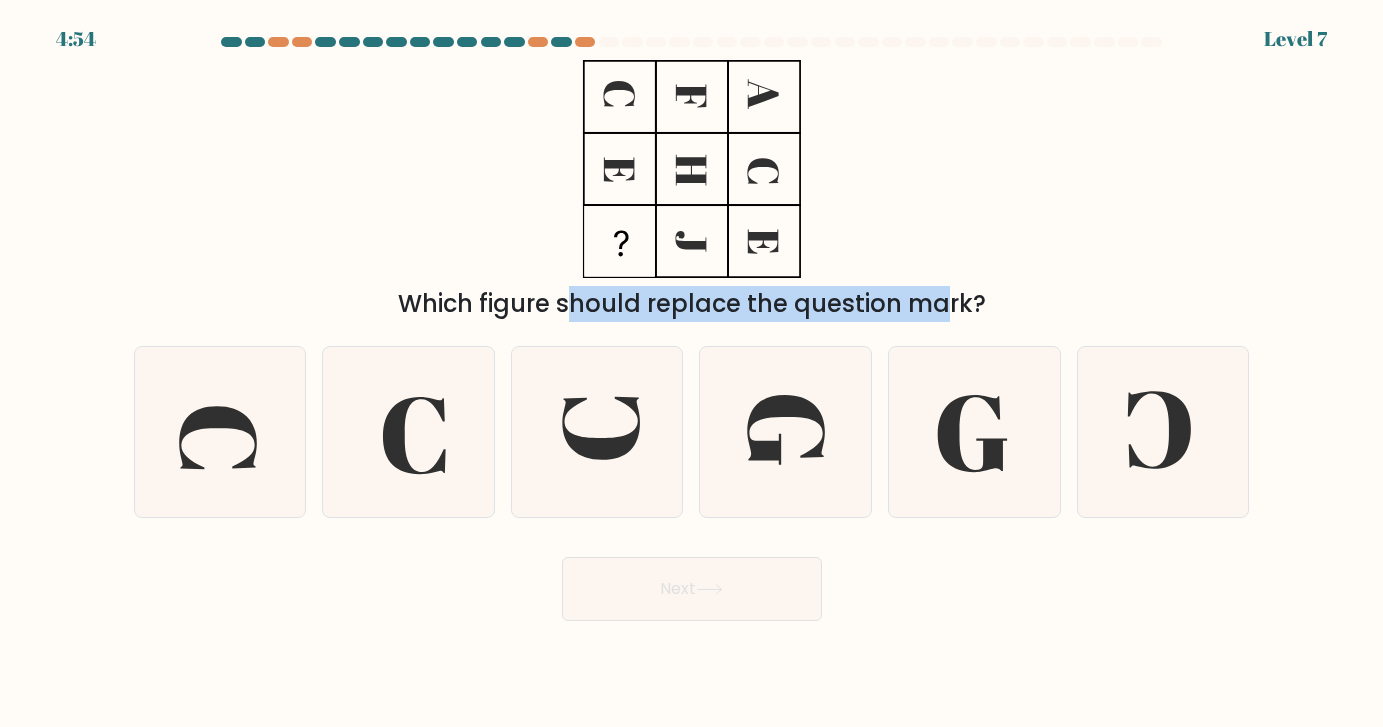 drag, startPoint x: 598, startPoint y: 86, endPoint x: 762, endPoint y: 287, distance: 259.41666 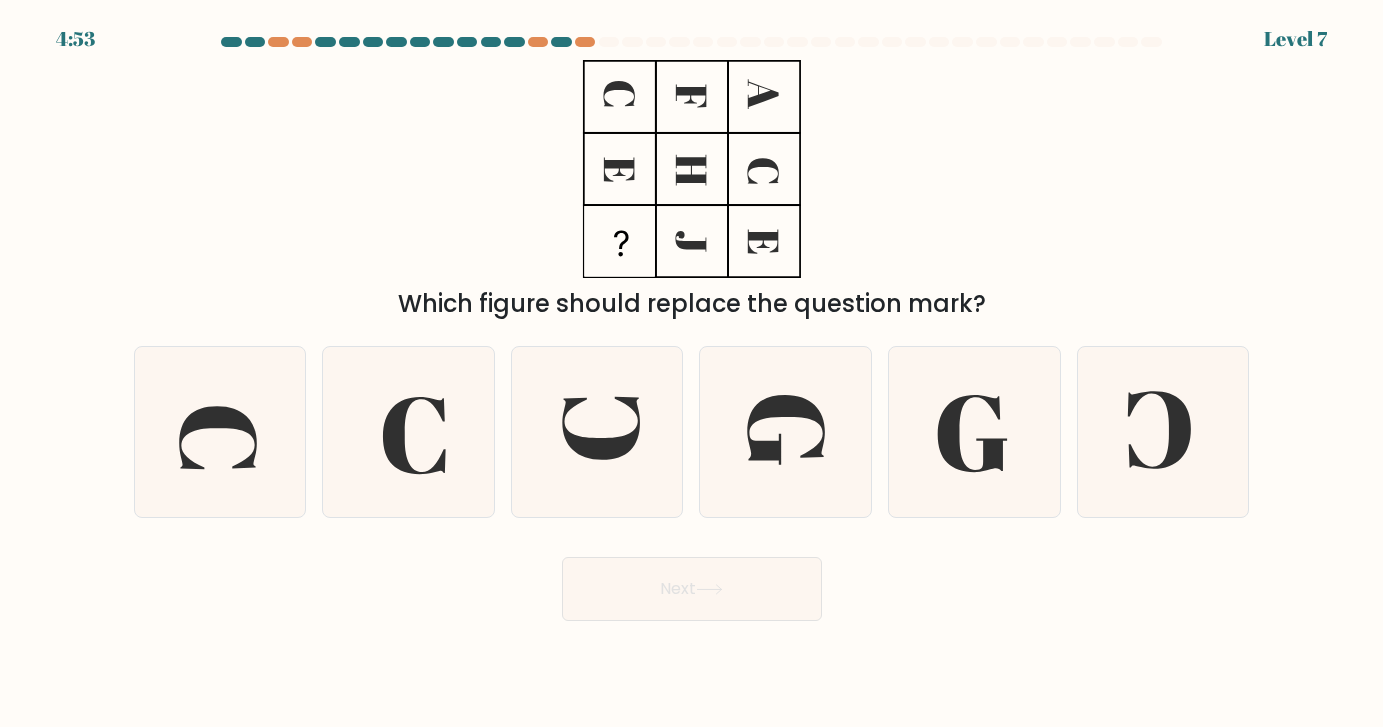 click on "Which figure should replace the question mark?" at bounding box center [692, 191] 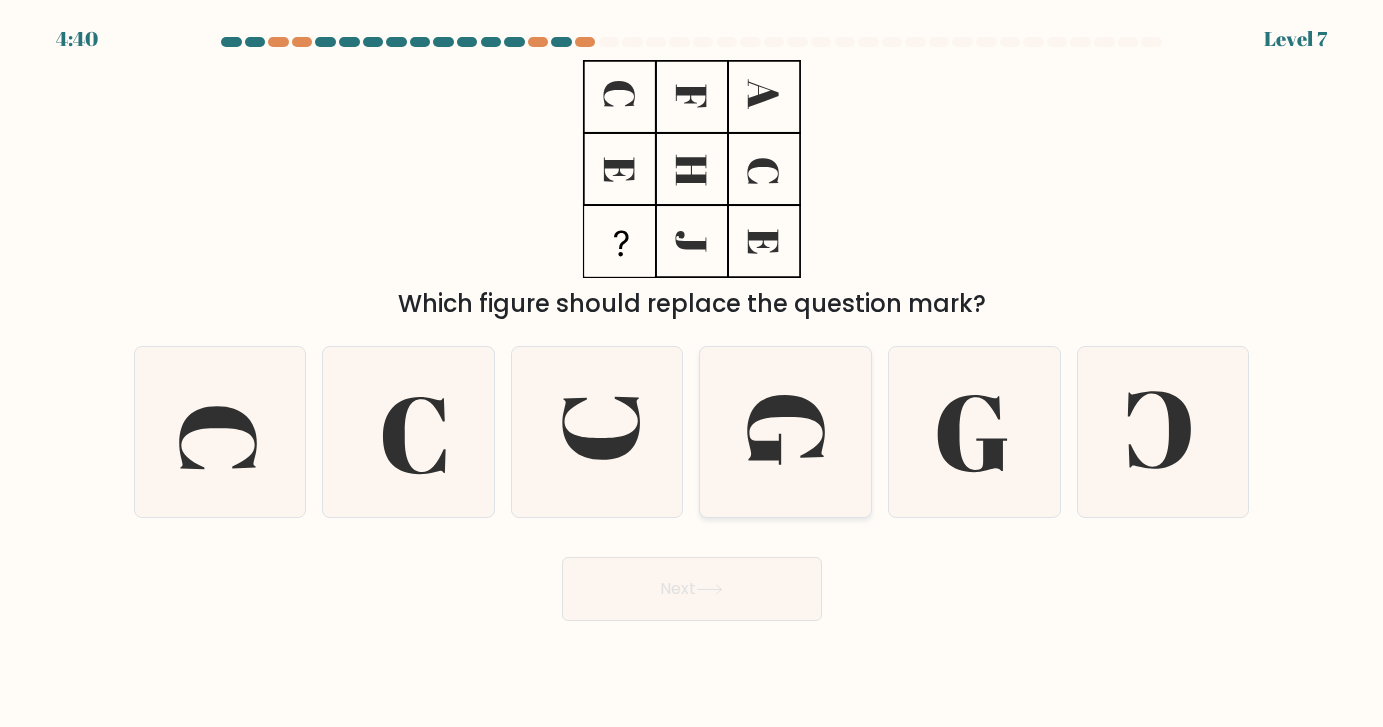 click at bounding box center [785, 430] 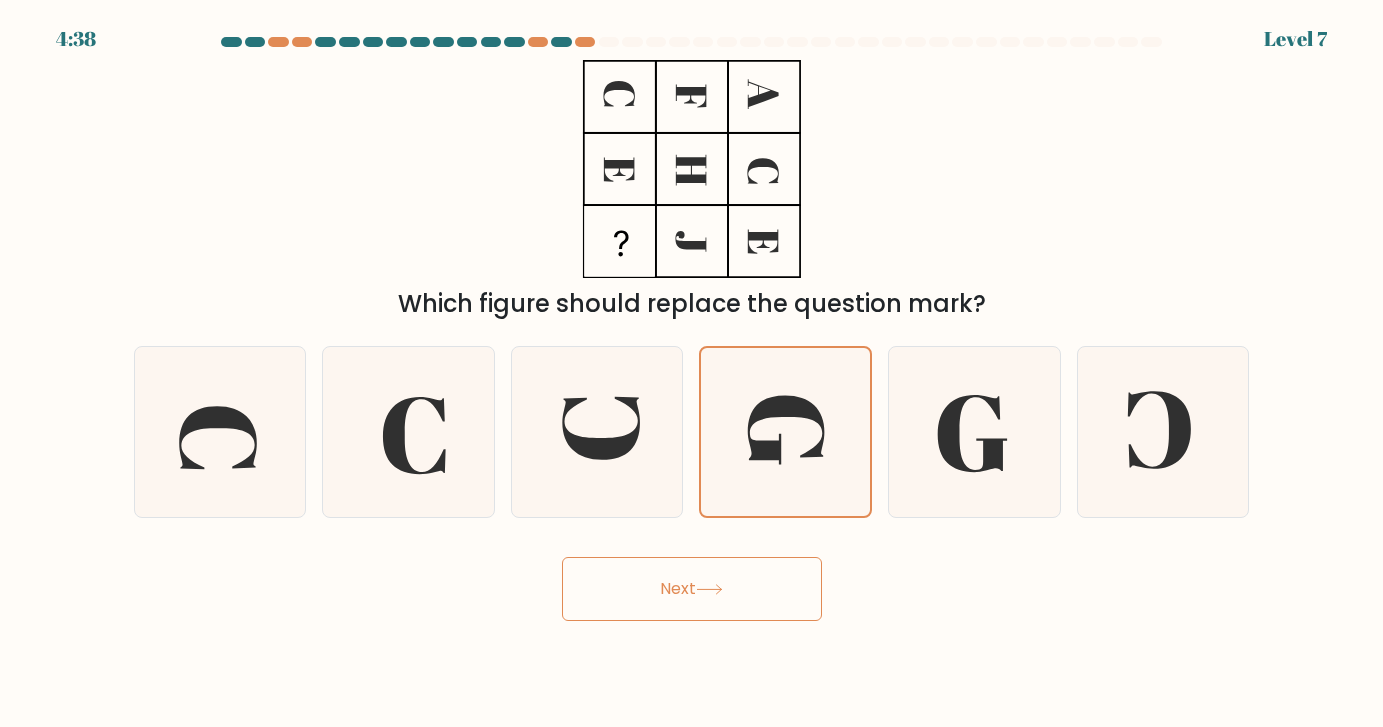 click at bounding box center [709, 589] 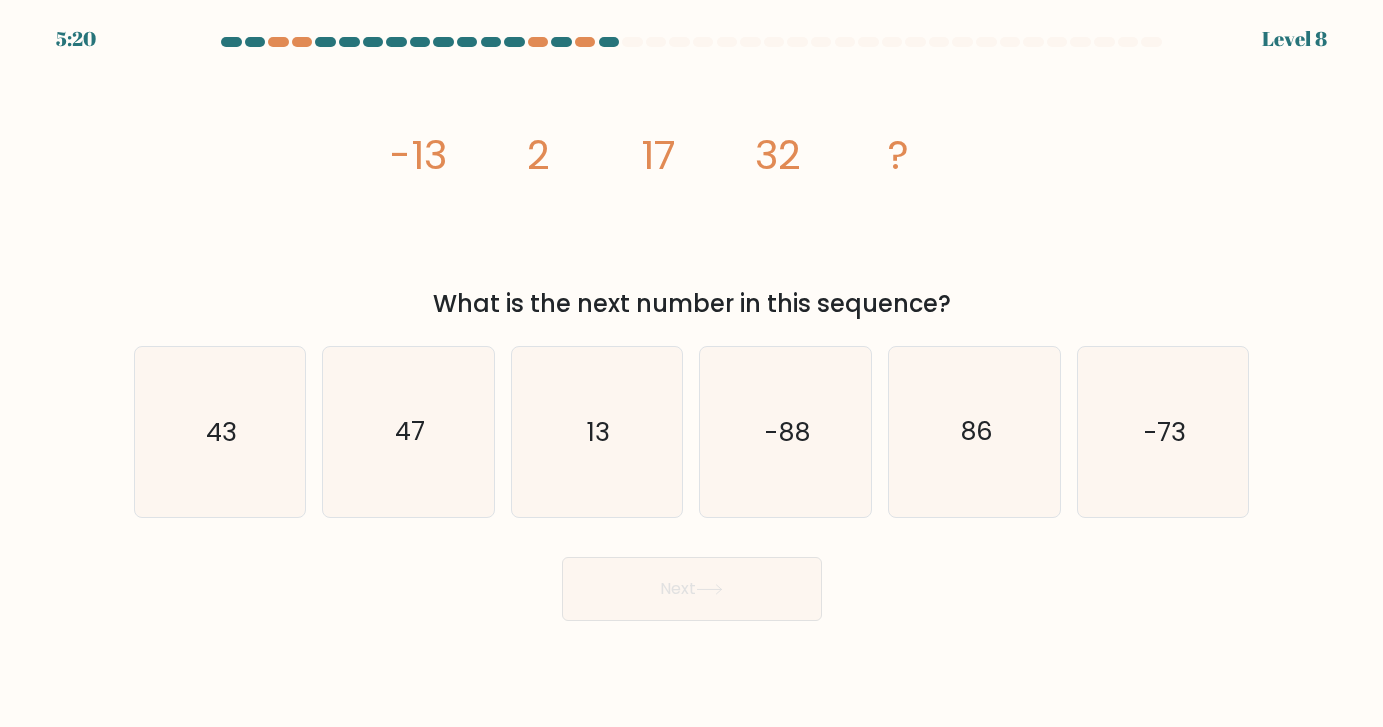 drag, startPoint x: 389, startPoint y: 152, endPoint x: 966, endPoint y: 298, distance: 595.1849 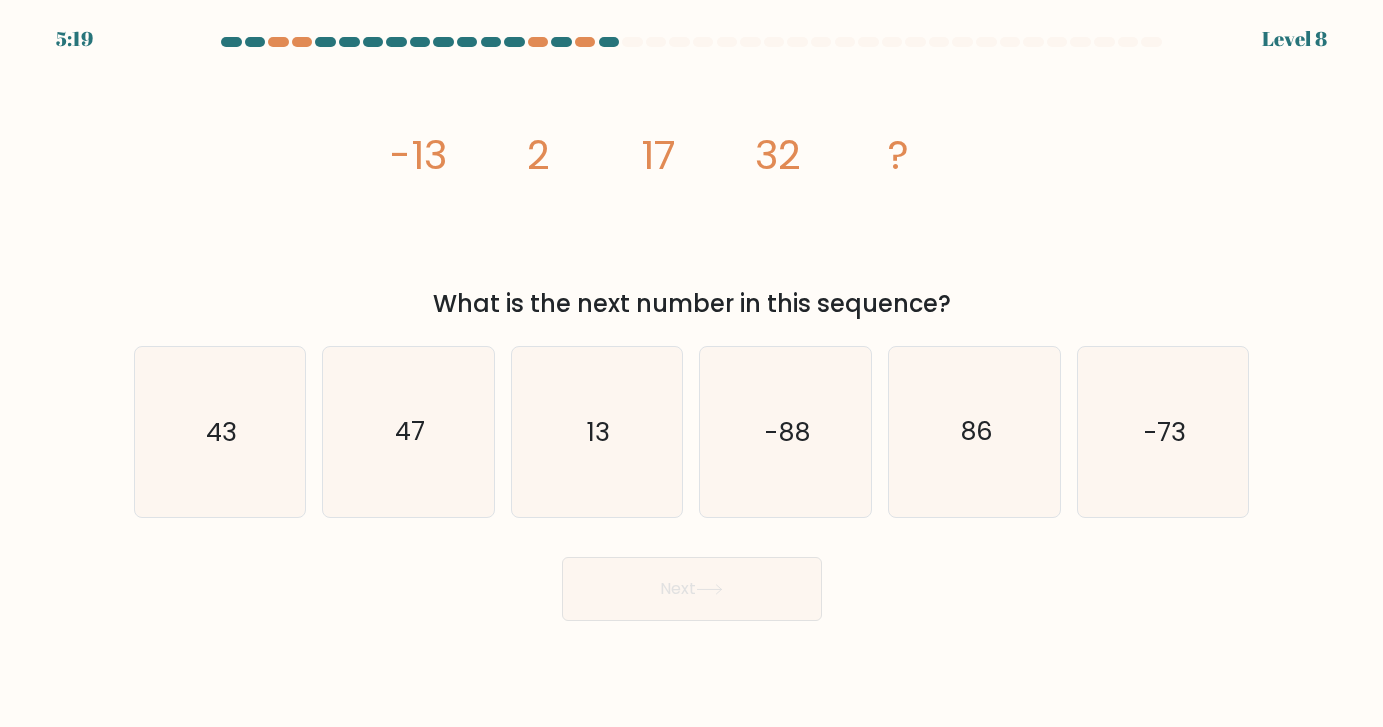 copy on "-13
2
17
32
?
What is the next number in this sequence?" 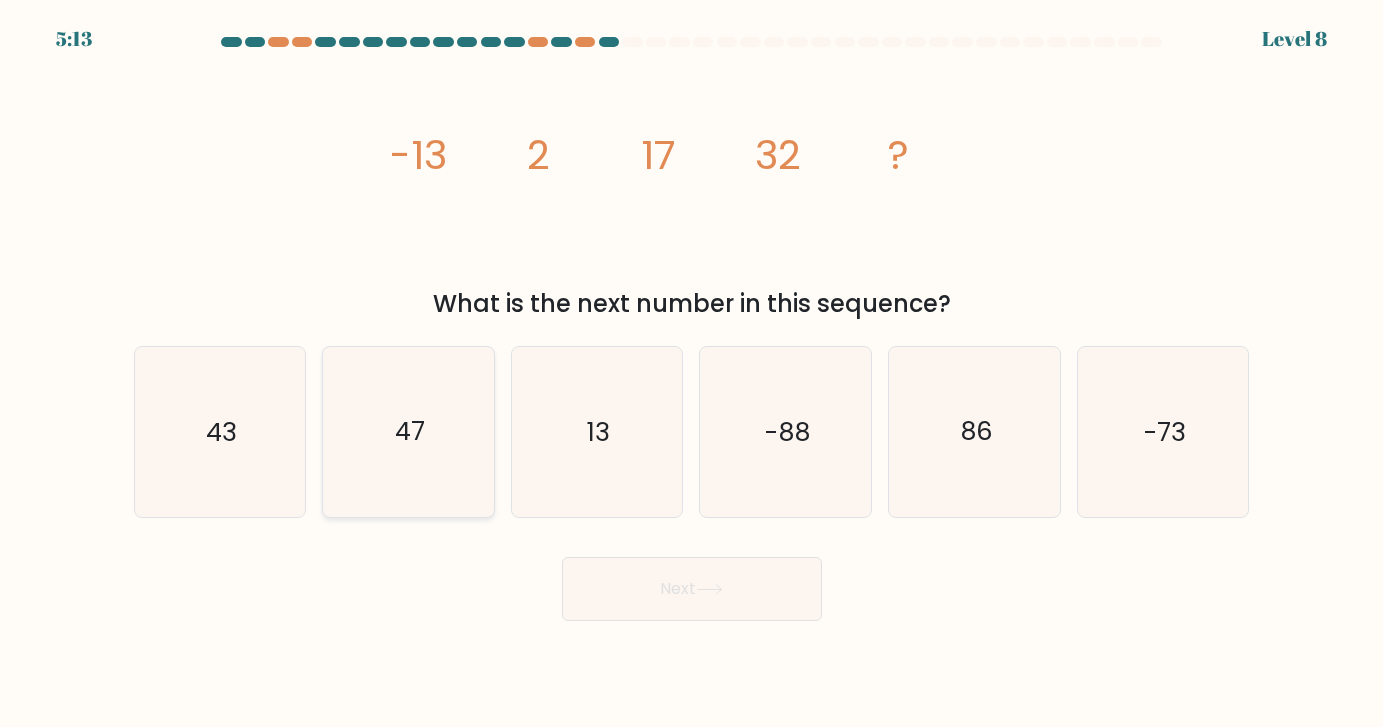click on "47" at bounding box center [408, 431] 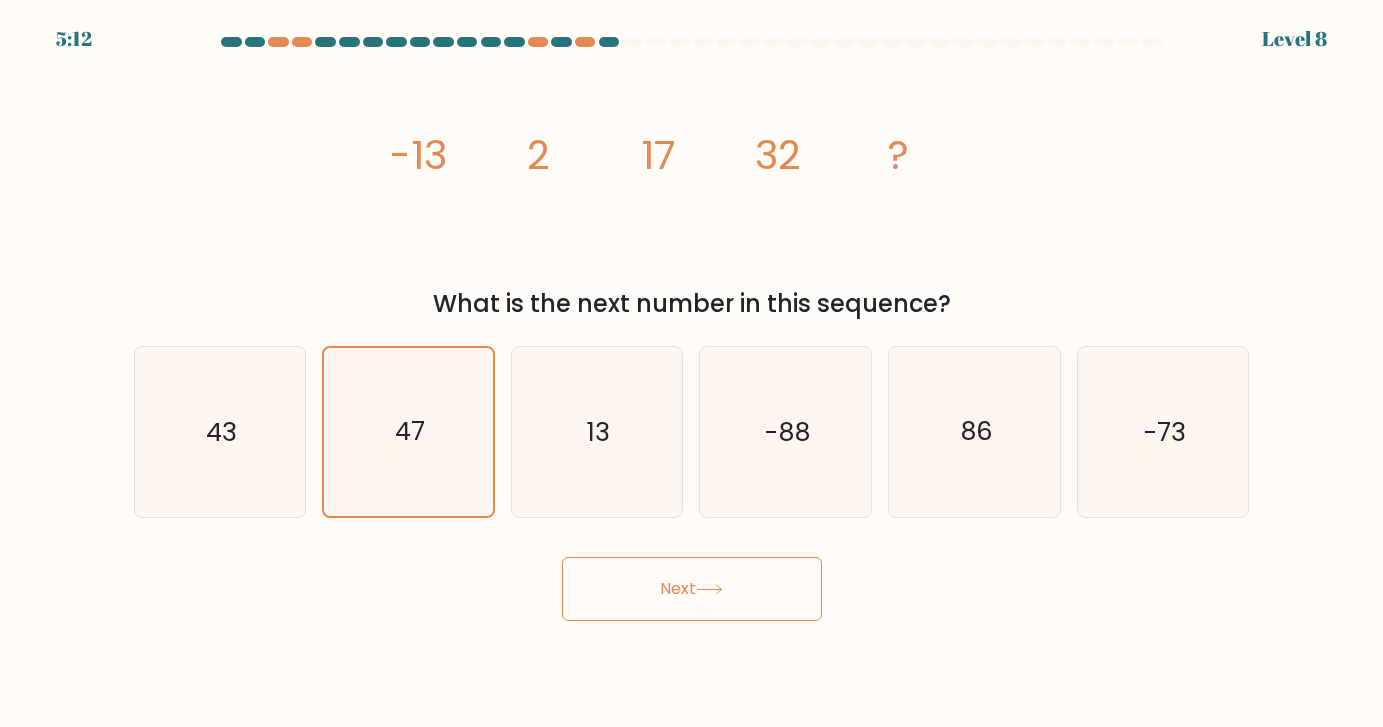 click on "Next" at bounding box center [692, 589] 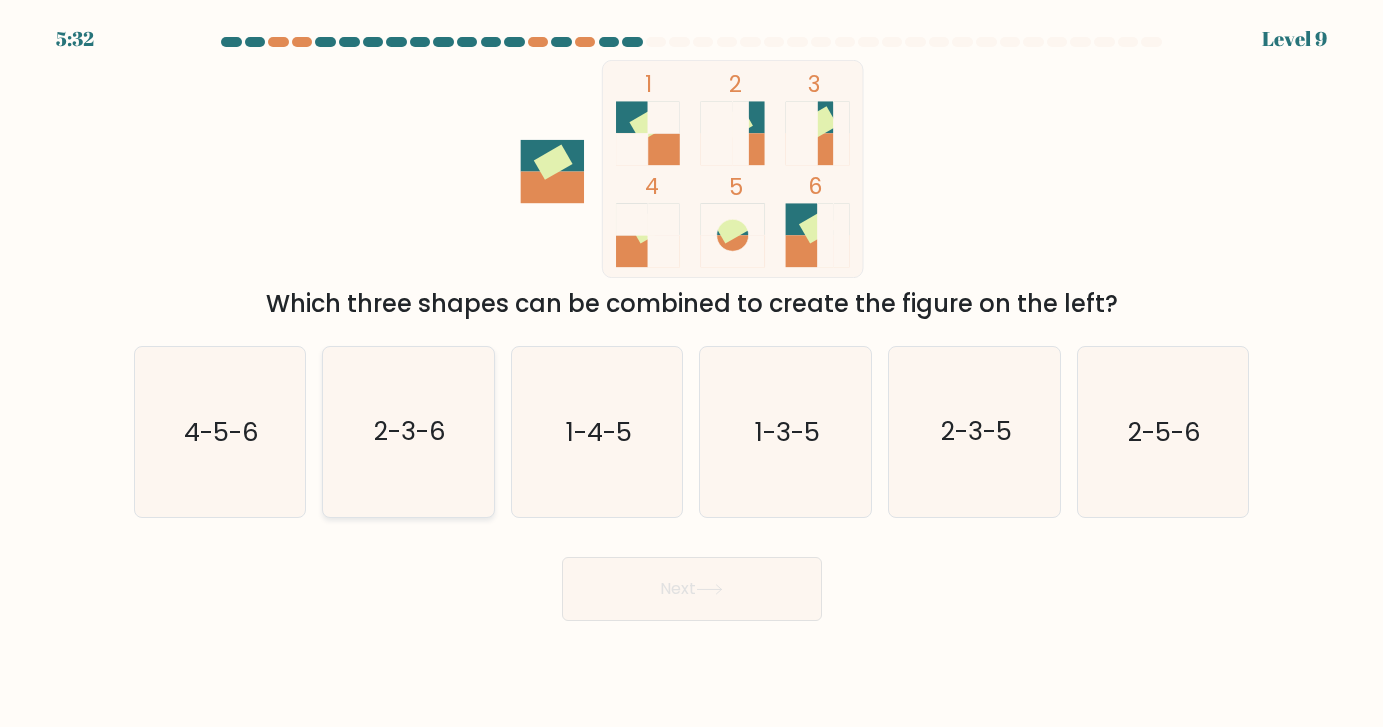 click on "2-3-6" at bounding box center [408, 431] 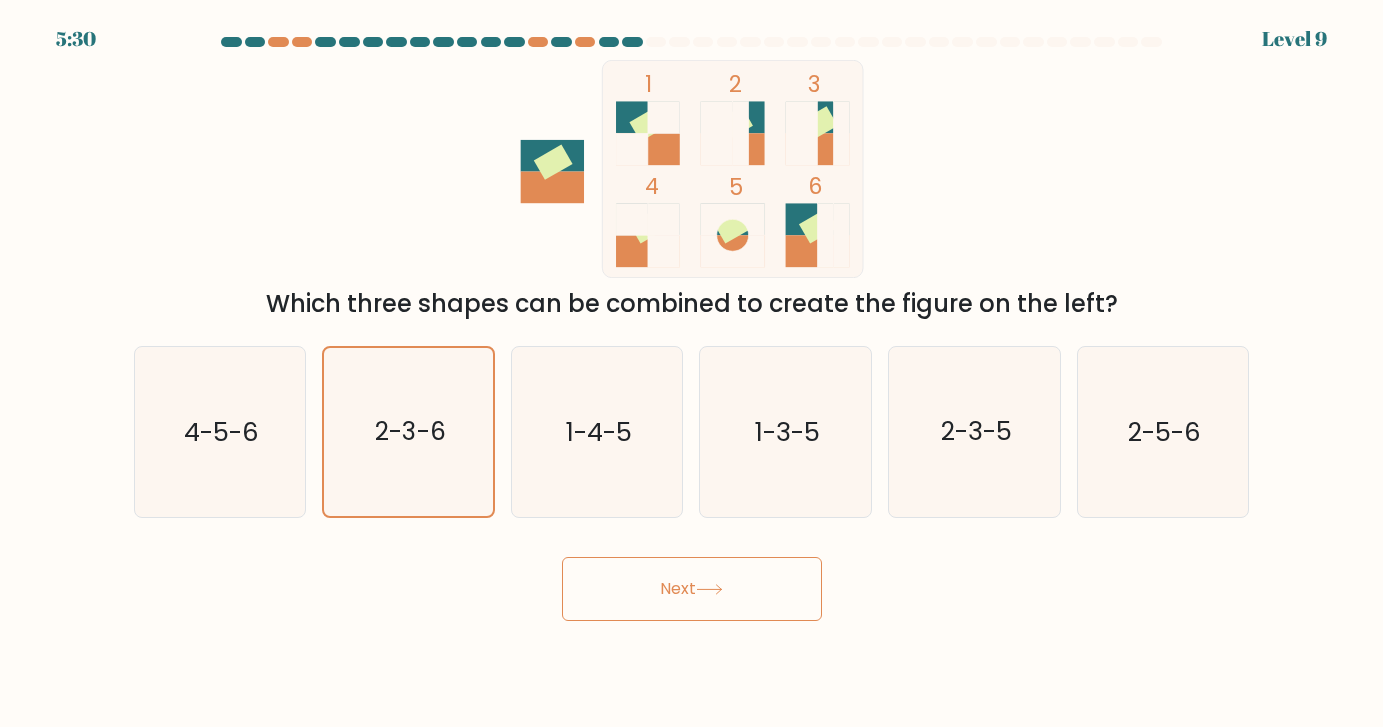click on "Next" at bounding box center (692, 589) 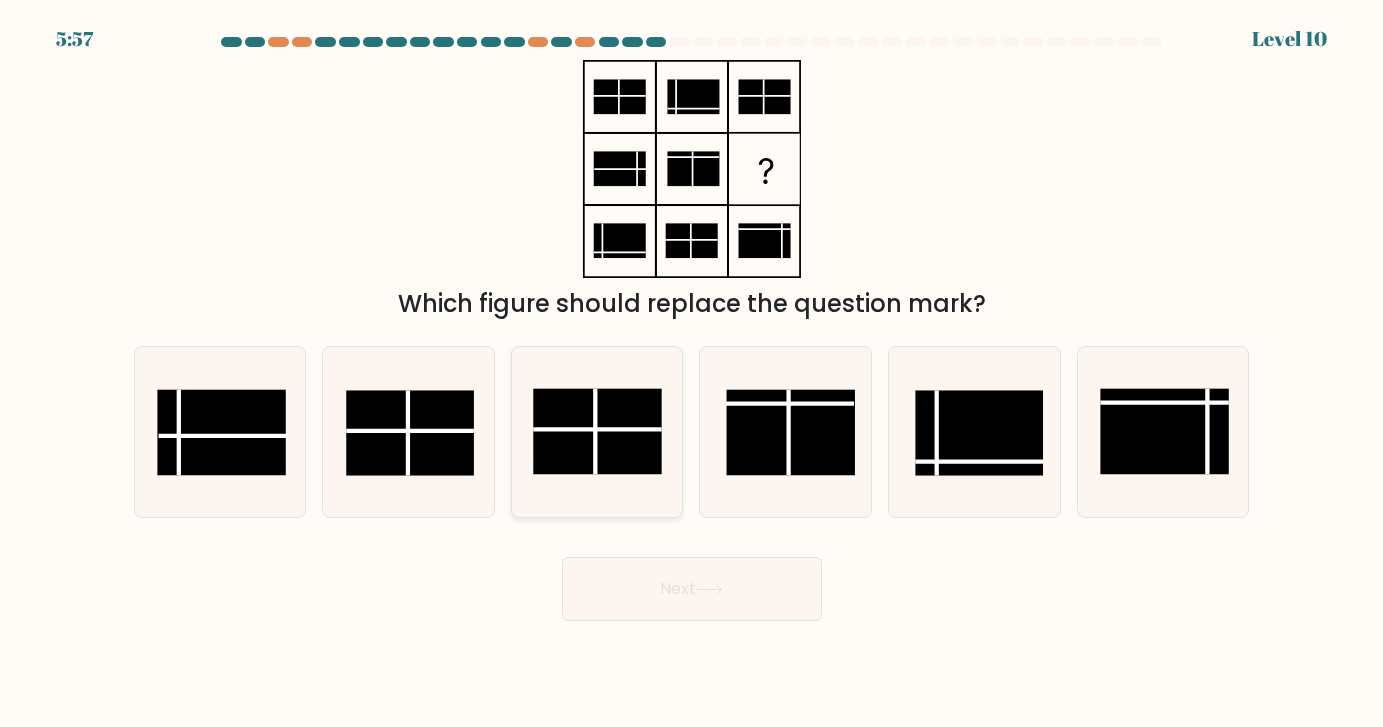 click at bounding box center (595, 431) 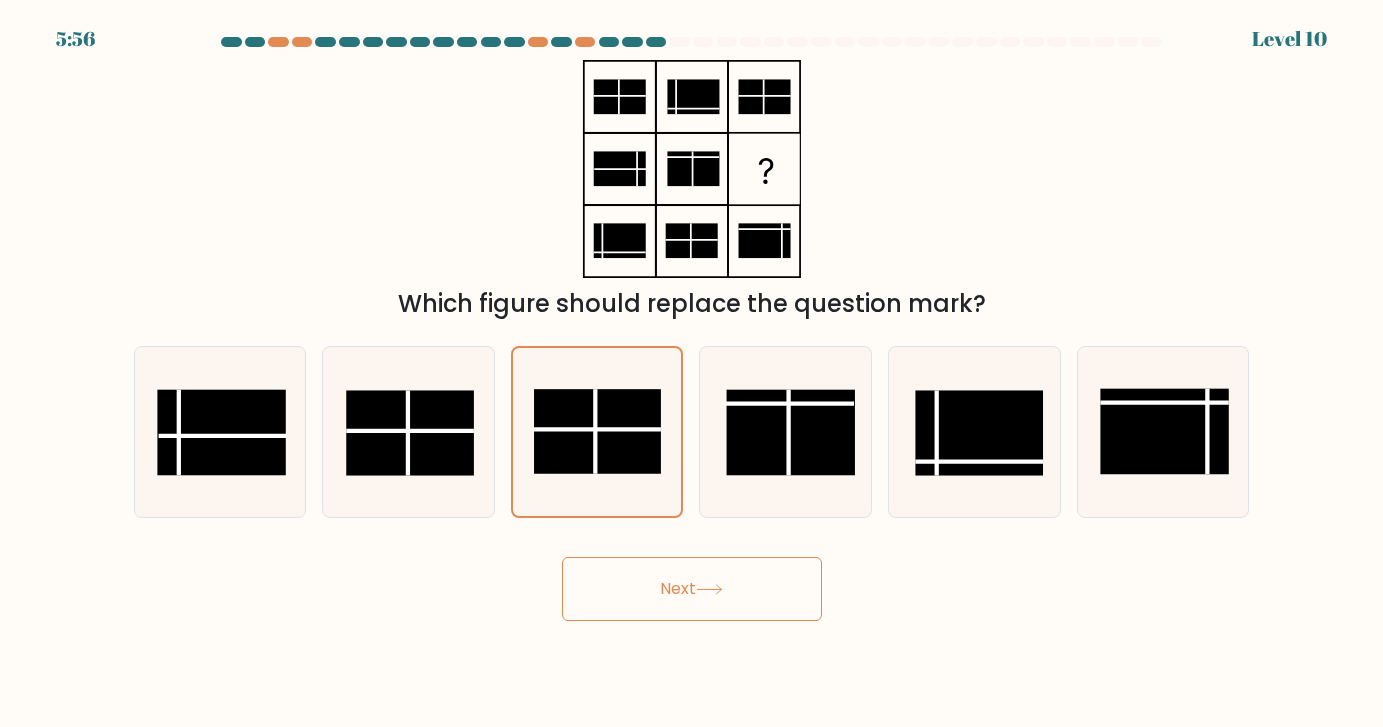 click on "Next" at bounding box center (692, 589) 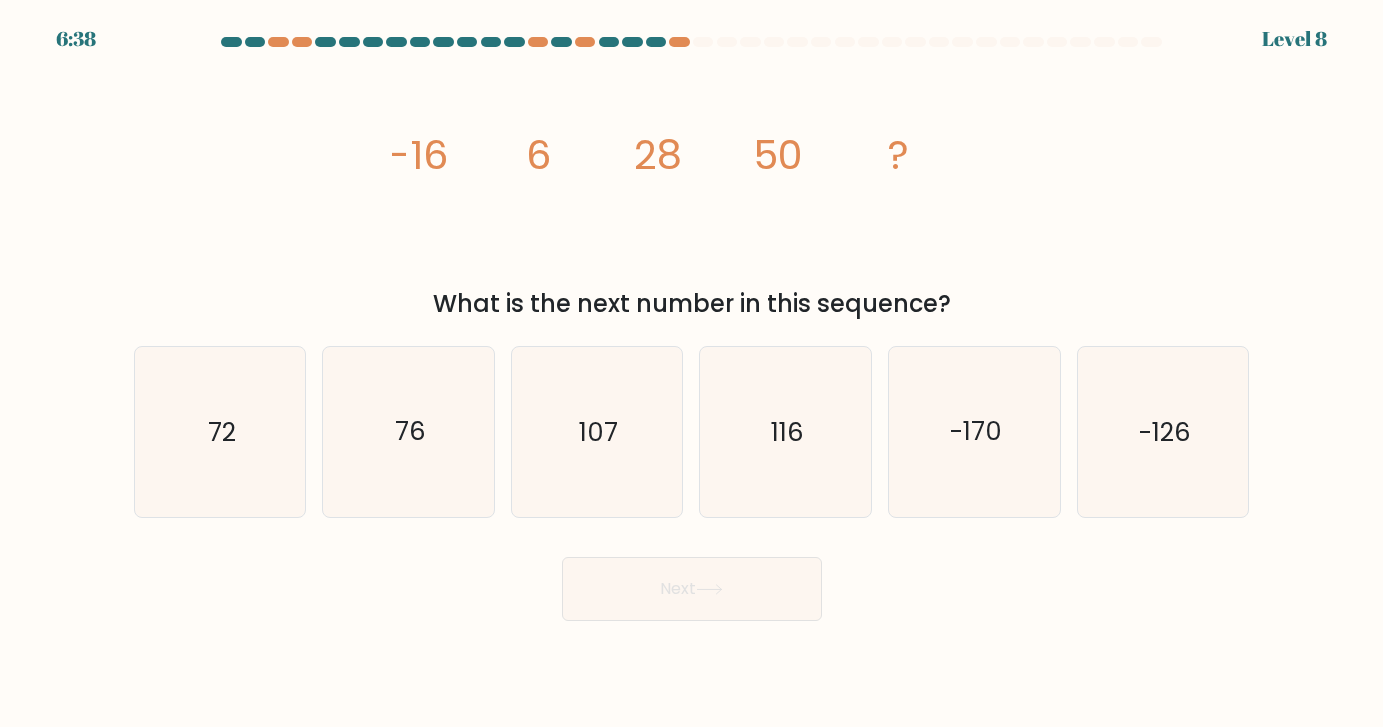drag, startPoint x: 380, startPoint y: 154, endPoint x: 979, endPoint y: 302, distance: 617.01294 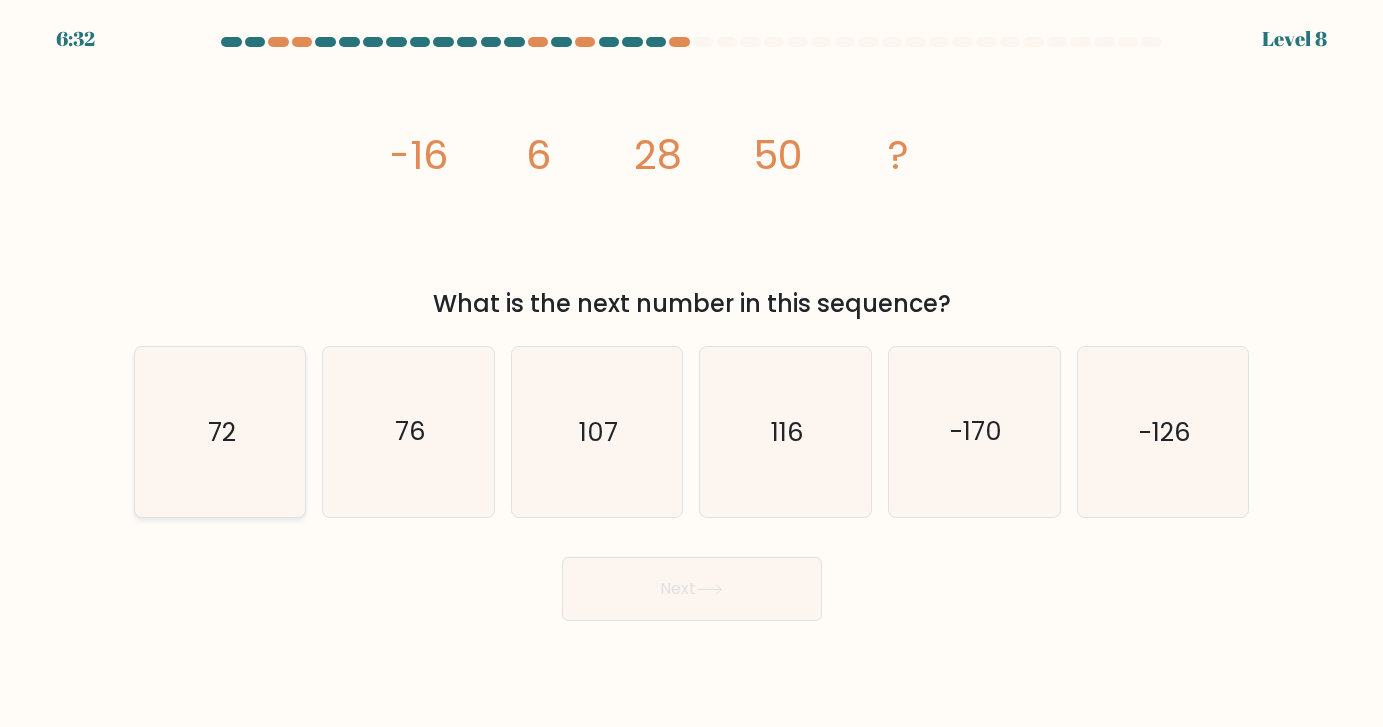 click on "72" at bounding box center (219, 431) 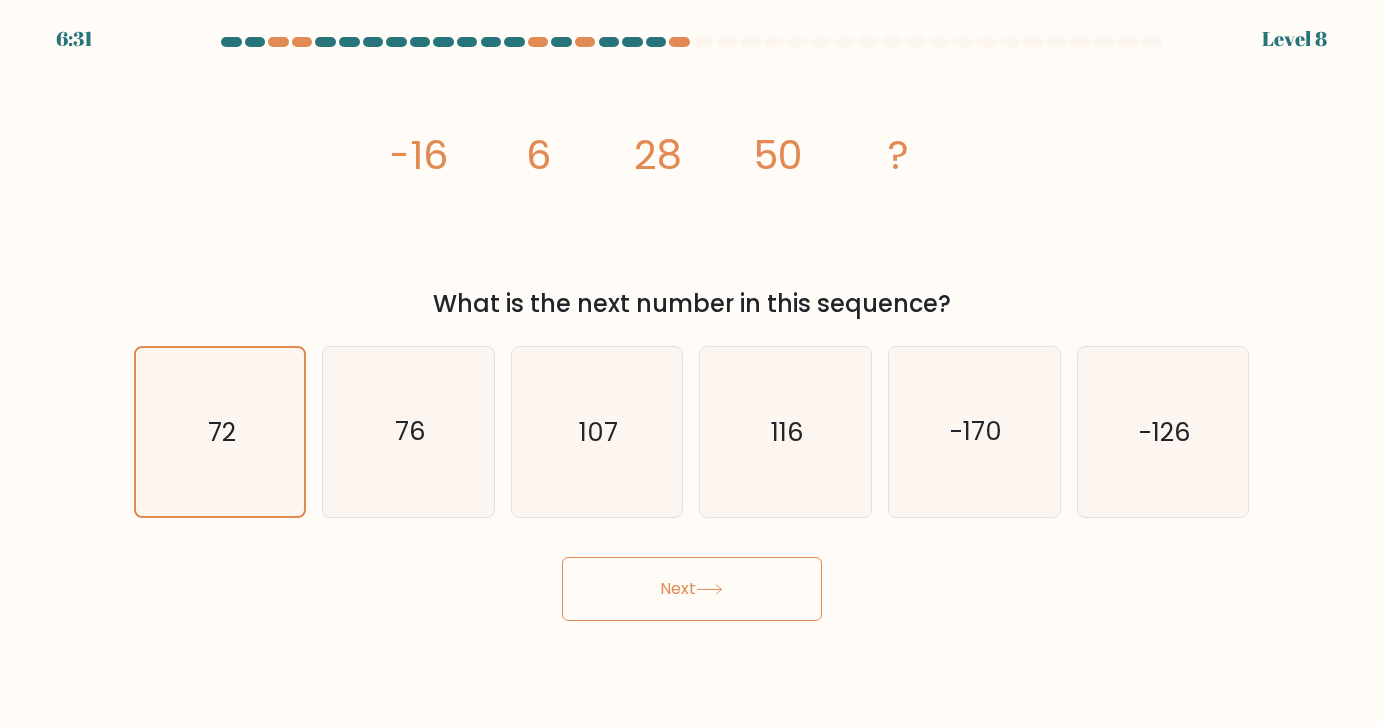 click on "Next" at bounding box center [692, 589] 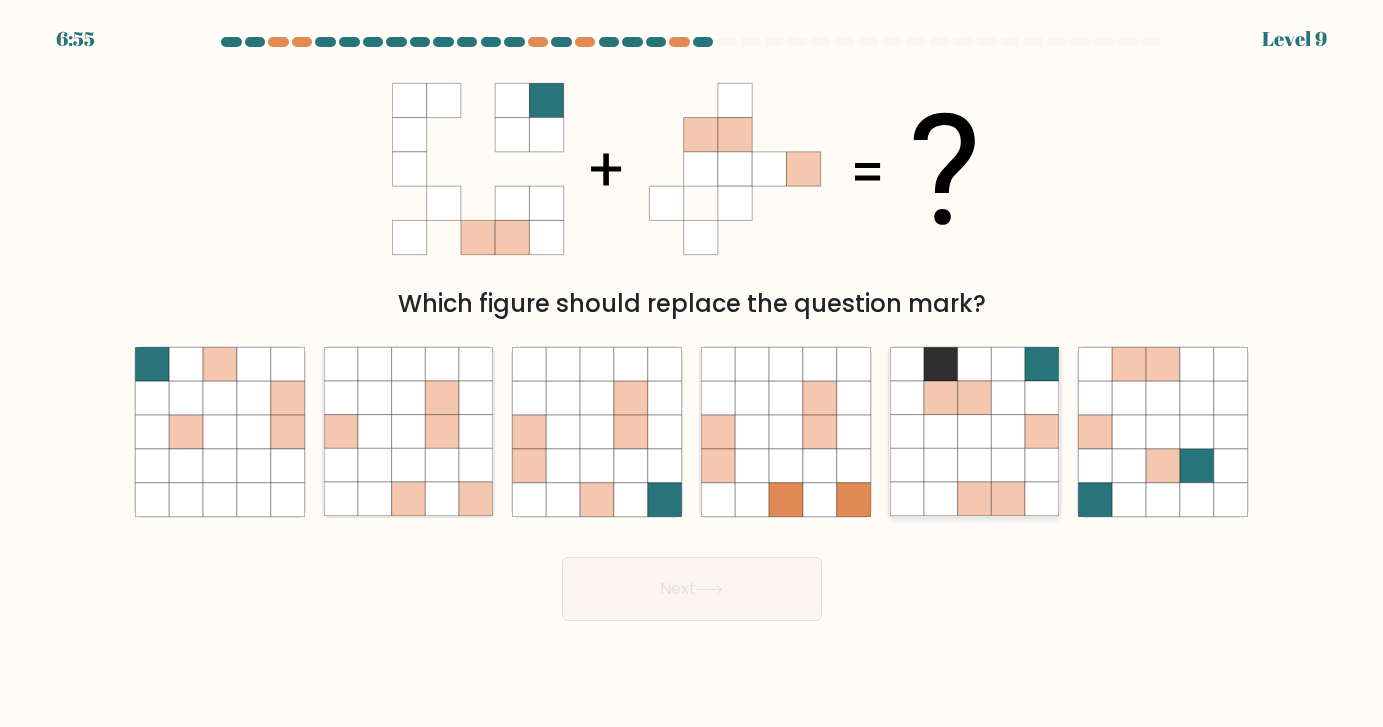 click at bounding box center (975, 432) 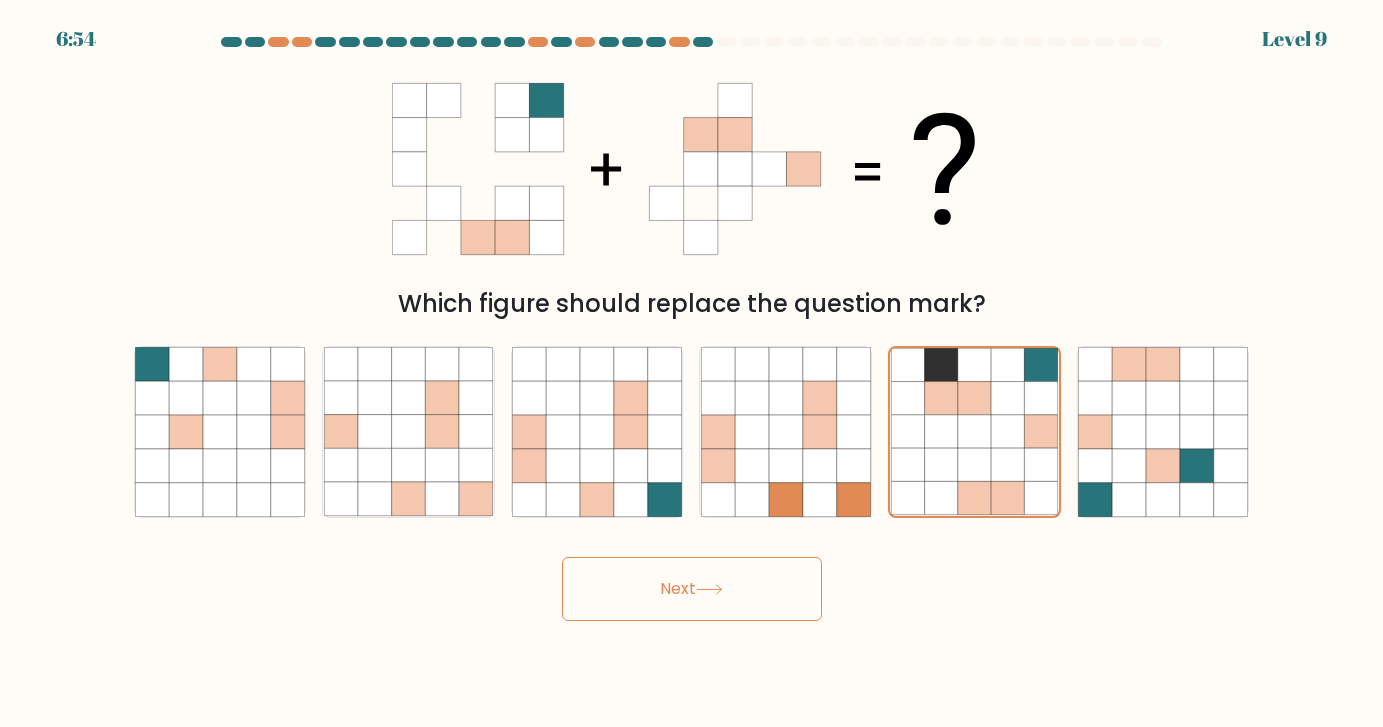 click on "Next" at bounding box center (692, 589) 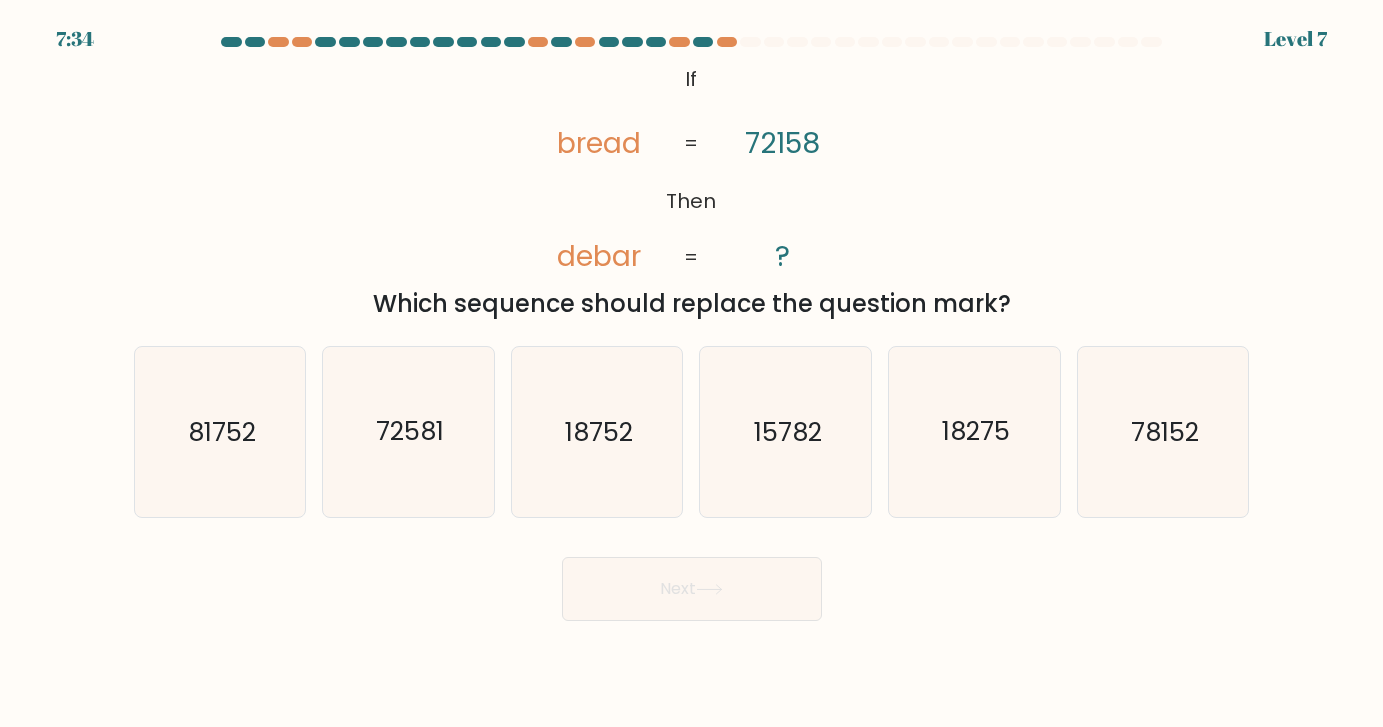 drag, startPoint x: 669, startPoint y: 77, endPoint x: 1015, endPoint y: 305, distance: 414.36697 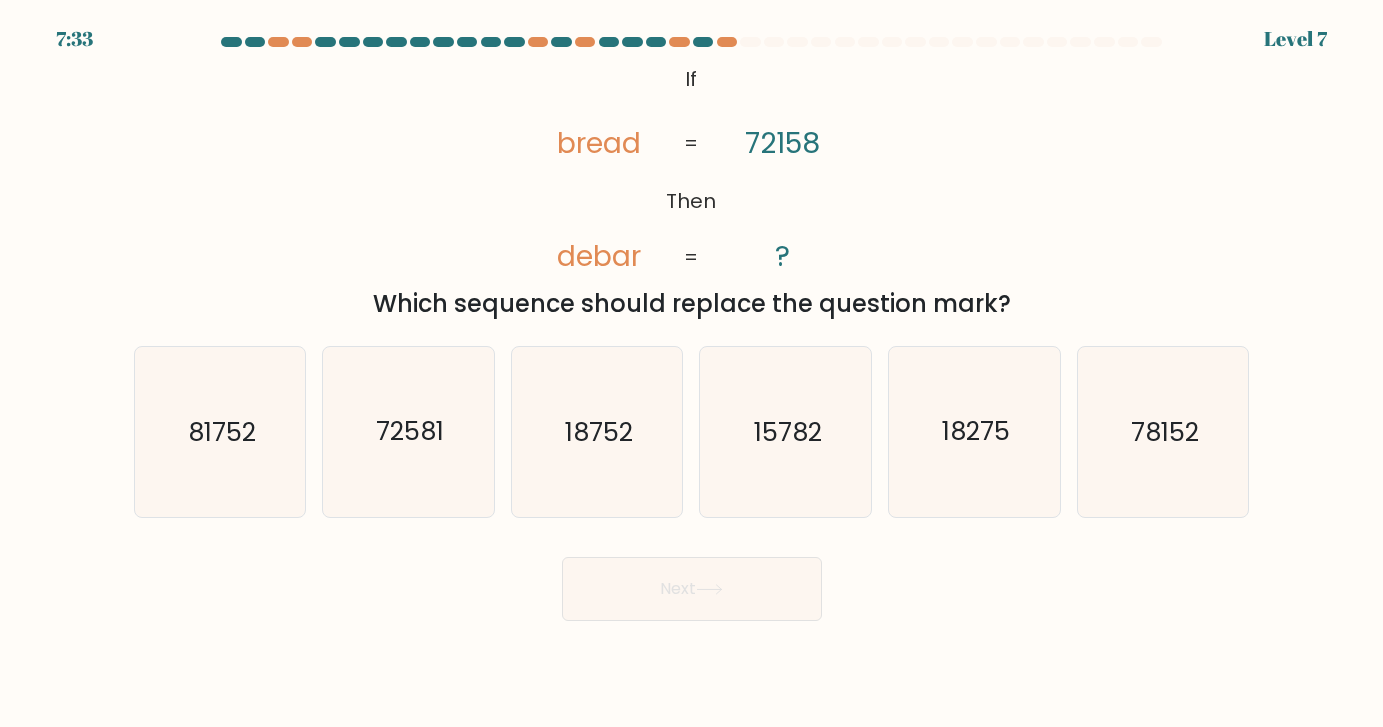 copy on "If       Then       bread       debar       72158       ?       =       =
Which sequence should replace the question mark?" 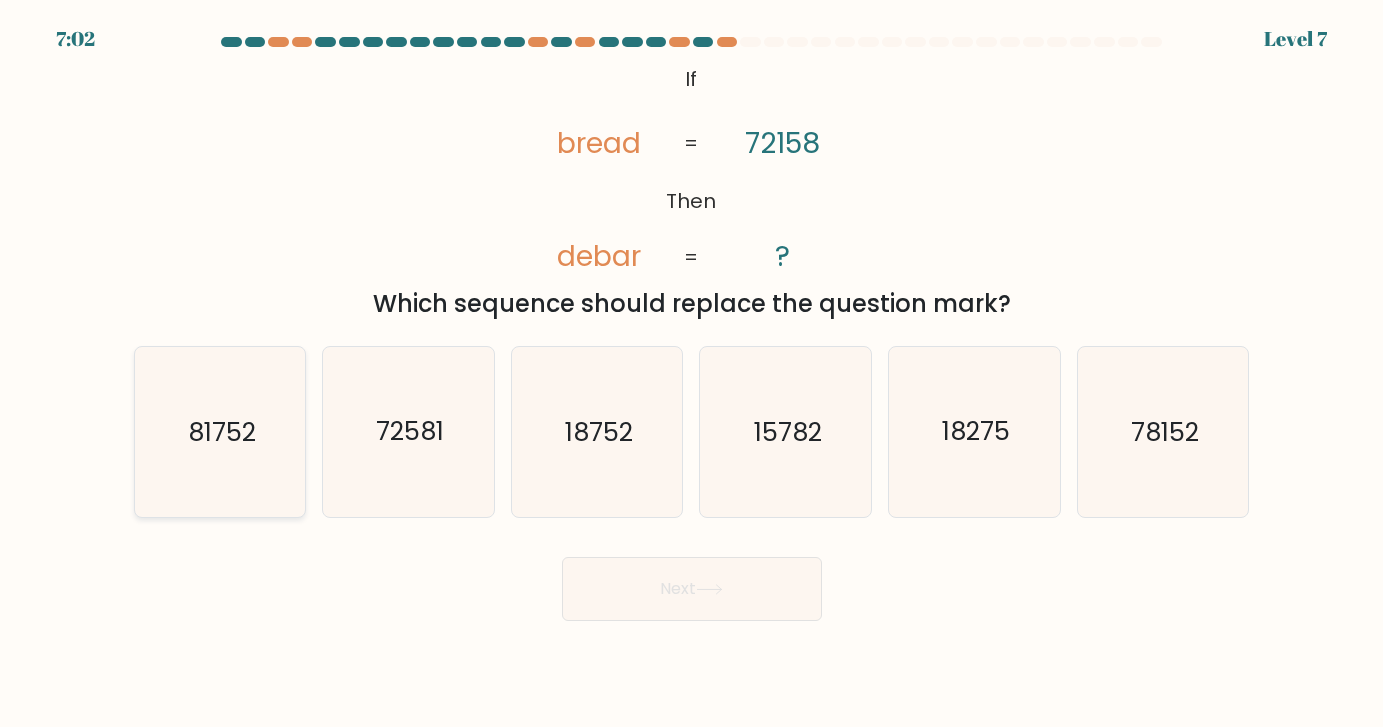 click on "81752" at bounding box center [222, 431] 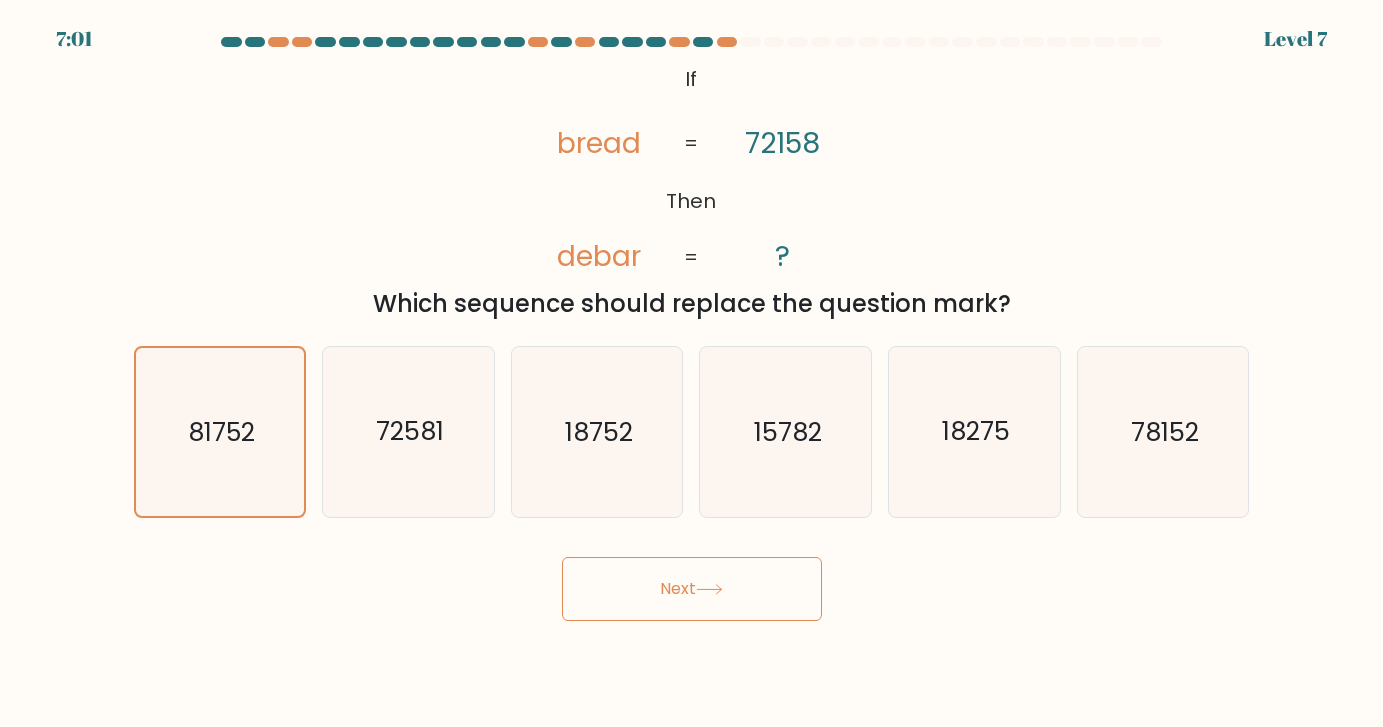 click on "Next" at bounding box center [692, 589] 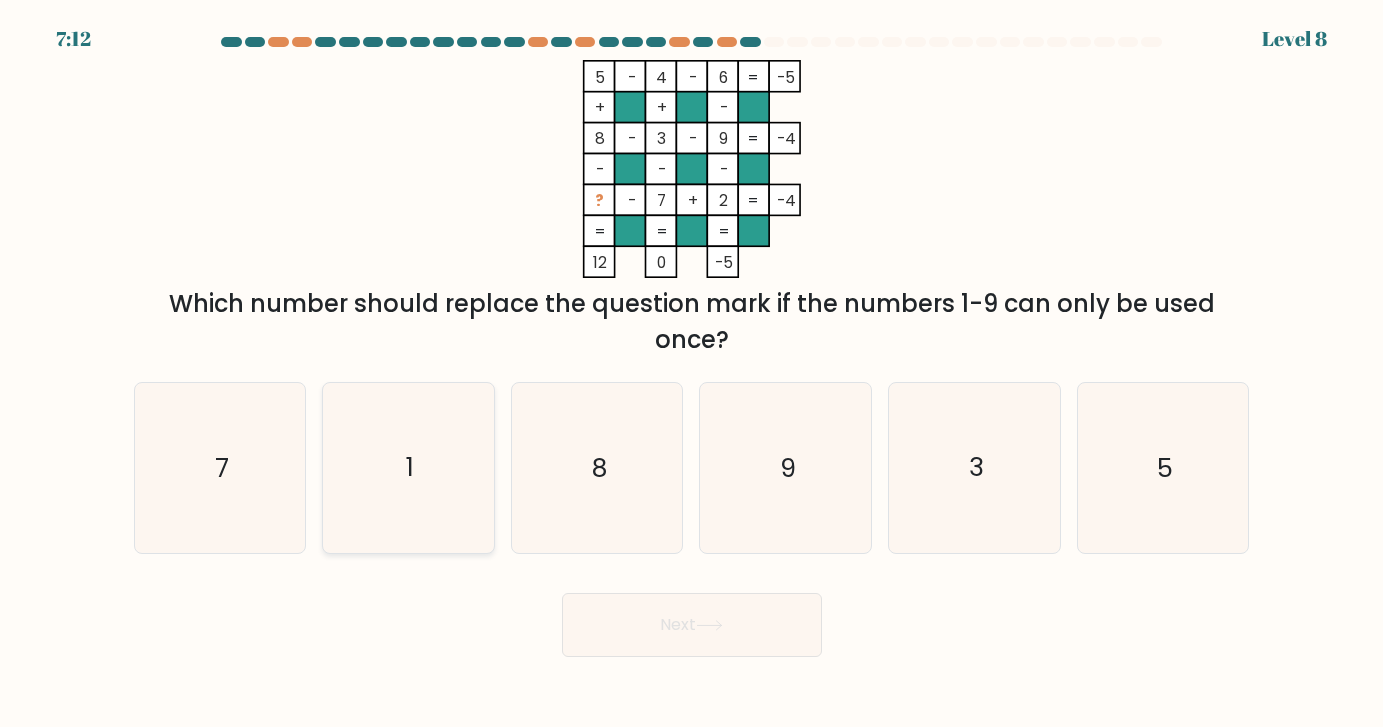 click on "1" at bounding box center [408, 467] 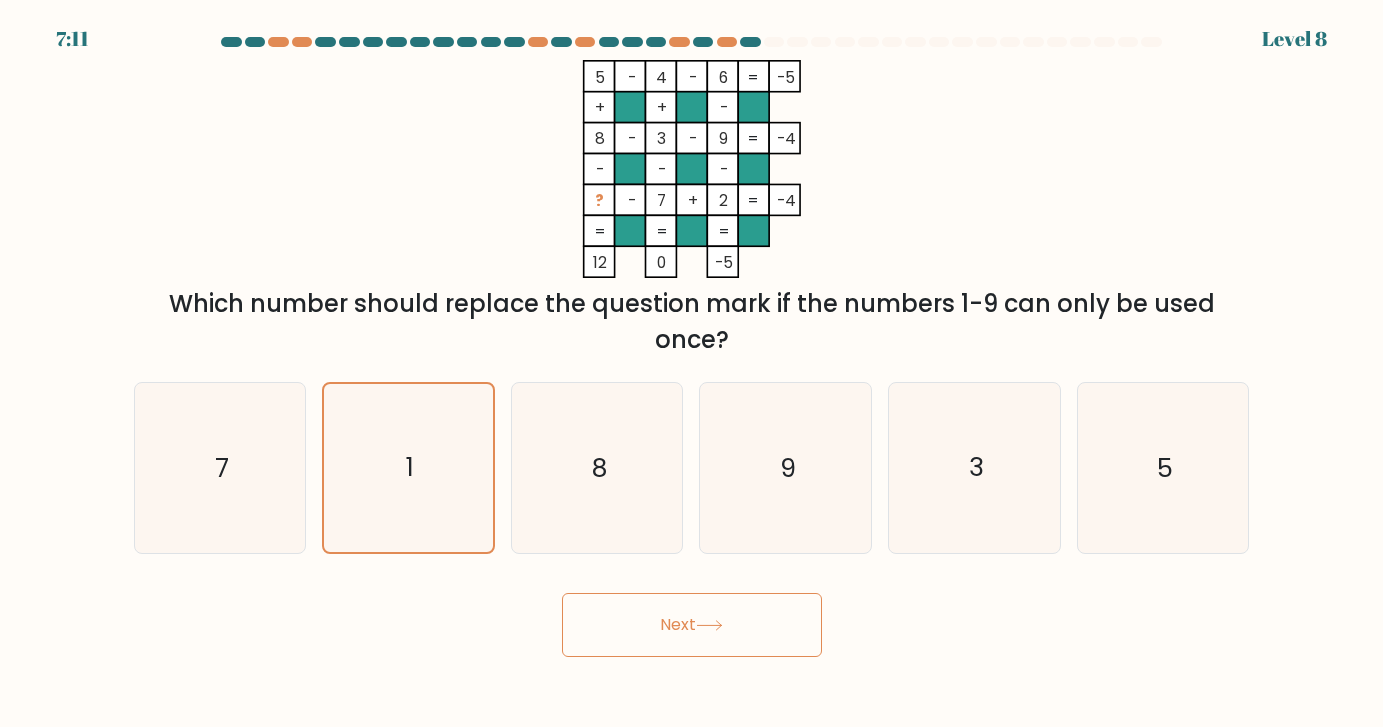 click on "Next" at bounding box center (692, 625) 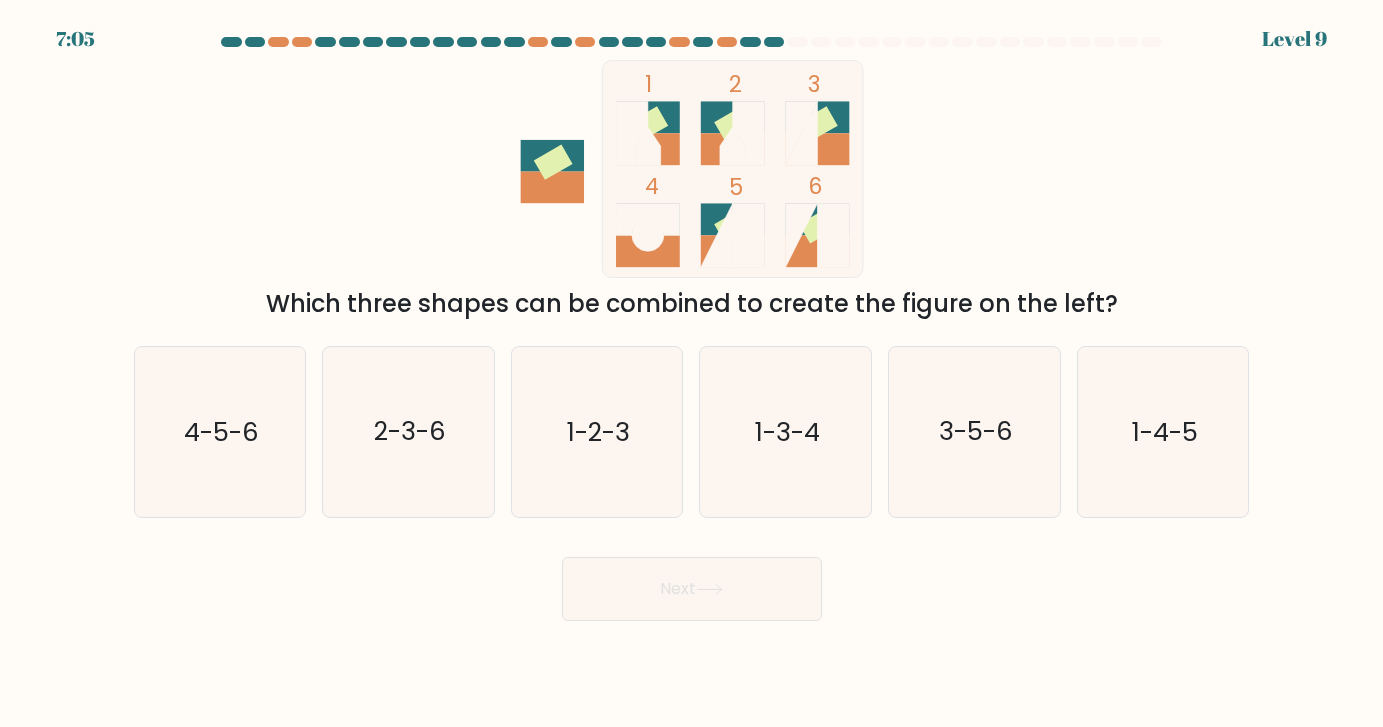 click at bounding box center [648, 146] 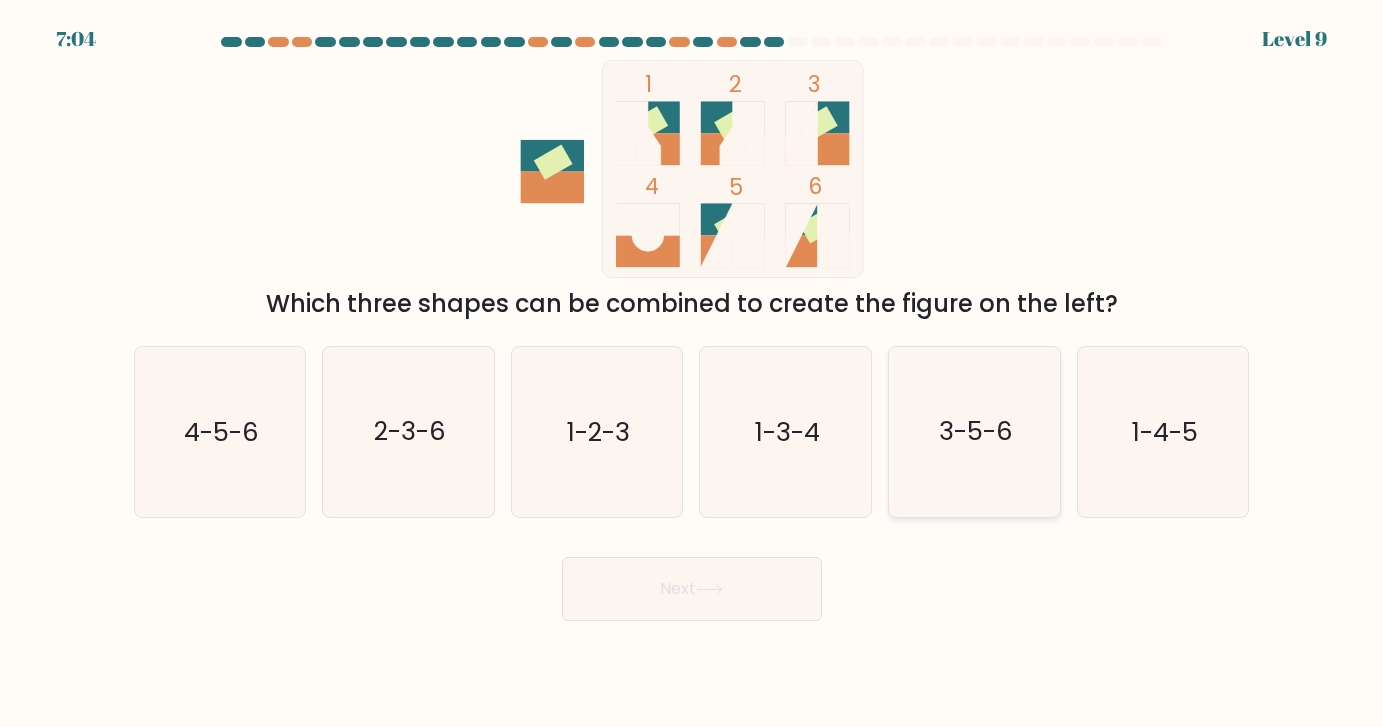 click on "3-5-6" at bounding box center [974, 431] 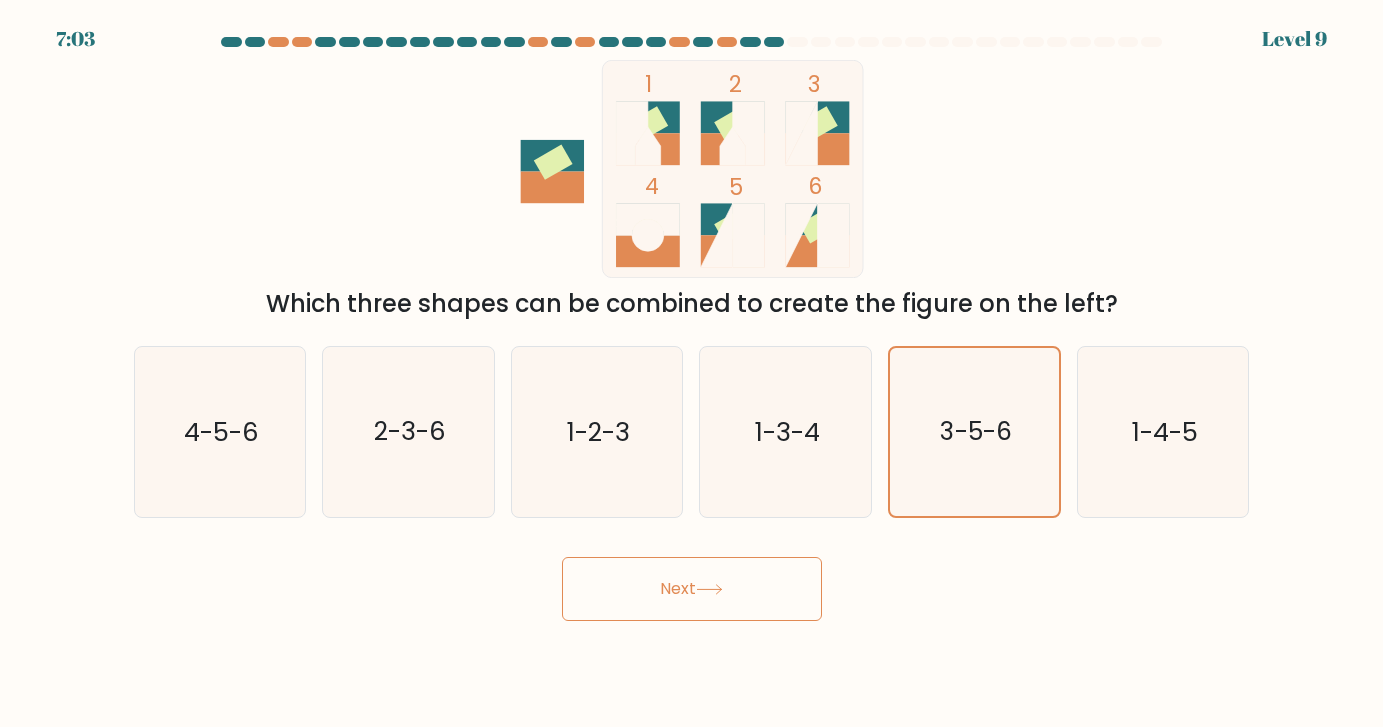 click on "Next" at bounding box center (692, 589) 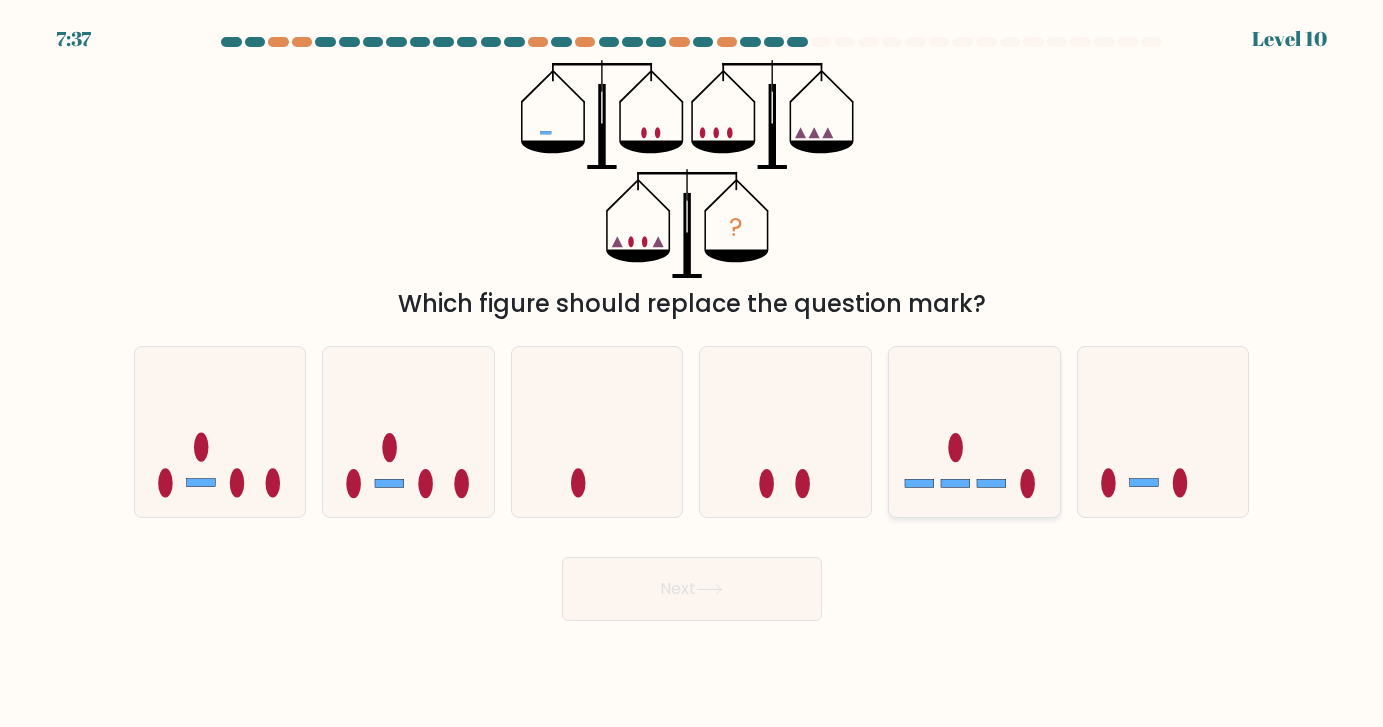 click at bounding box center [974, 431] 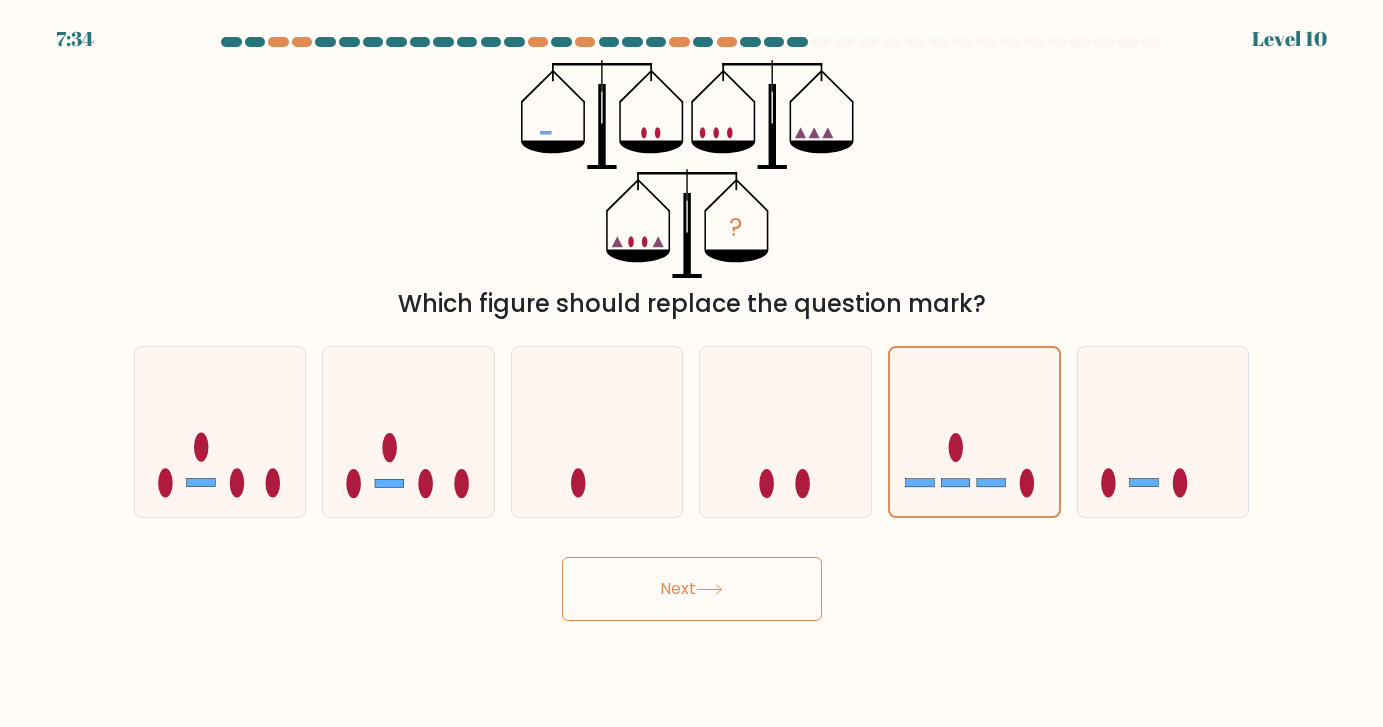 click on "Next" at bounding box center [692, 589] 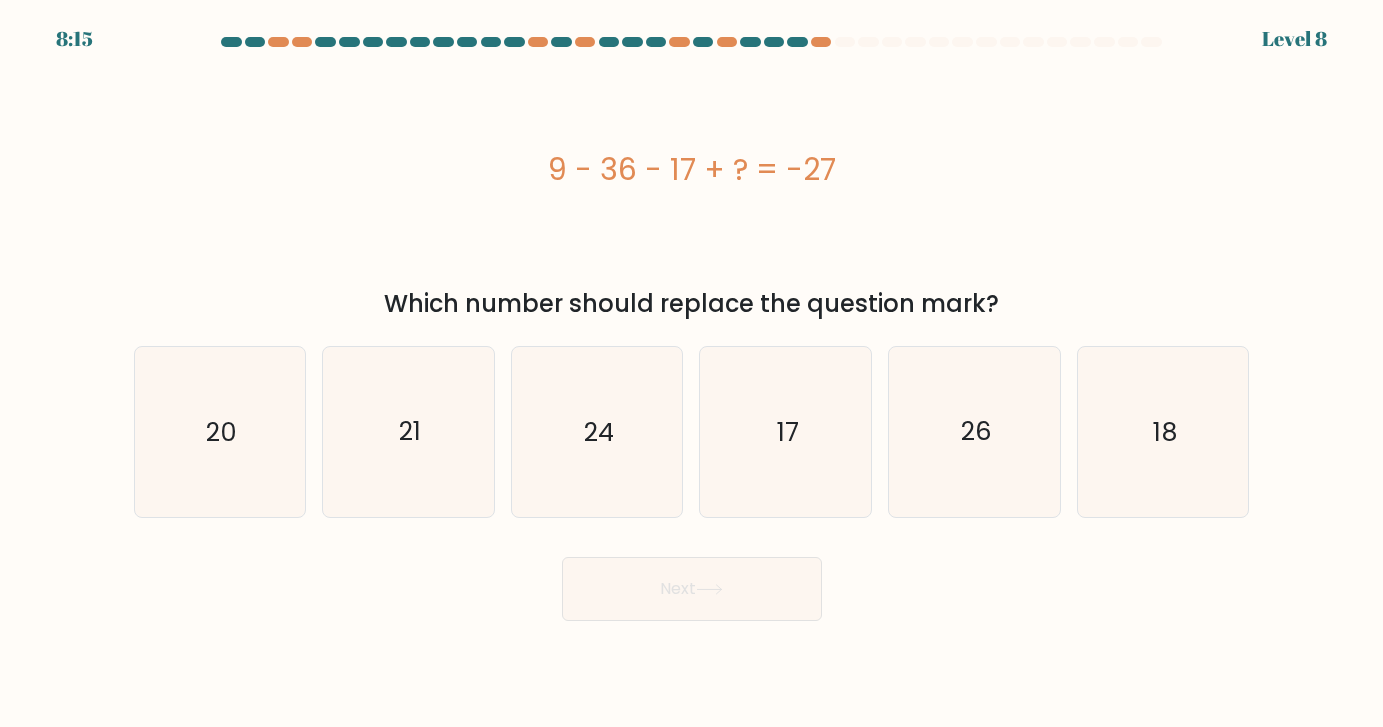 drag, startPoint x: 548, startPoint y: 163, endPoint x: 1029, endPoint y: 305, distance: 501.52267 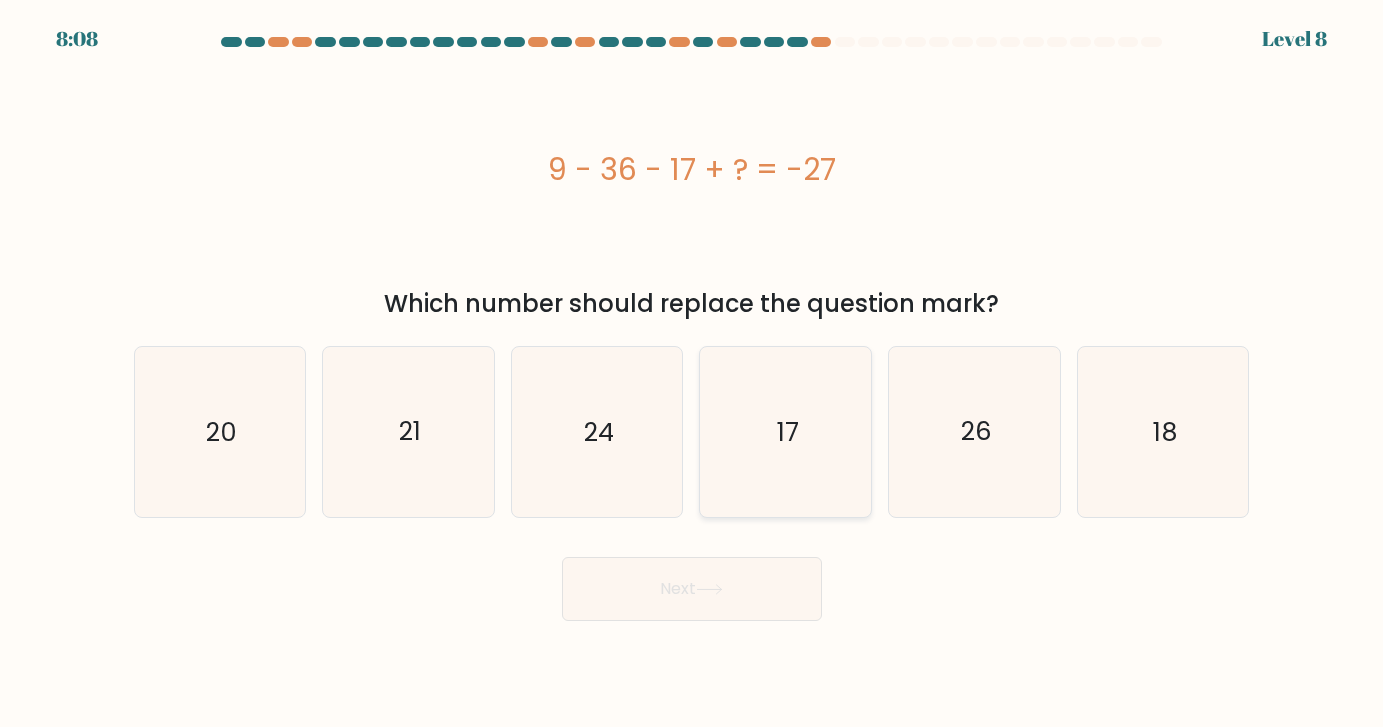 click on "17" at bounding box center (785, 431) 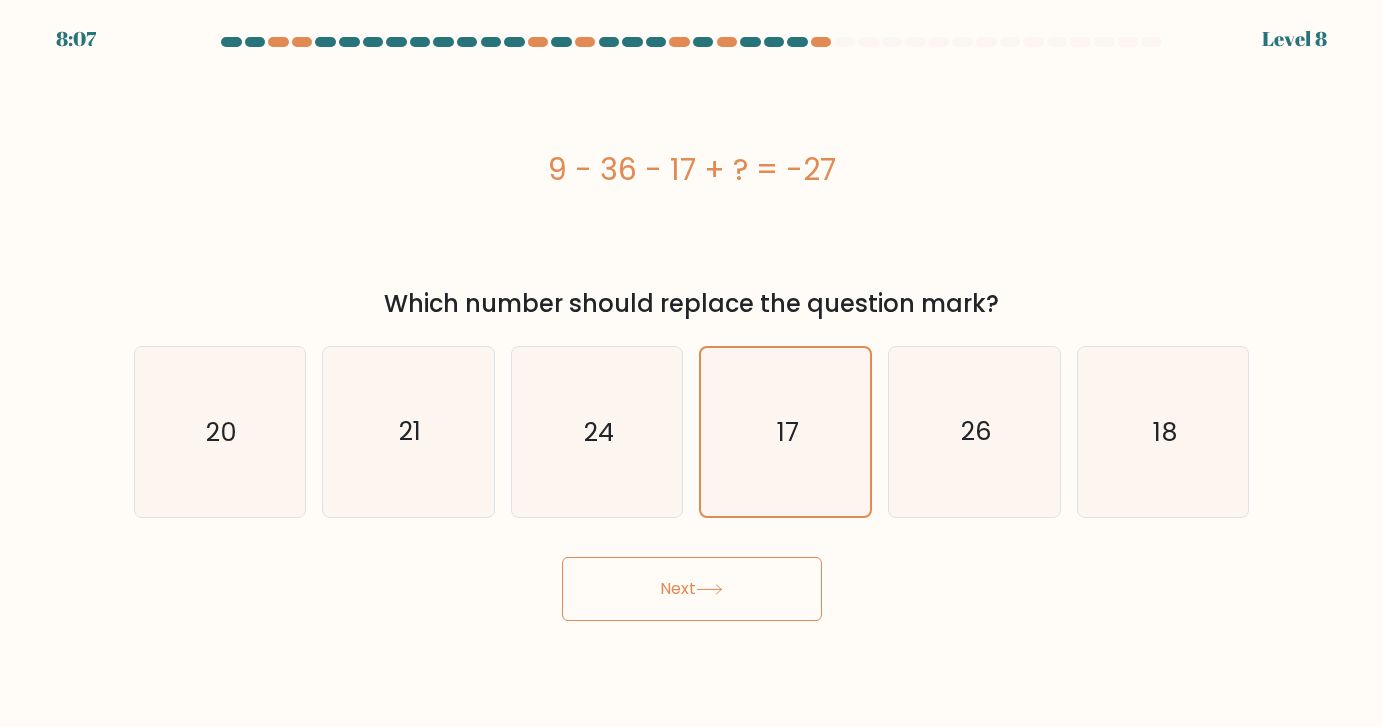 click on "Next" at bounding box center (692, 589) 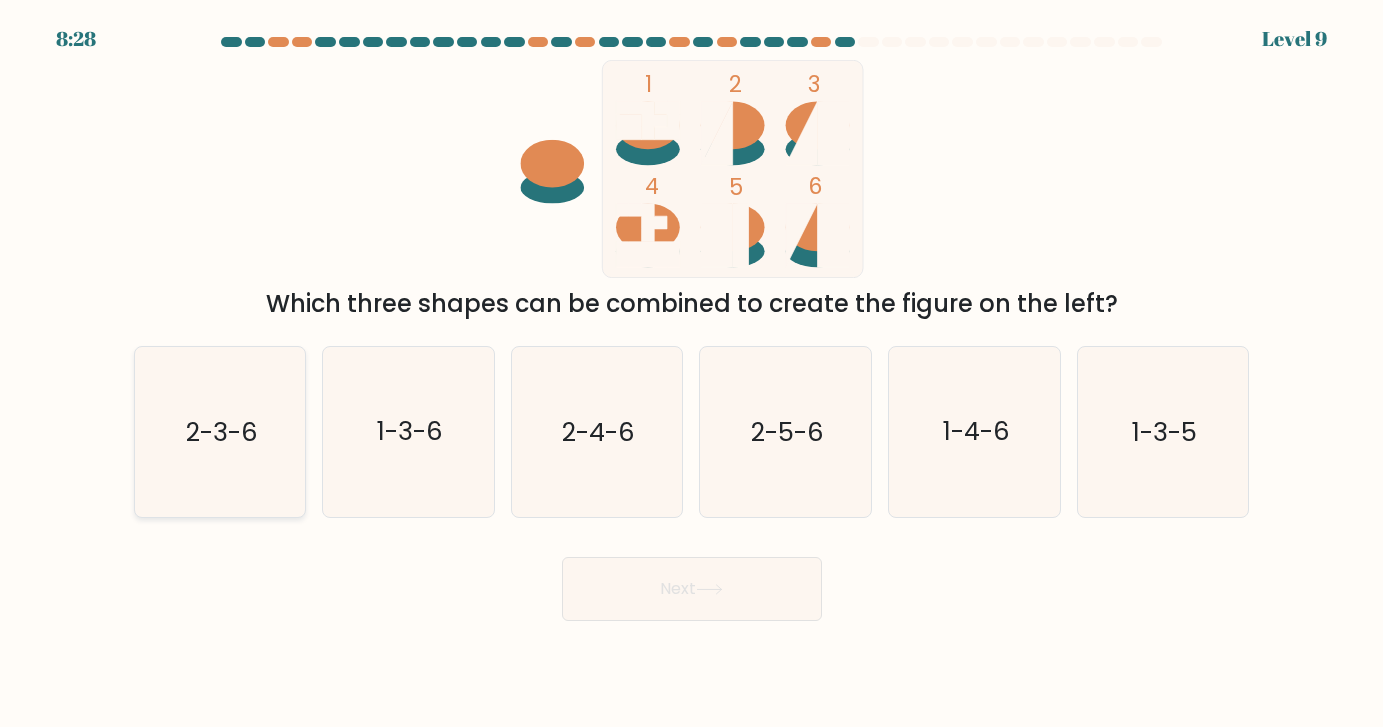 click on "2-3-6" at bounding box center (219, 431) 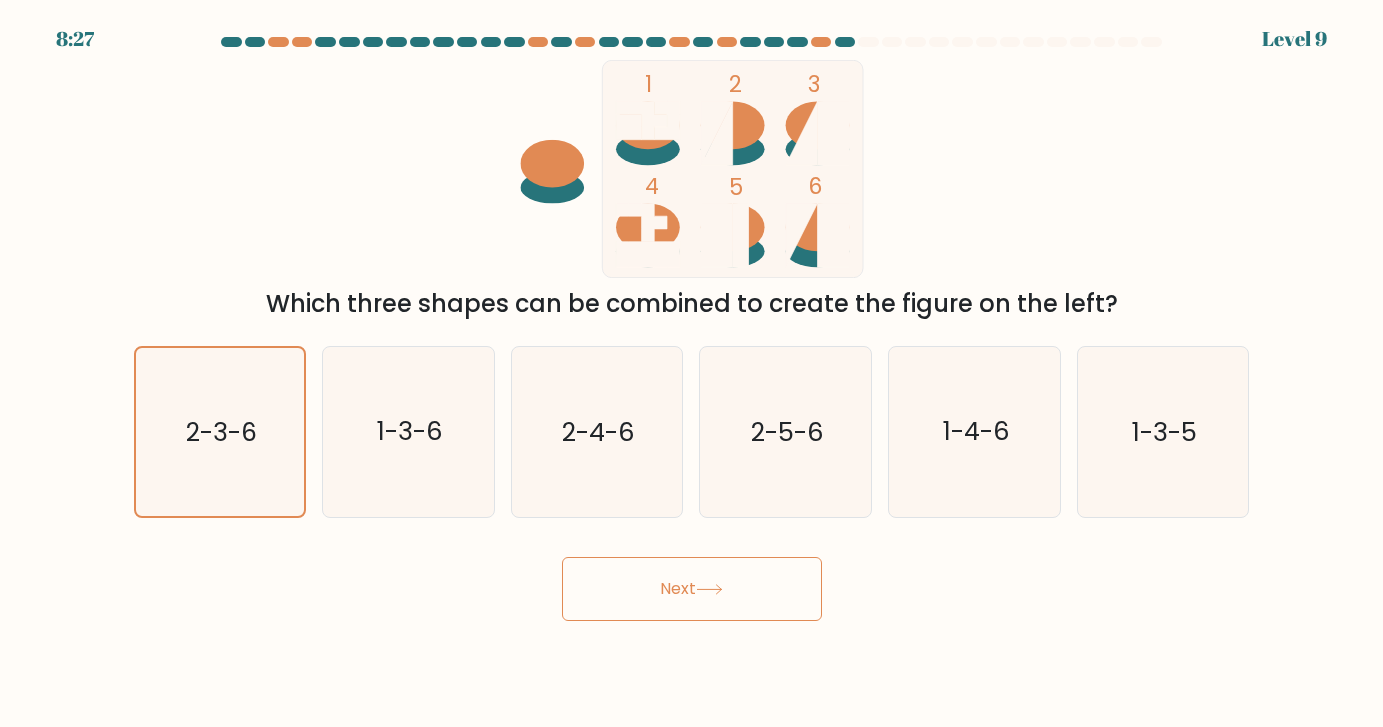 click on "Next" at bounding box center (692, 589) 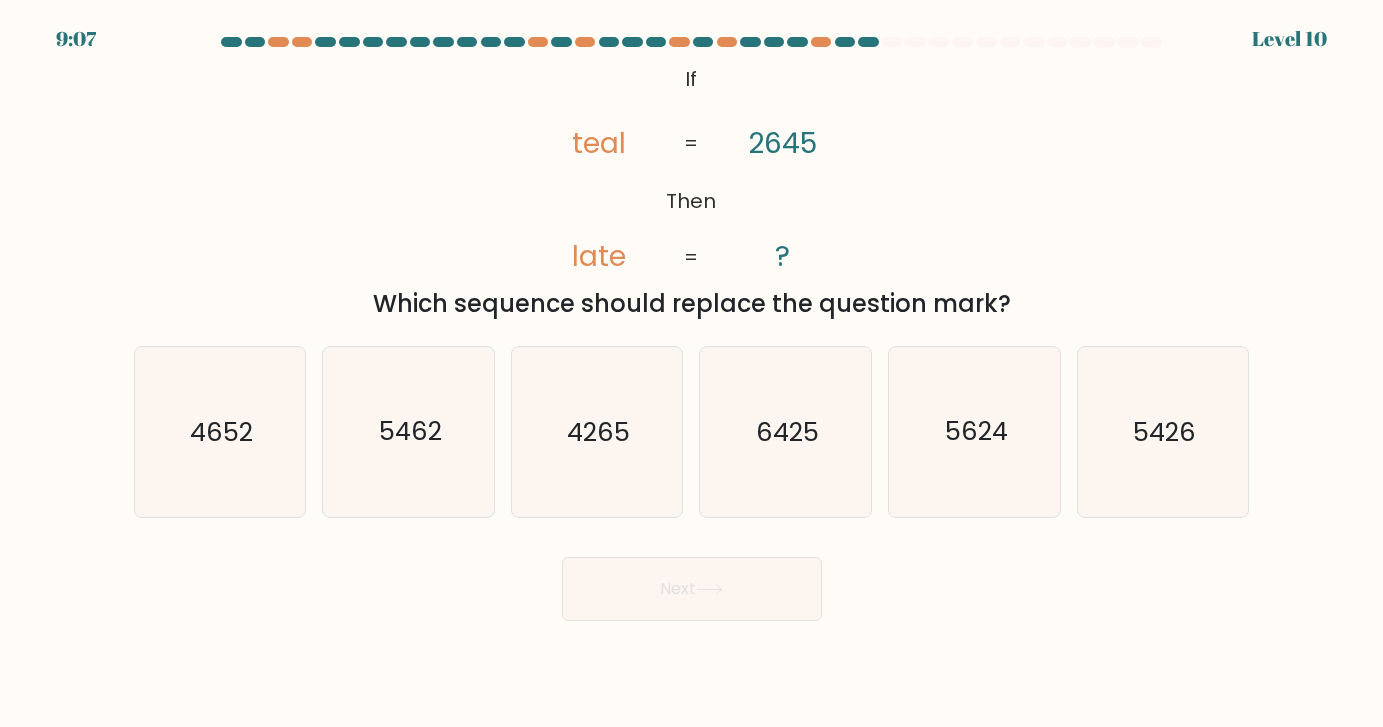 drag, startPoint x: 676, startPoint y: 71, endPoint x: 1006, endPoint y: 301, distance: 402.2437 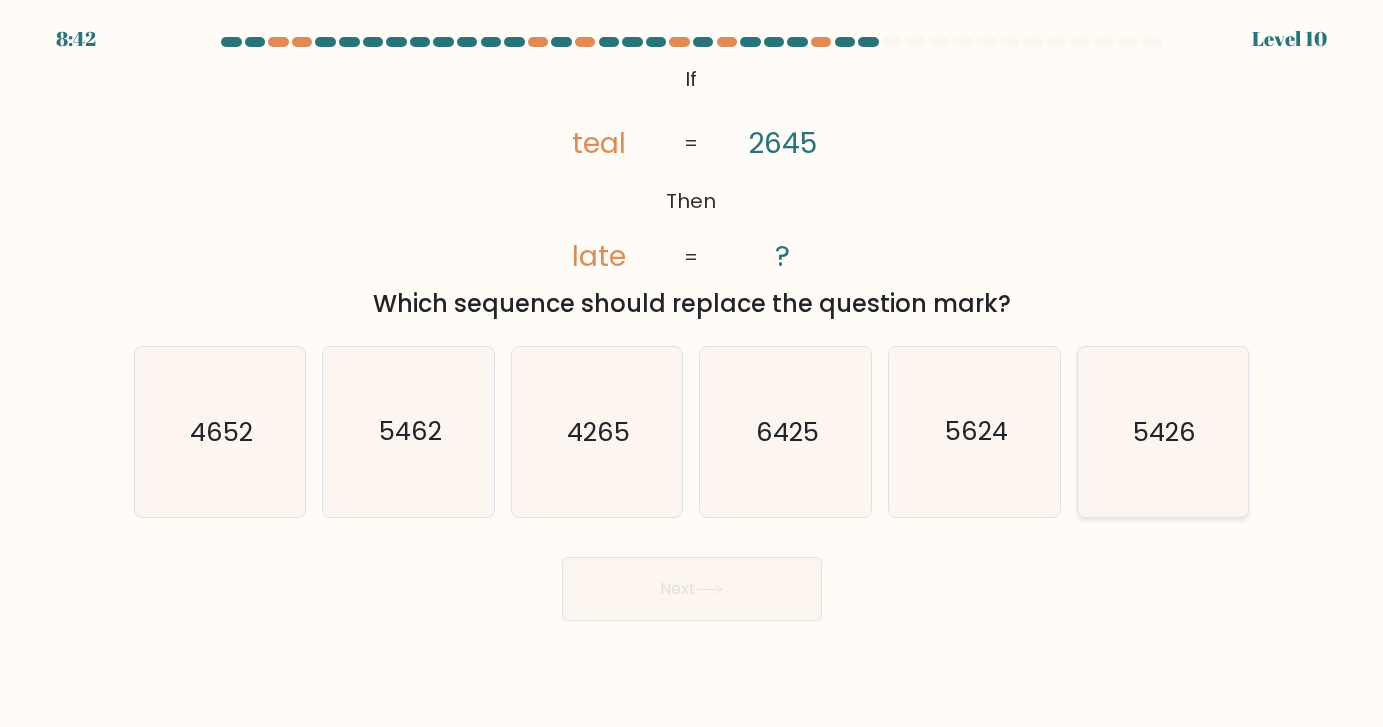 click on "5426" at bounding box center (1162, 431) 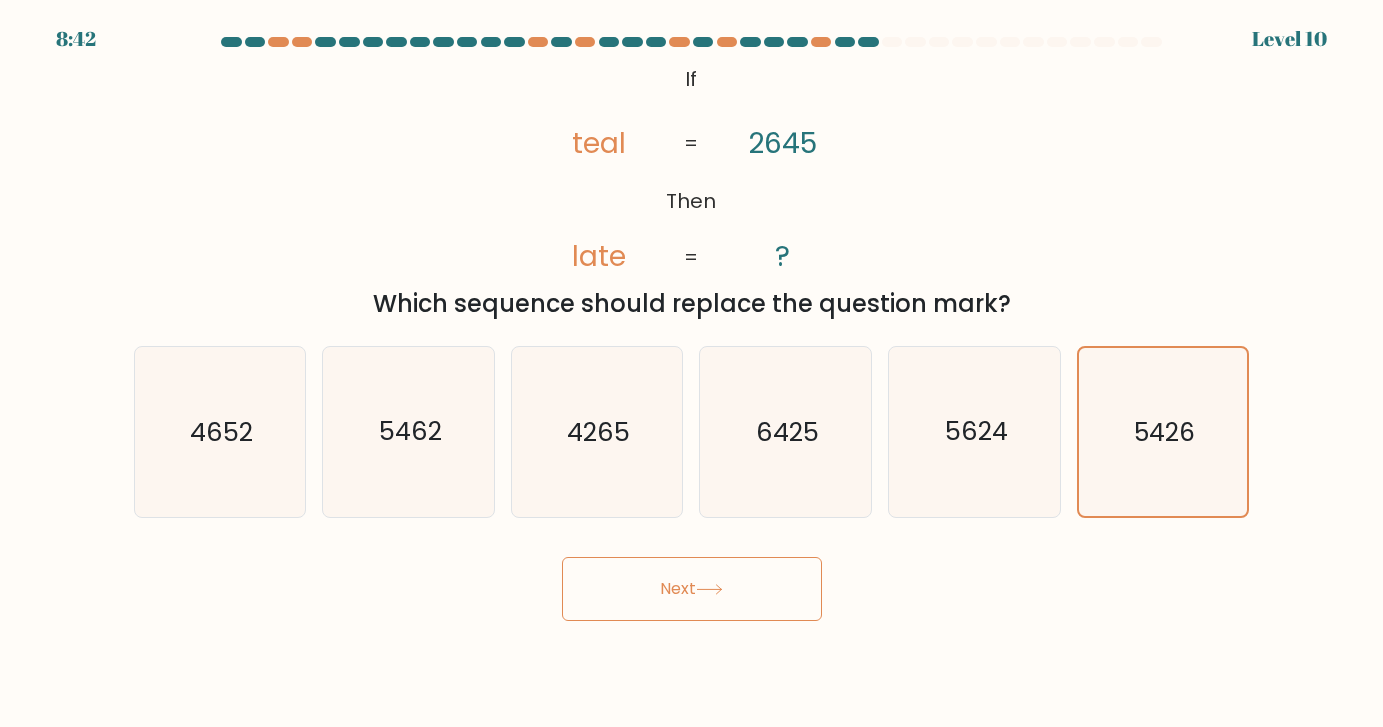 click at bounding box center [709, 589] 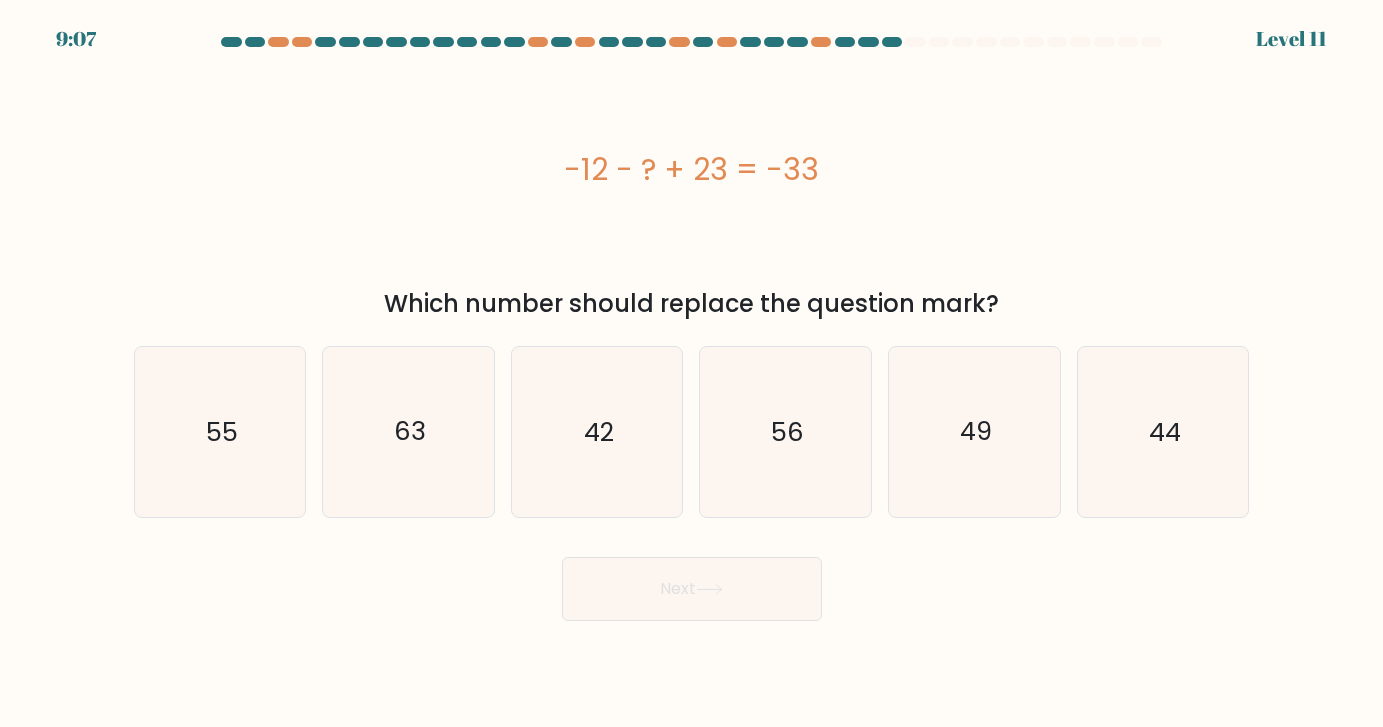 drag, startPoint x: 561, startPoint y: 164, endPoint x: 1016, endPoint y: 313, distance: 478.7755 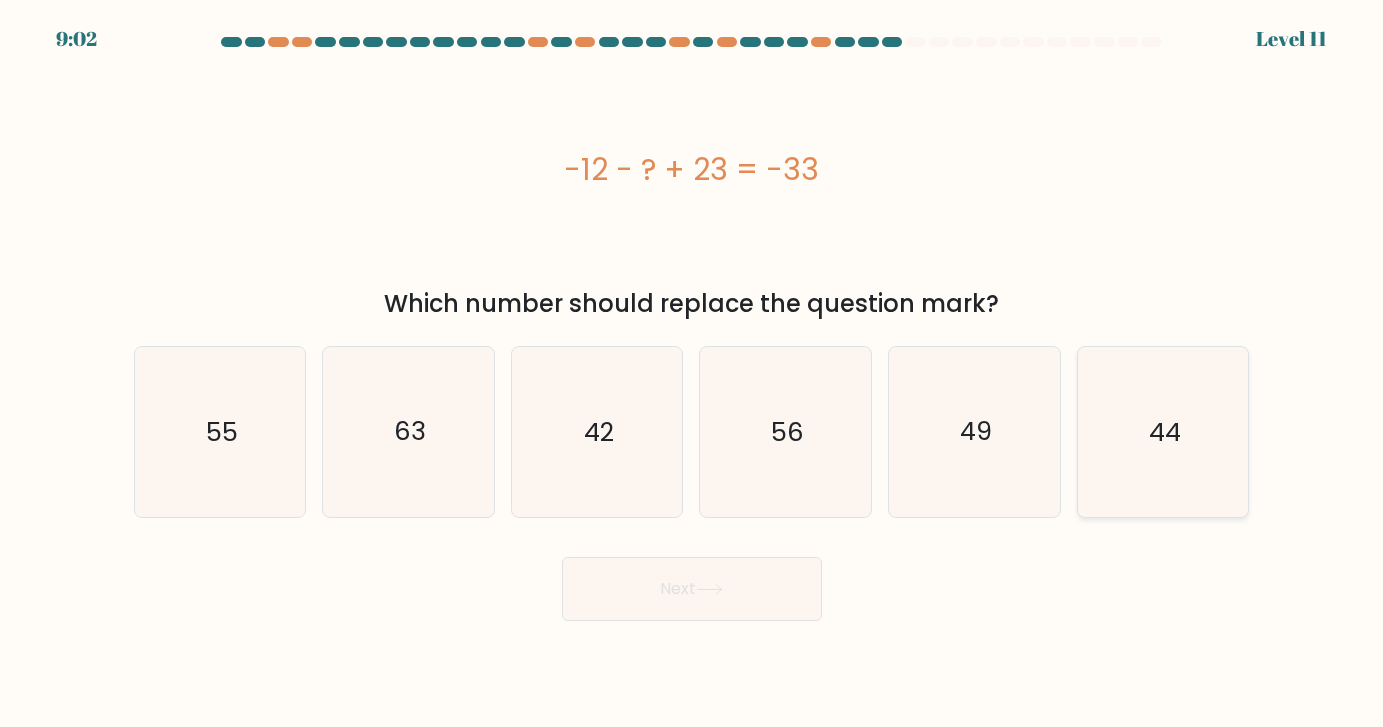 click on "44" at bounding box center [1162, 431] 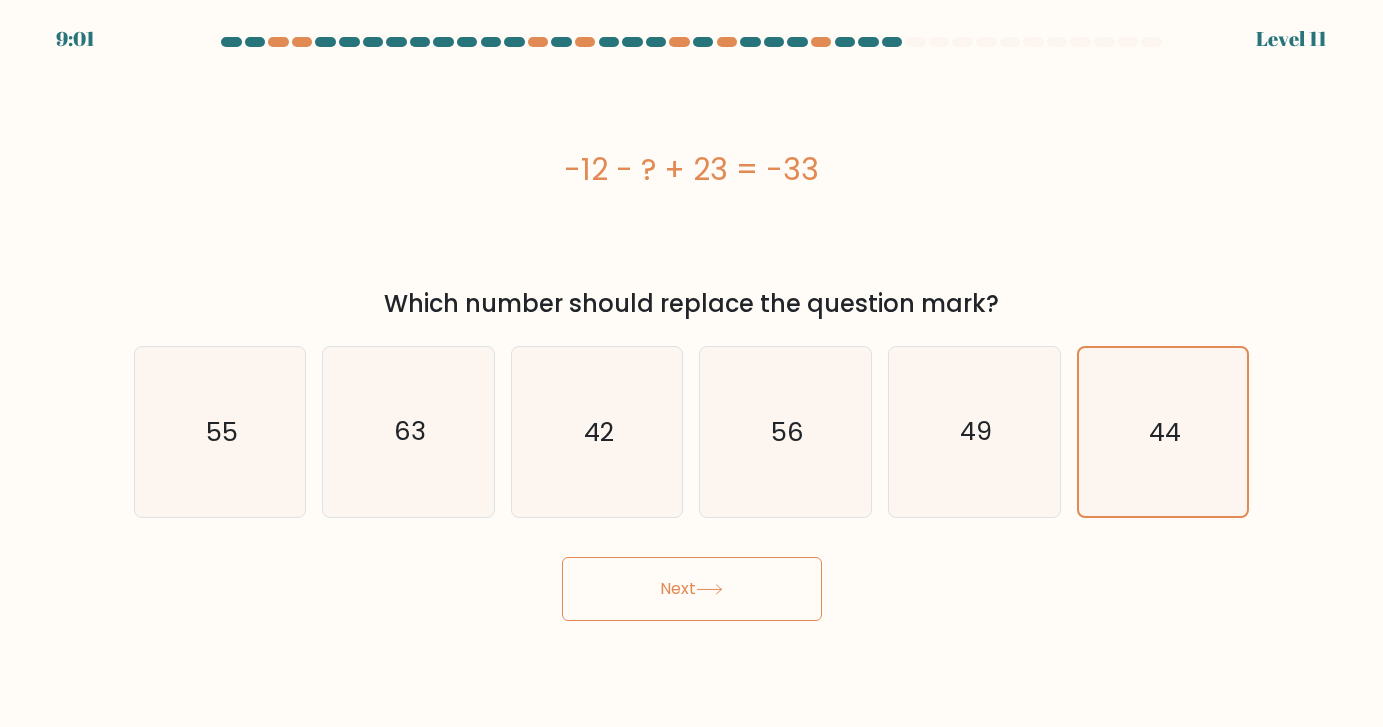 click at bounding box center (709, 589) 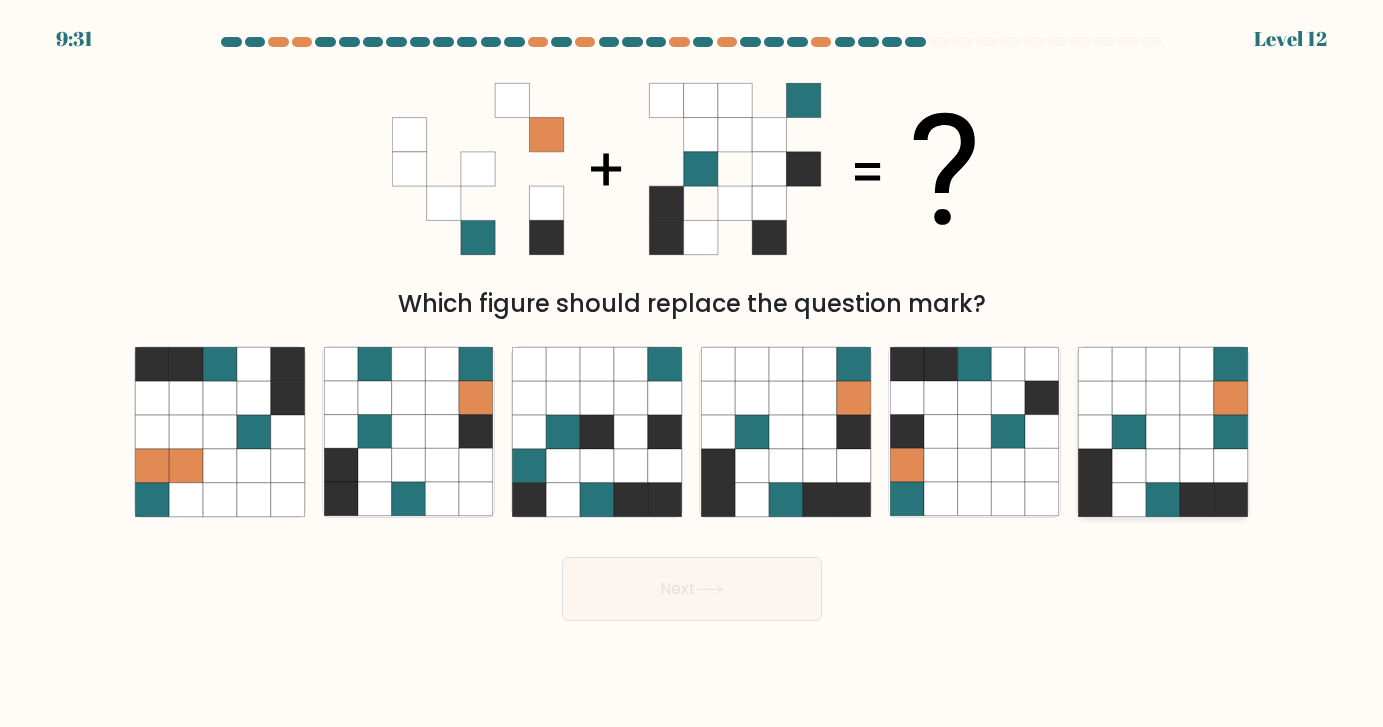 click at bounding box center (1163, 466) 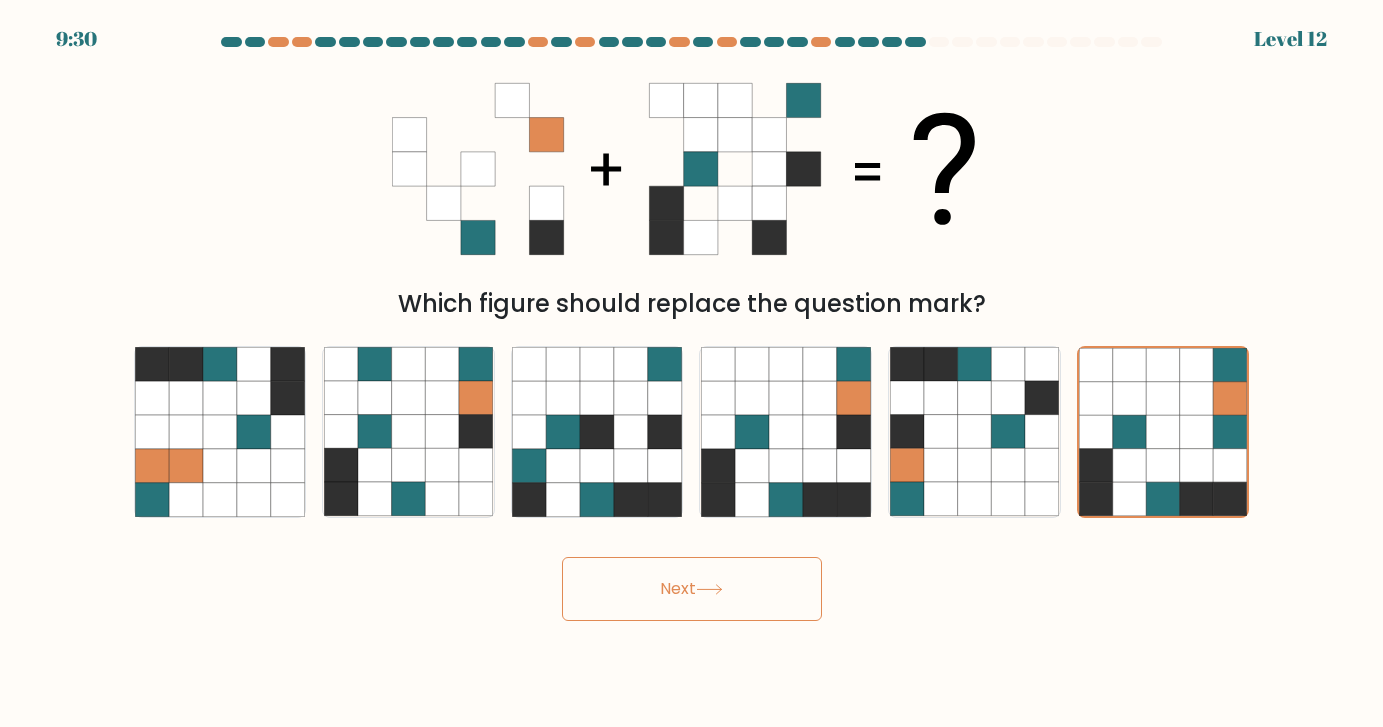 click on "Next" at bounding box center [692, 589] 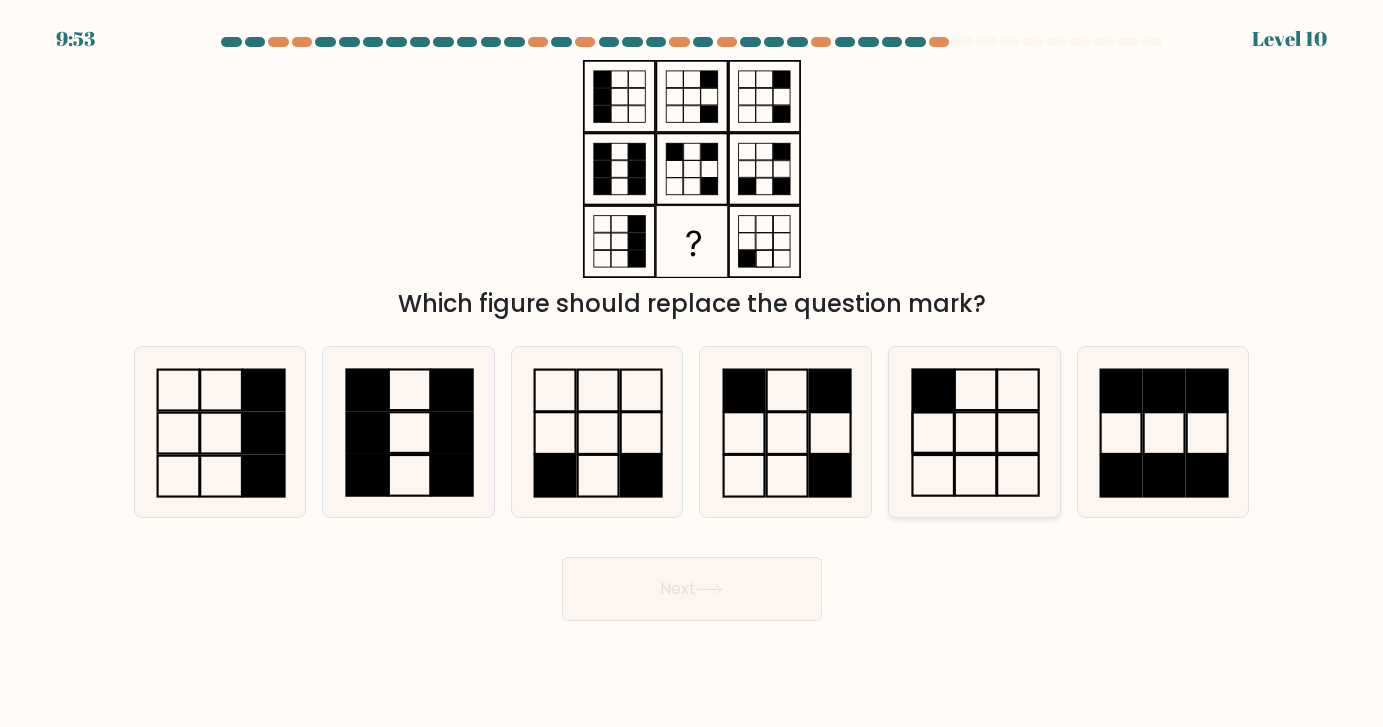 click at bounding box center (974, 431) 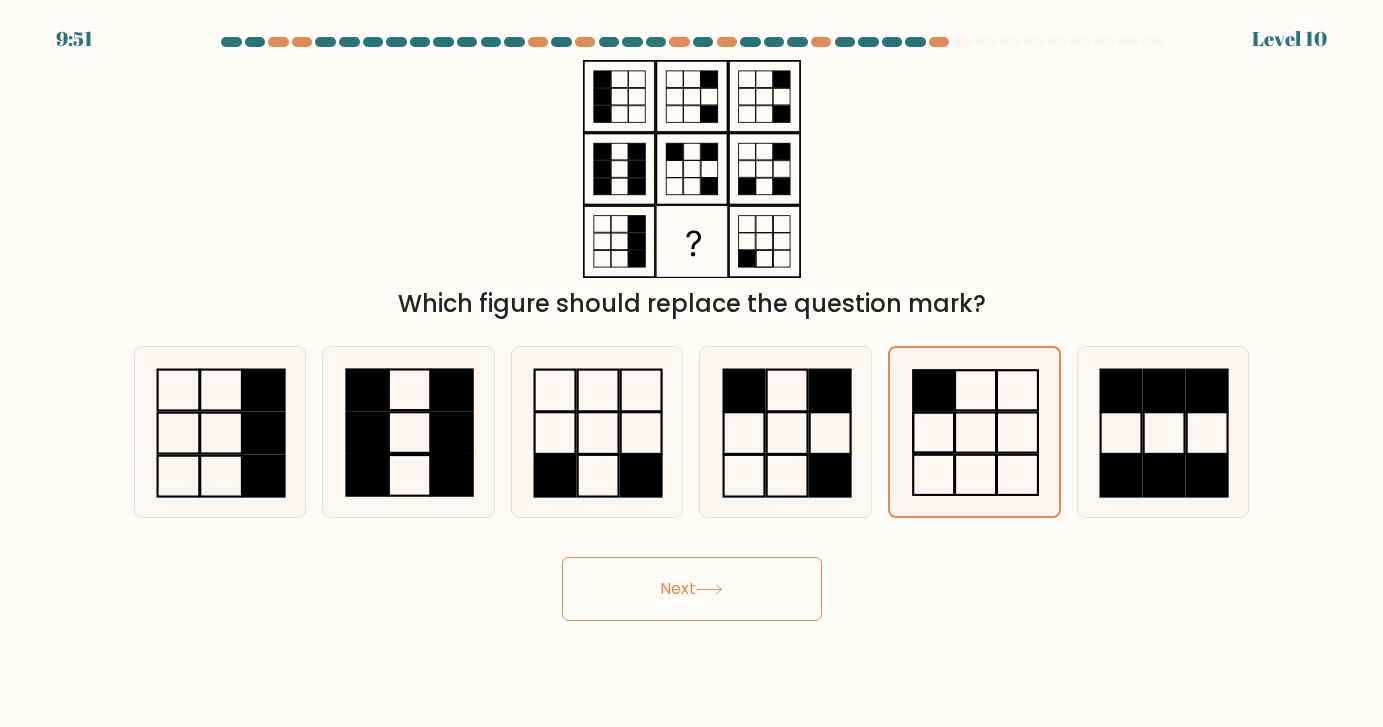 click on "Next" at bounding box center [692, 589] 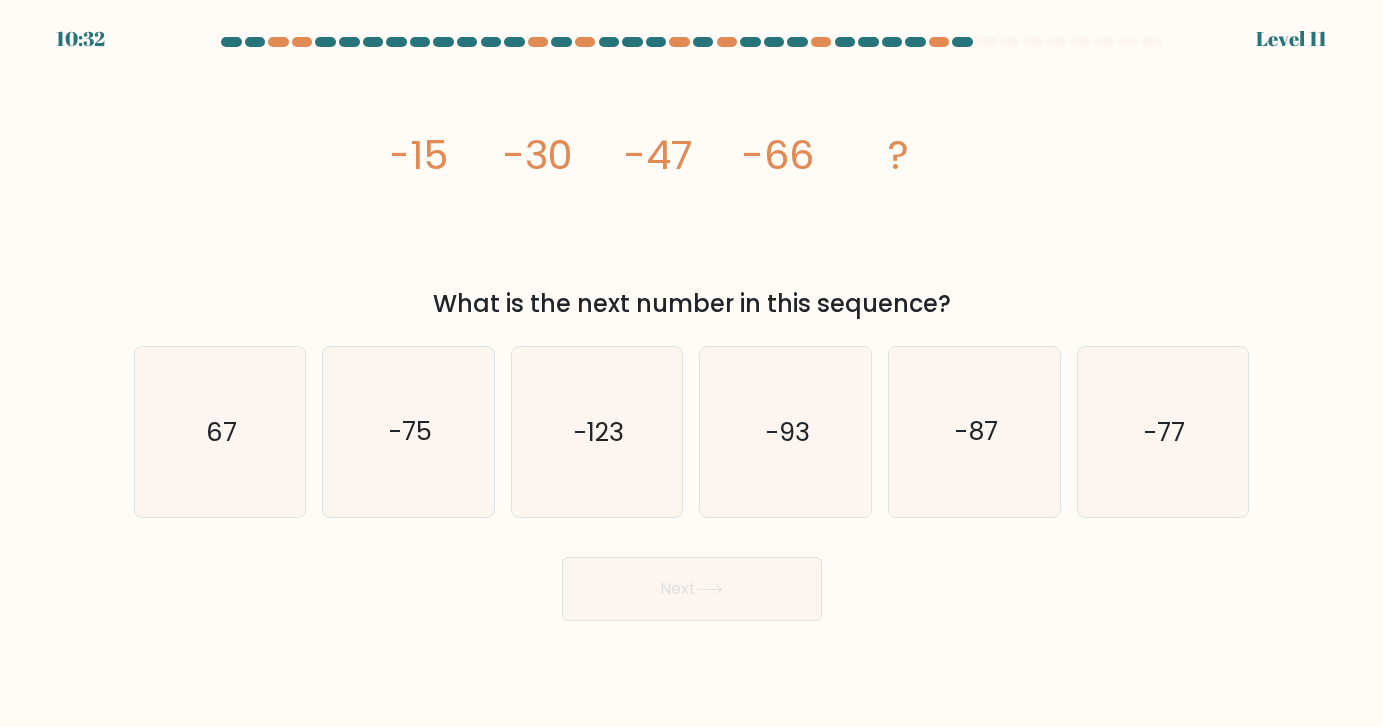 drag, startPoint x: 392, startPoint y: 147, endPoint x: 988, endPoint y: 318, distance: 620.04596 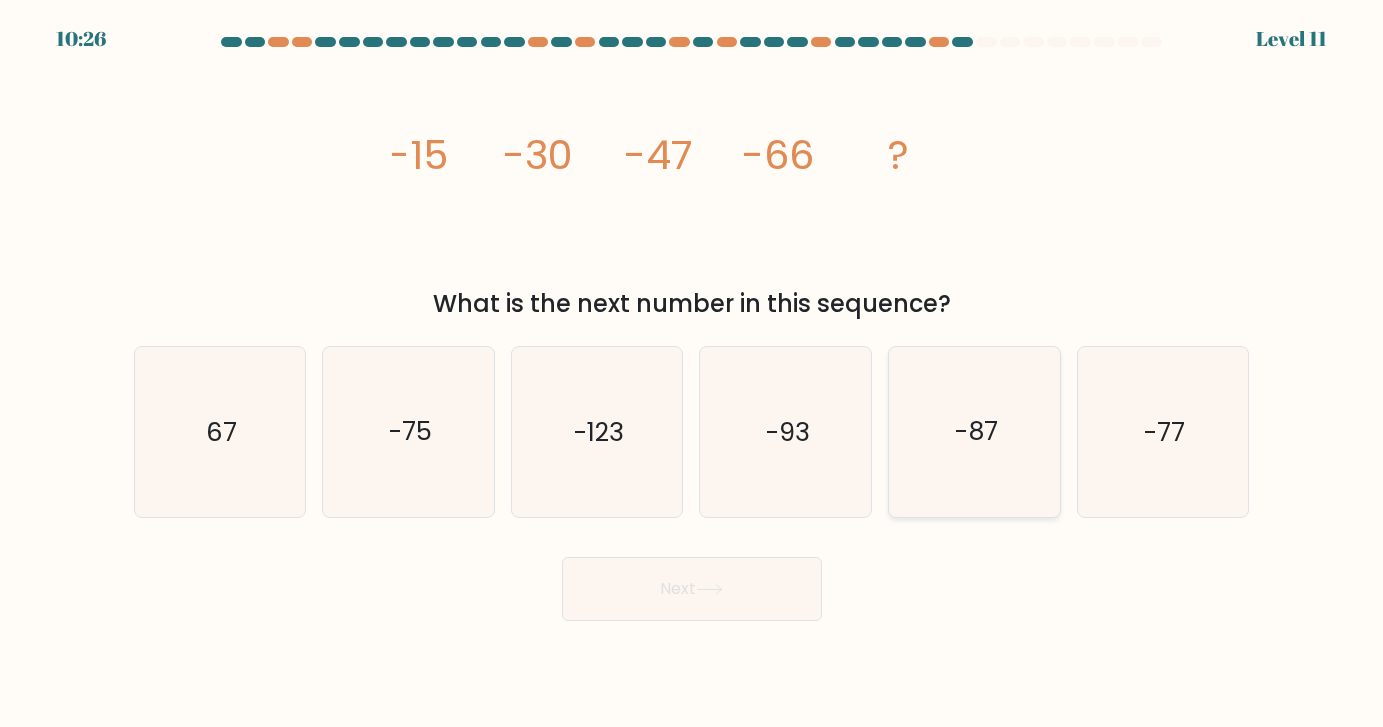 click on "-87" at bounding box center [974, 431] 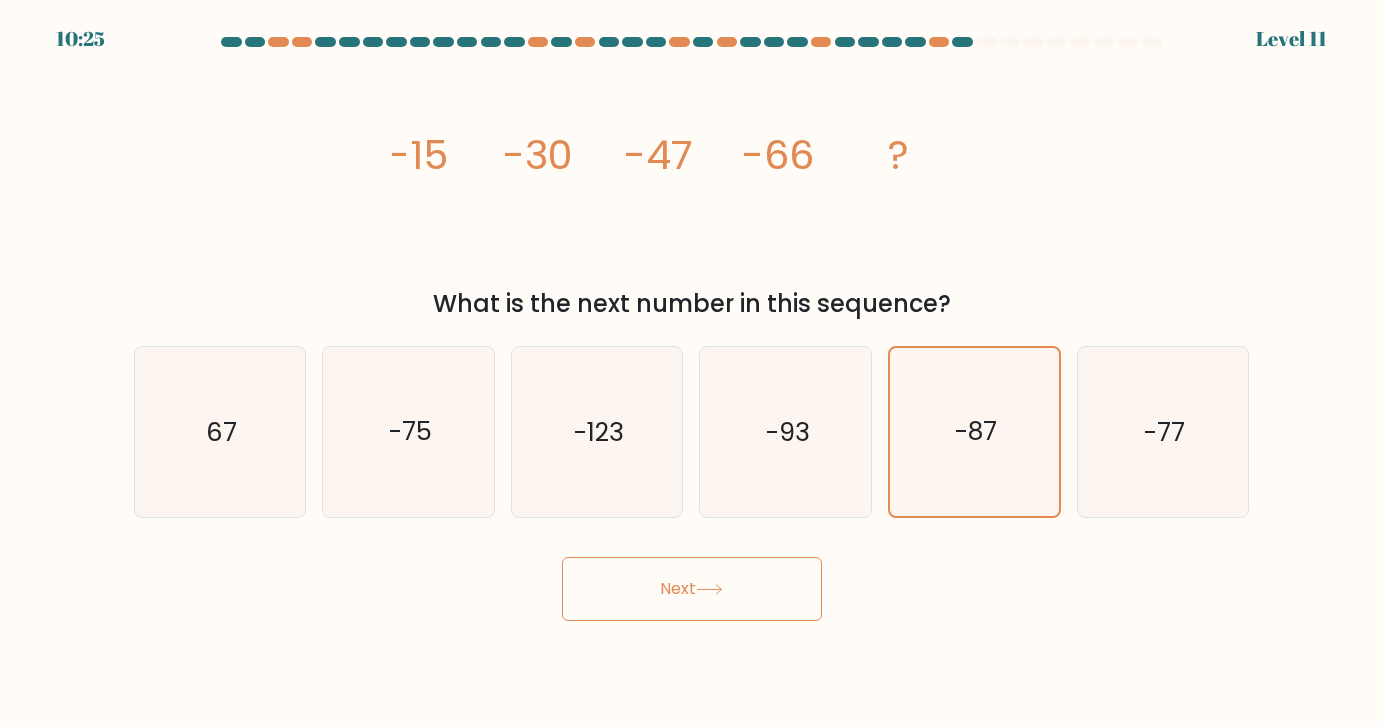 click on "Next" at bounding box center (692, 589) 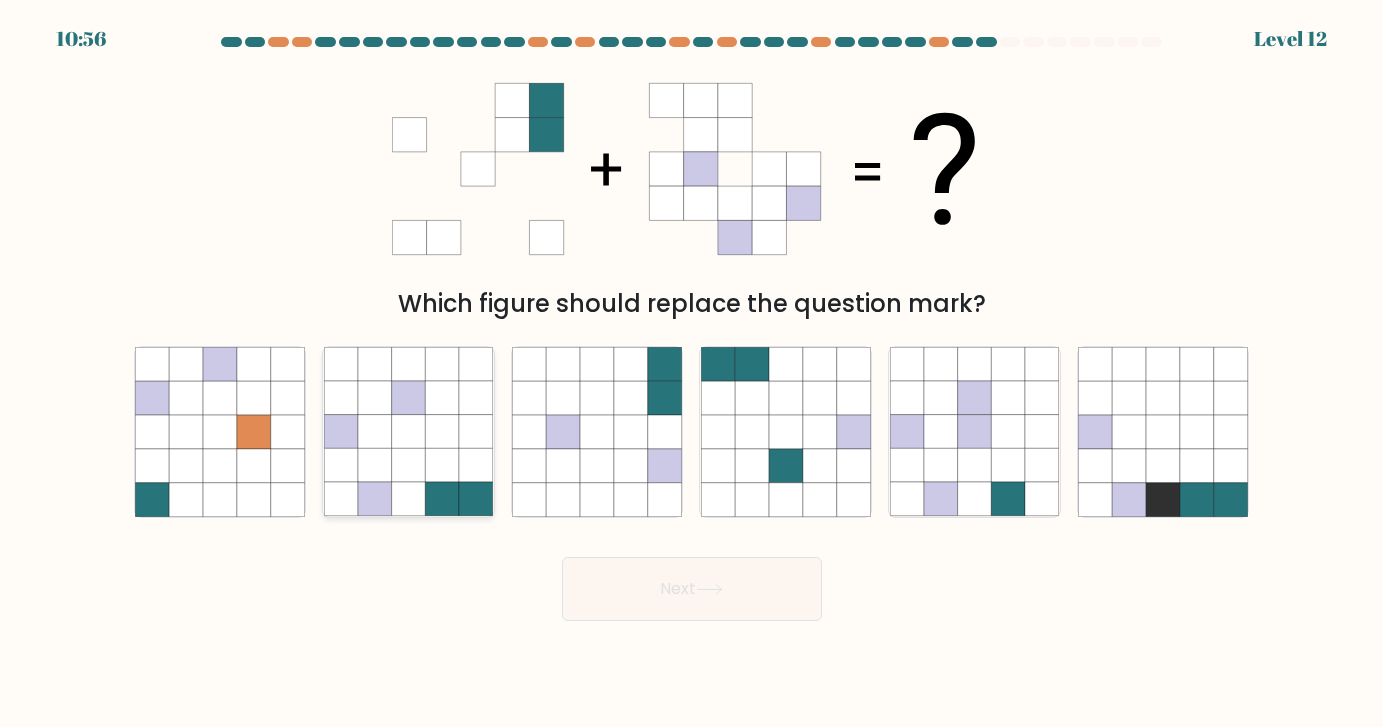 click at bounding box center [409, 466] 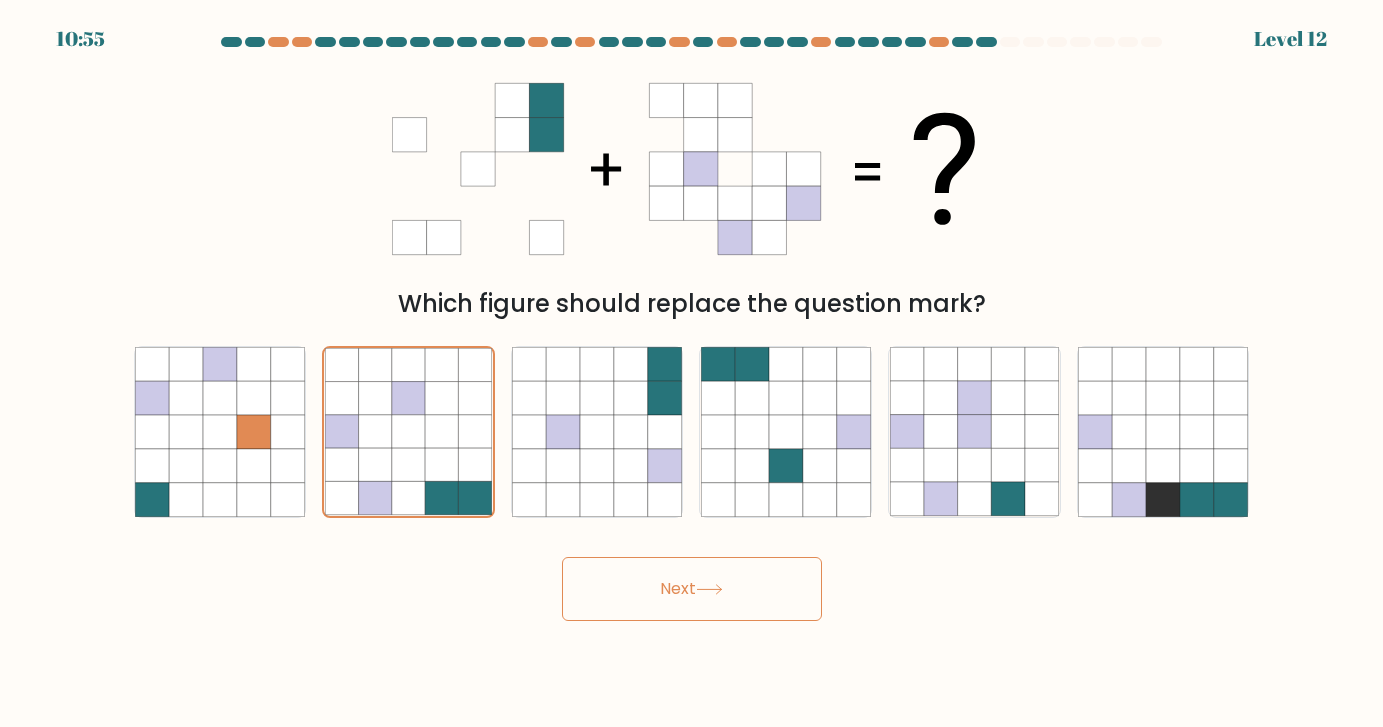 click on "Next" at bounding box center [692, 589] 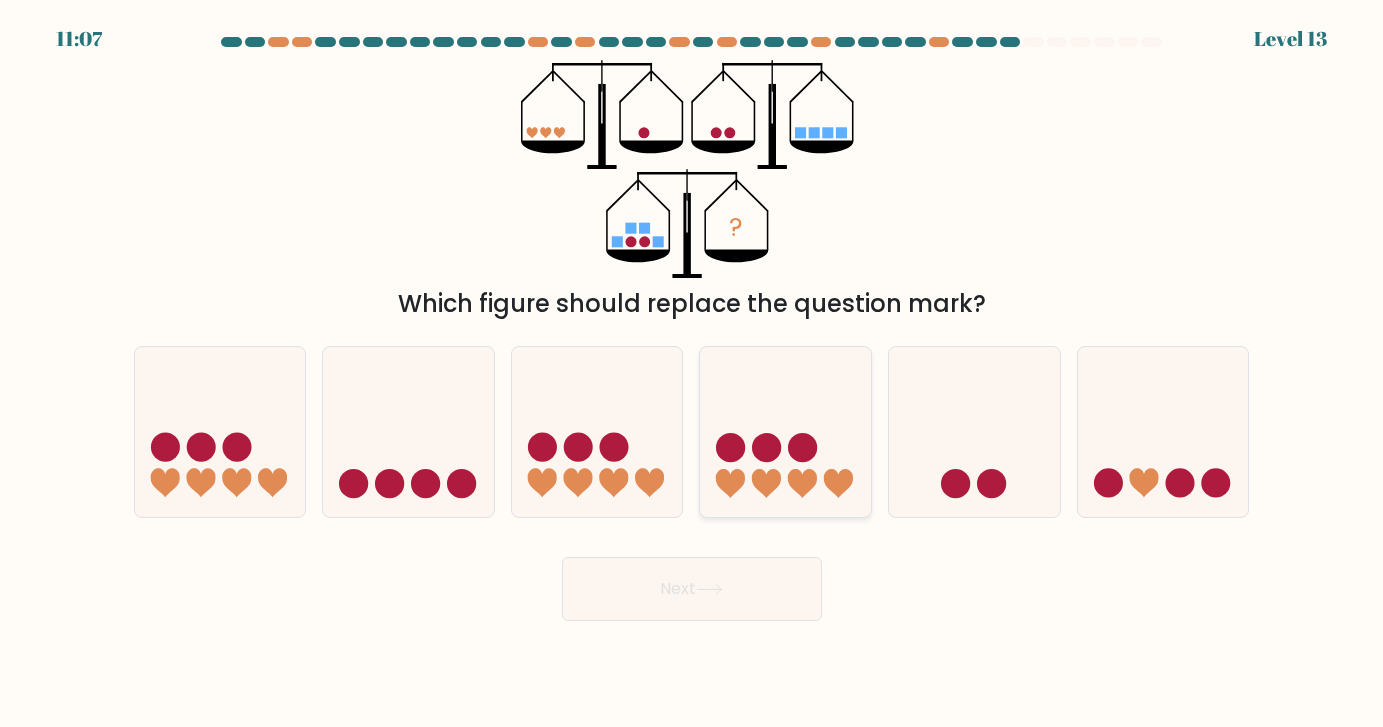 click at bounding box center [766, 483] 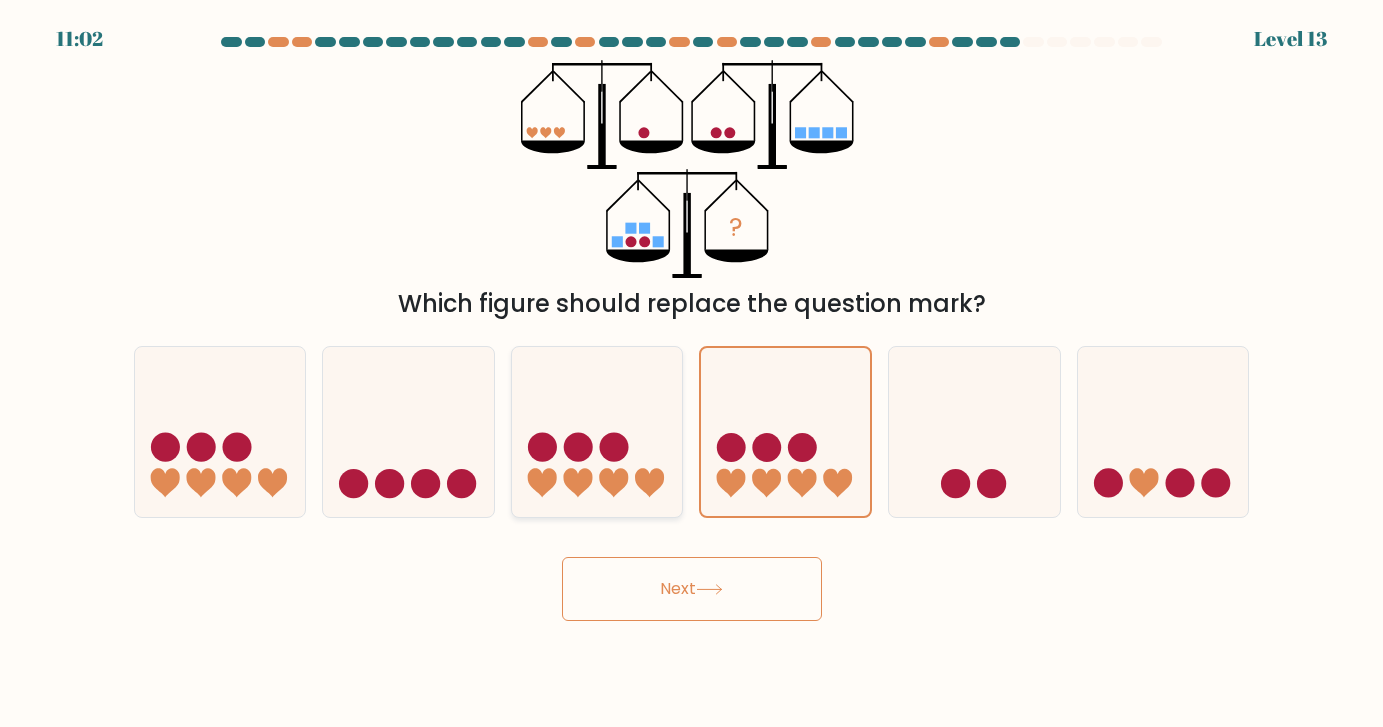 click at bounding box center (597, 431) 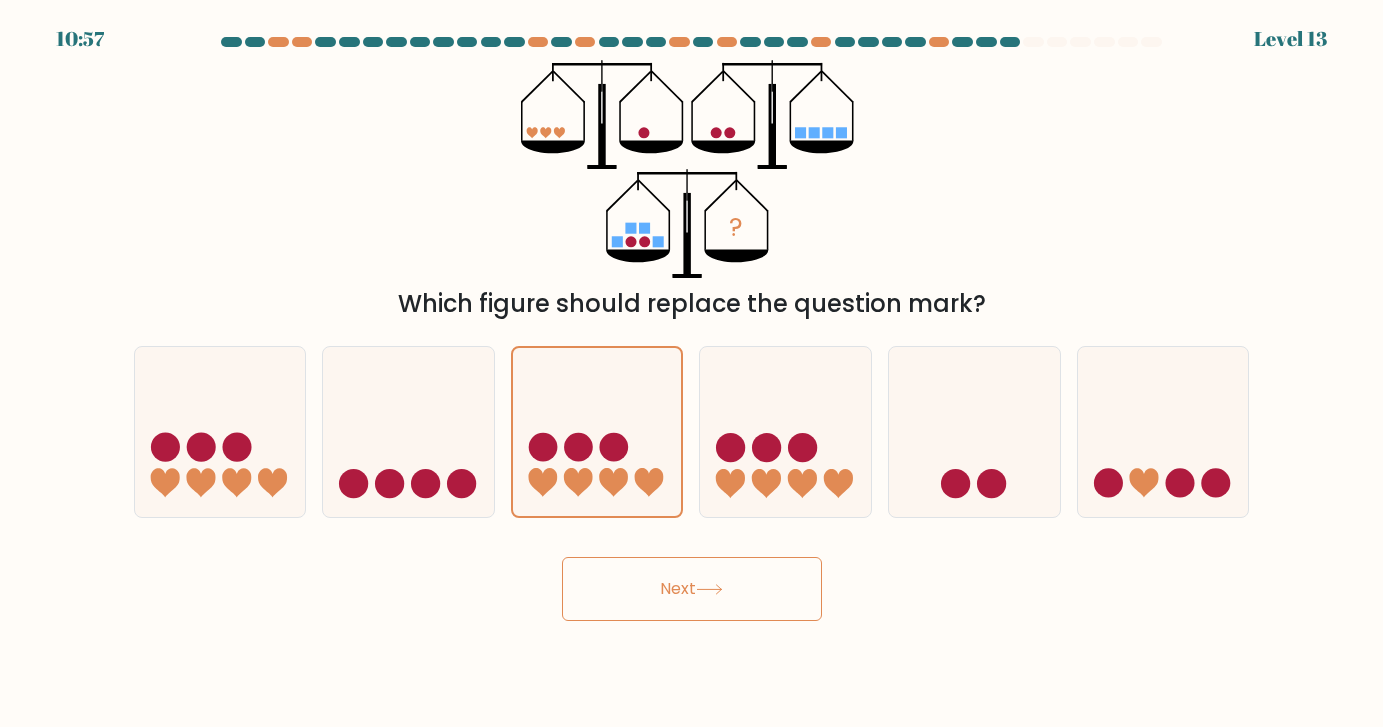 click at bounding box center [709, 589] 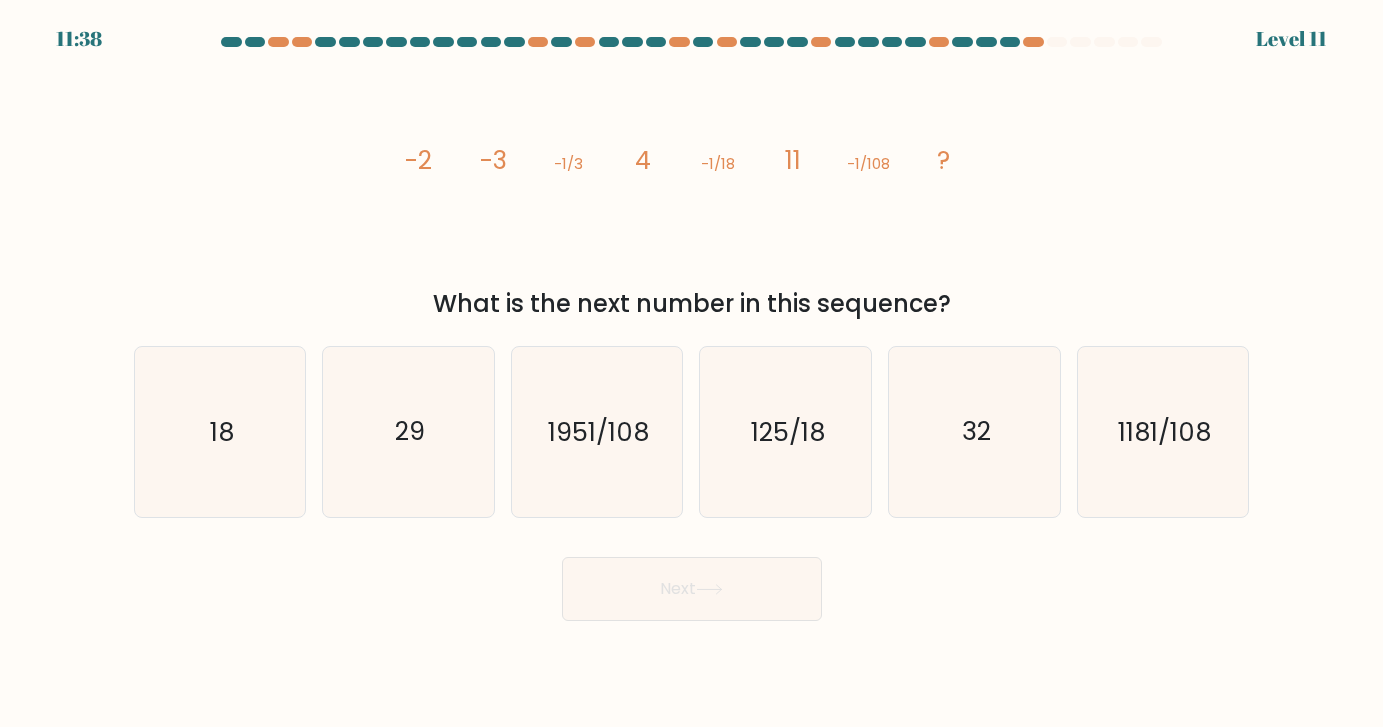 drag, startPoint x: 392, startPoint y: 159, endPoint x: 963, endPoint y: 302, distance: 588.63403 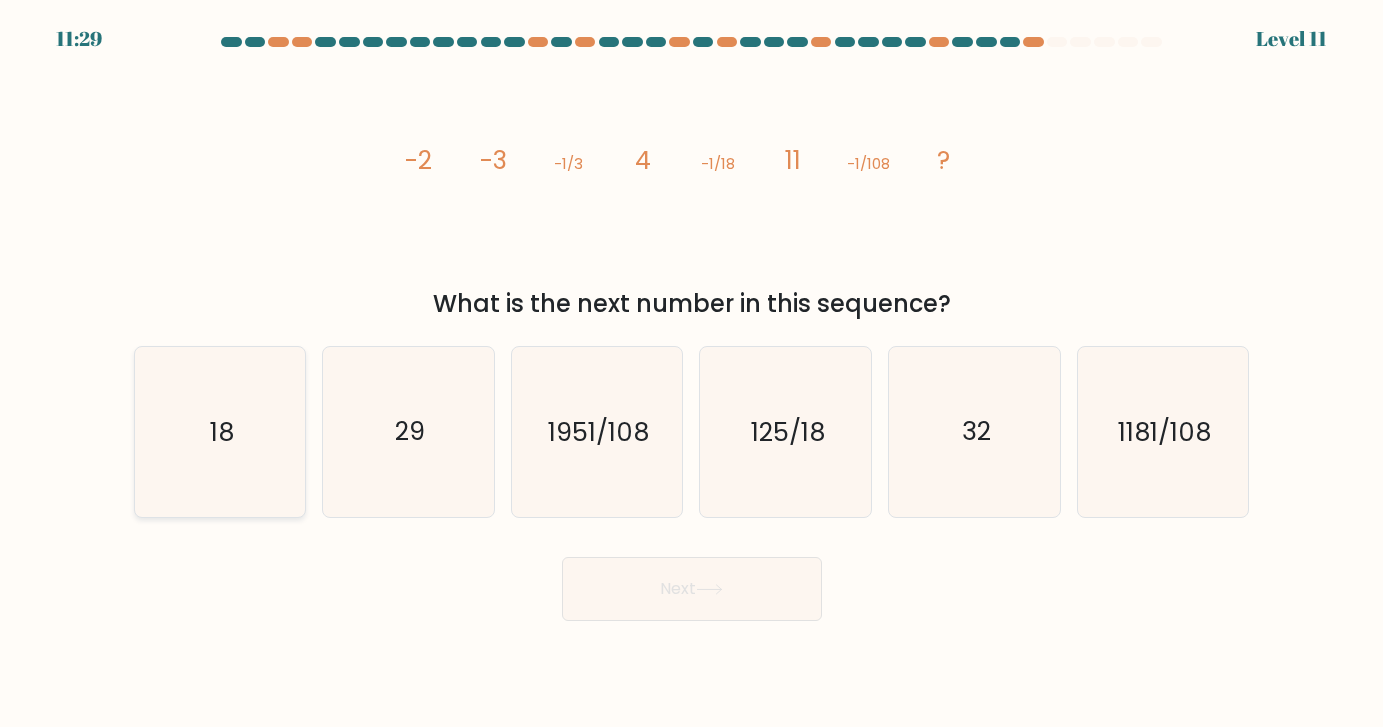 click on "18" at bounding box center [219, 431] 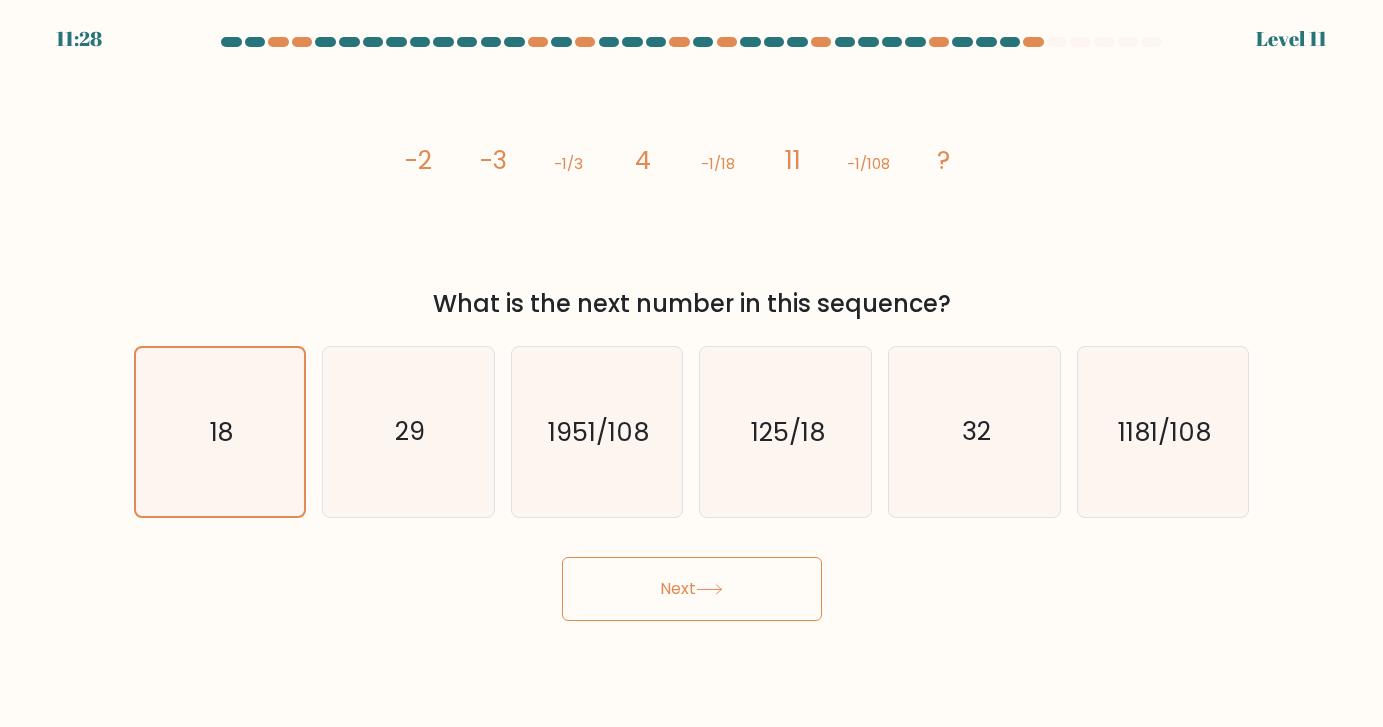 click at bounding box center (709, 589) 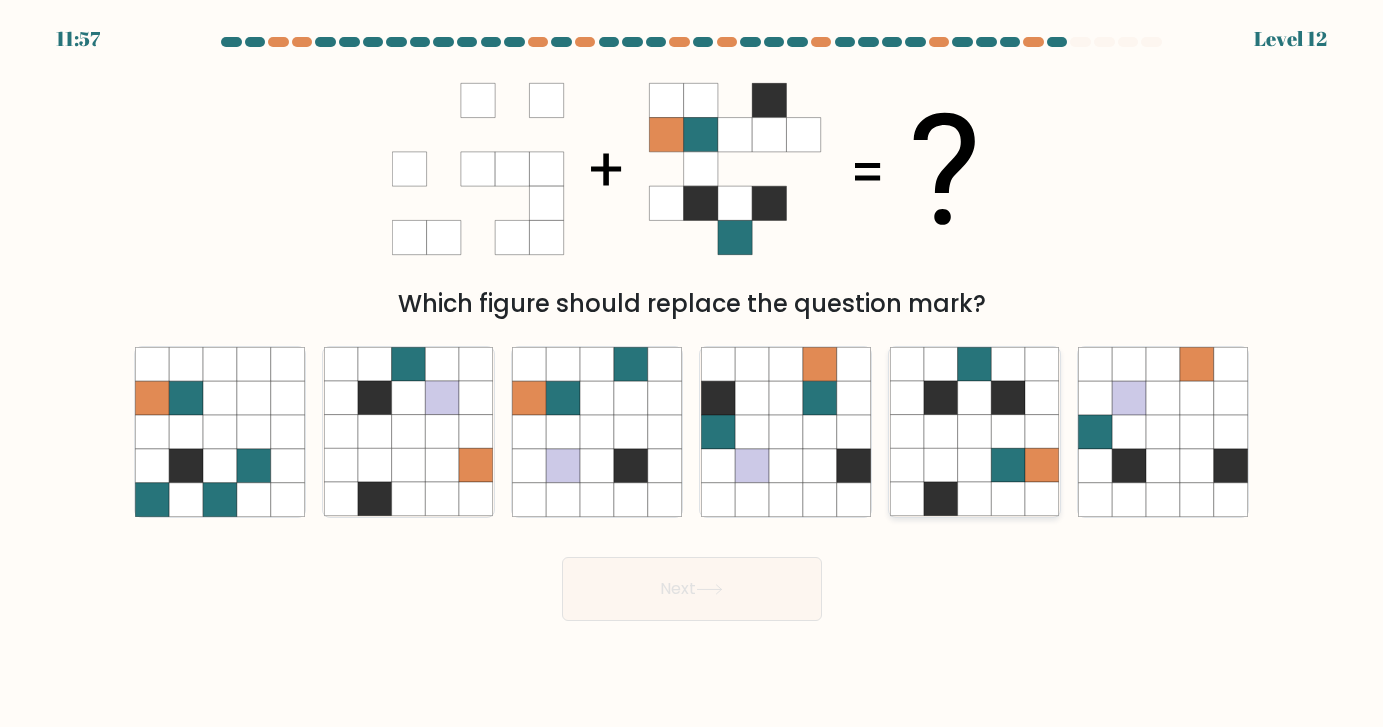 click at bounding box center (1008, 466) 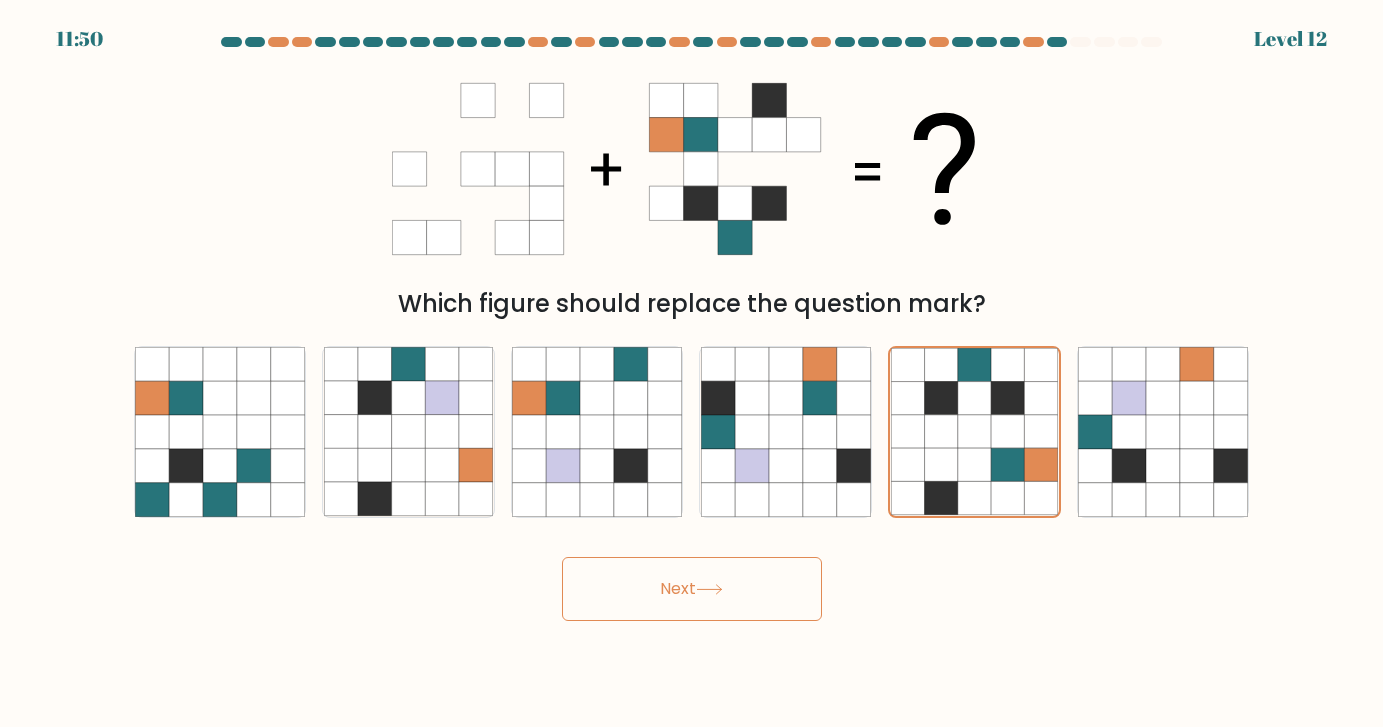 click on "Next" at bounding box center [692, 589] 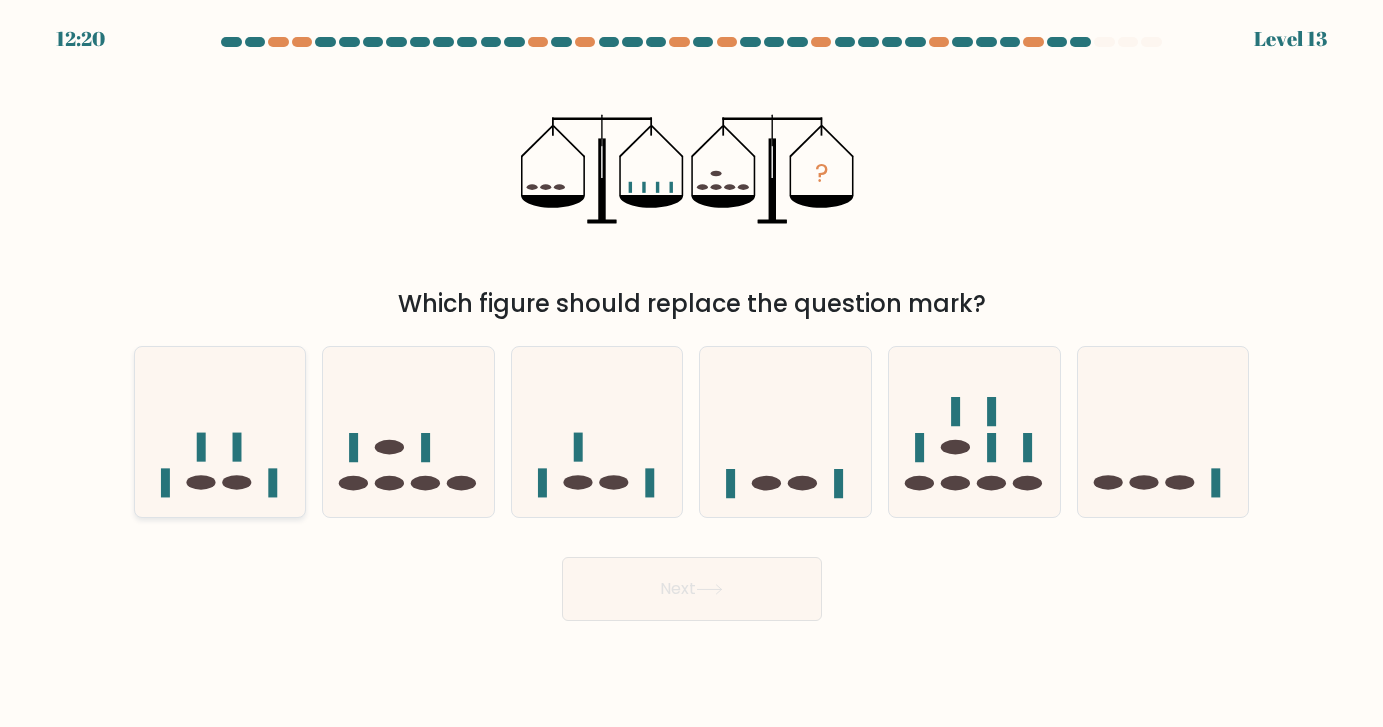 click at bounding box center [220, 431] 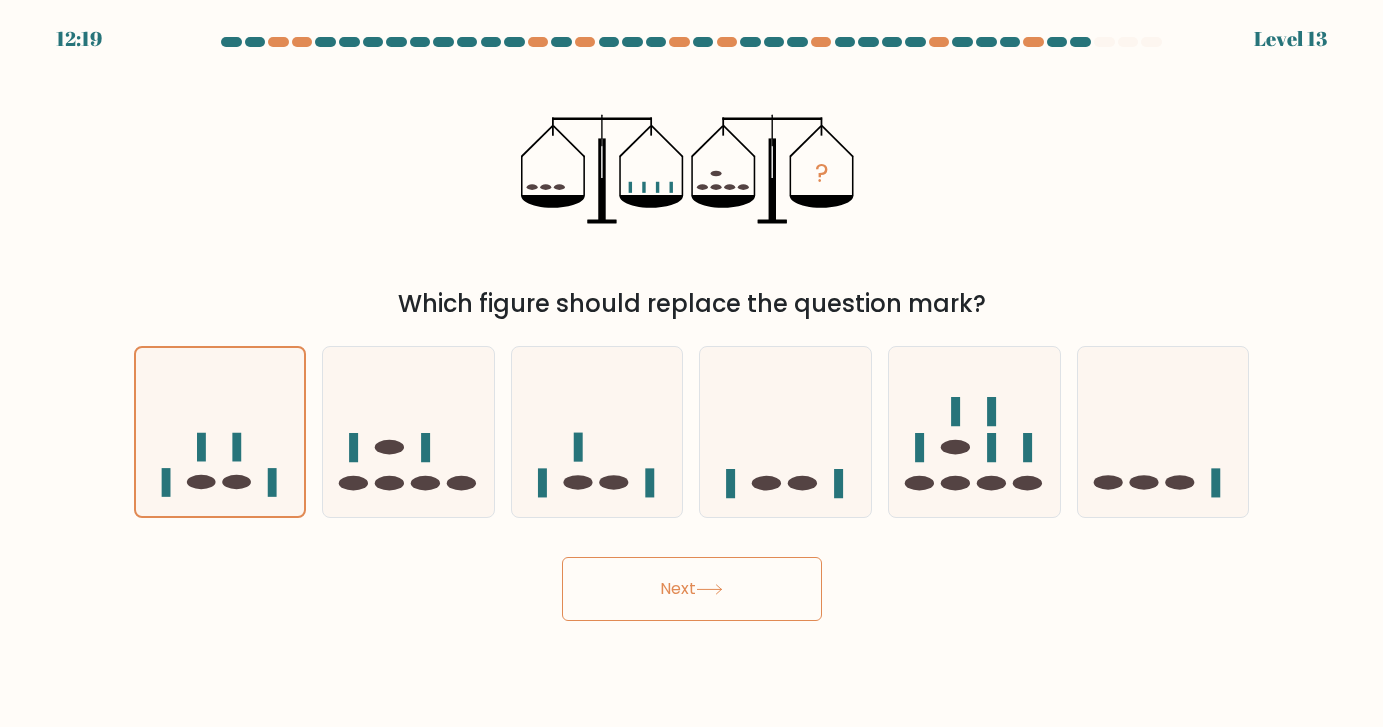 click on "Next" at bounding box center [692, 589] 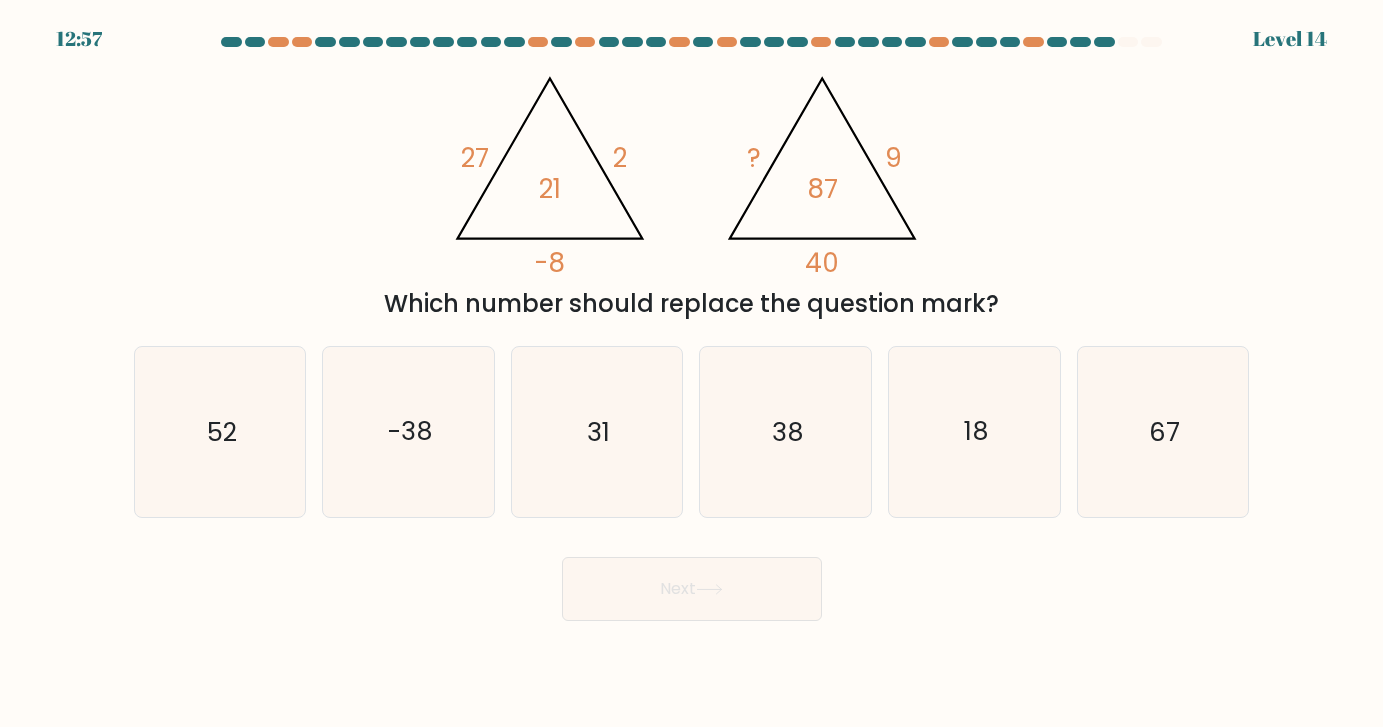 drag, startPoint x: 446, startPoint y: 147, endPoint x: 1003, endPoint y: 303, distance: 578.4332 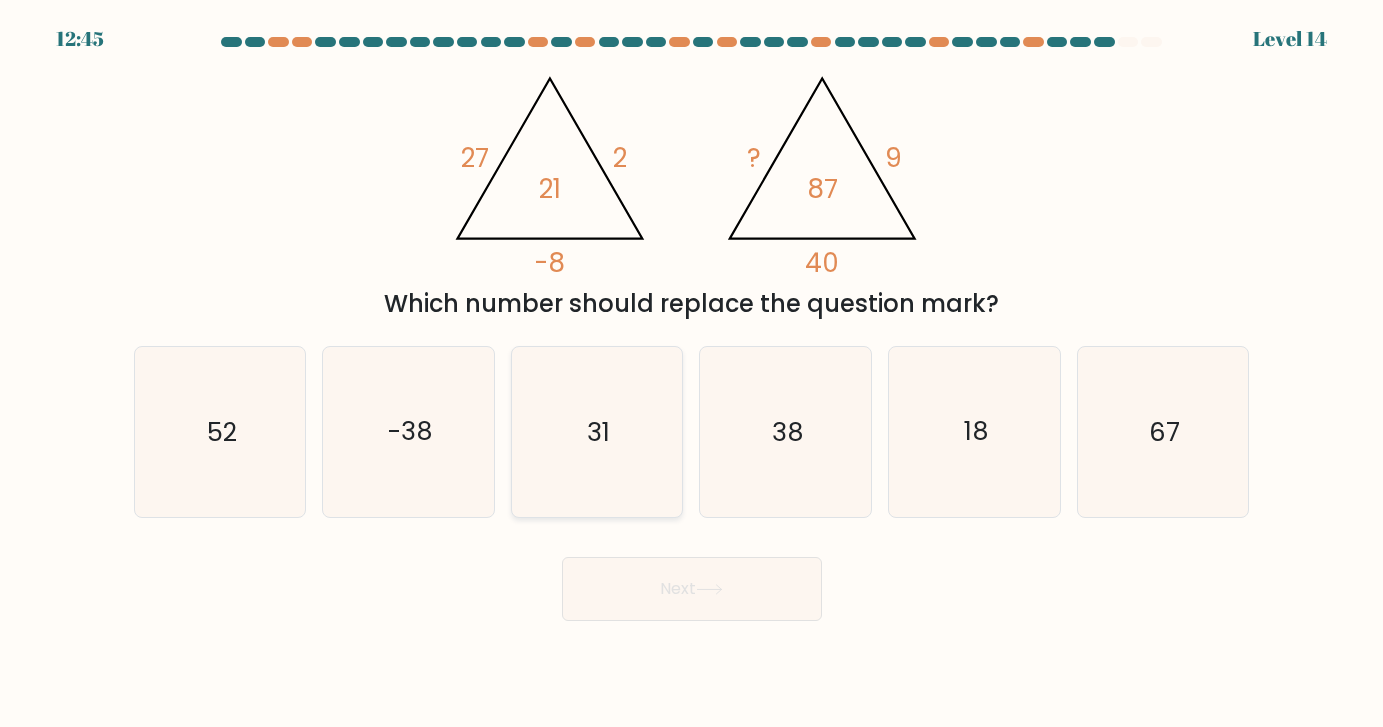 click on "31" at bounding box center [596, 431] 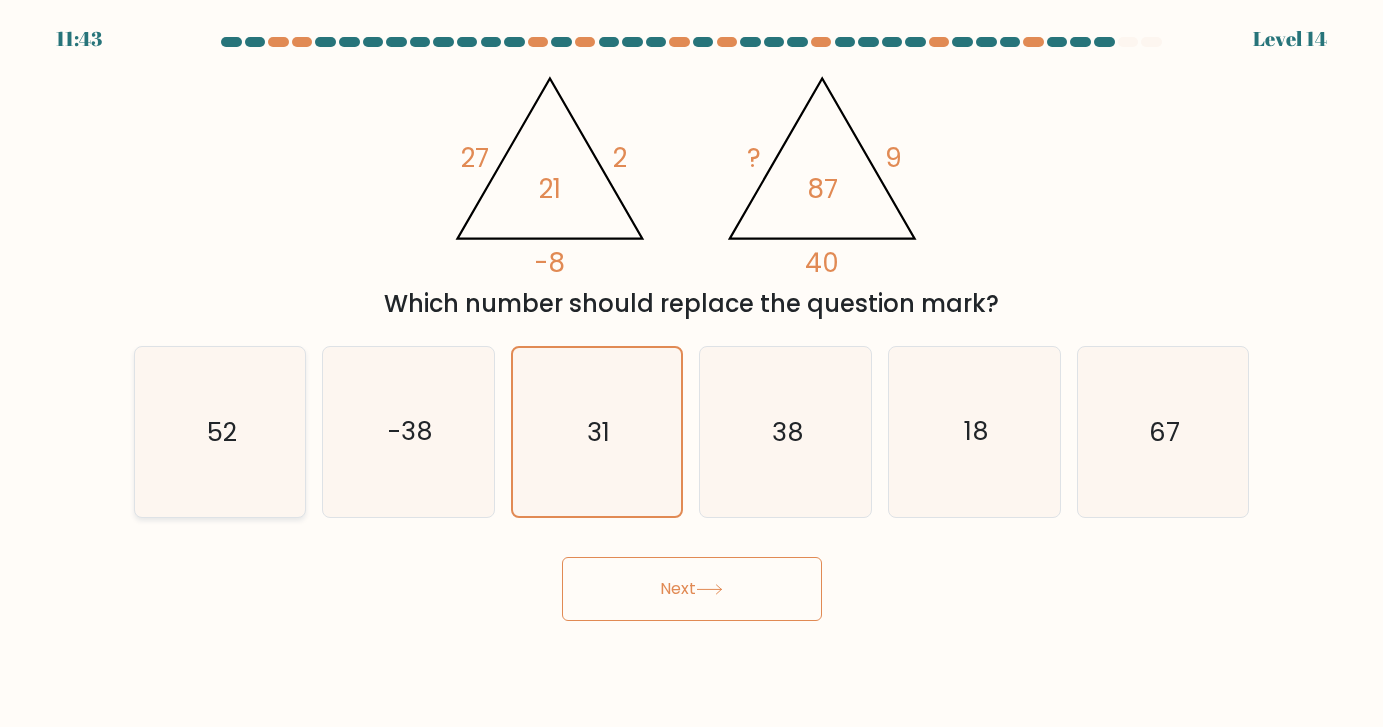 click on "52" at bounding box center [219, 431] 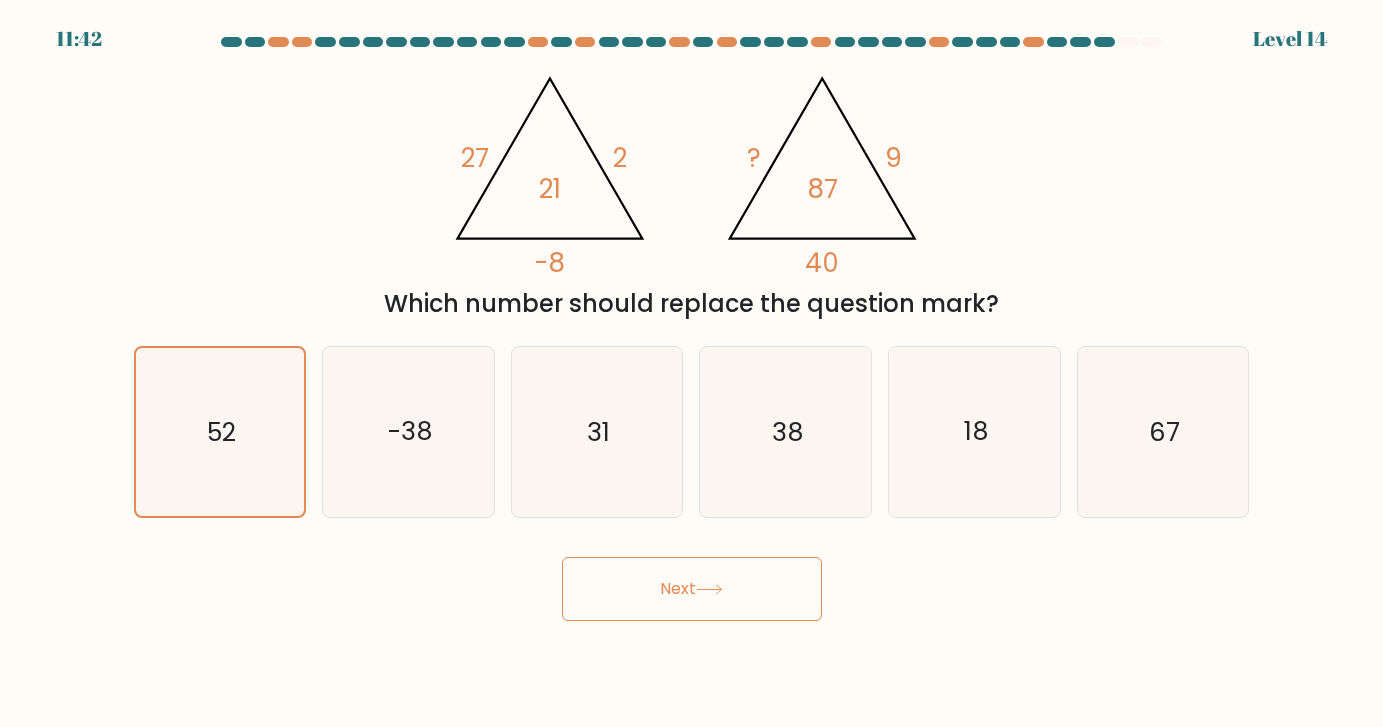click on "Next" at bounding box center (692, 589) 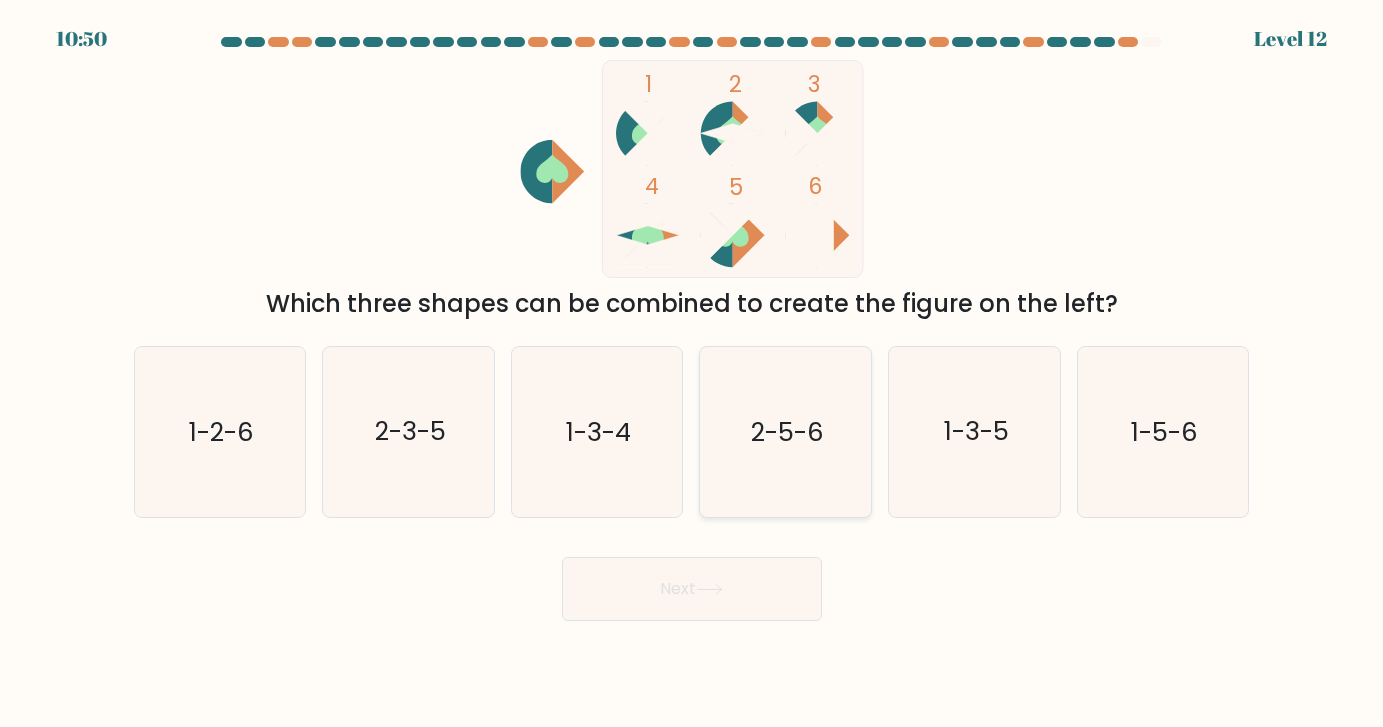 click on "2-5-6" at bounding box center (787, 431) 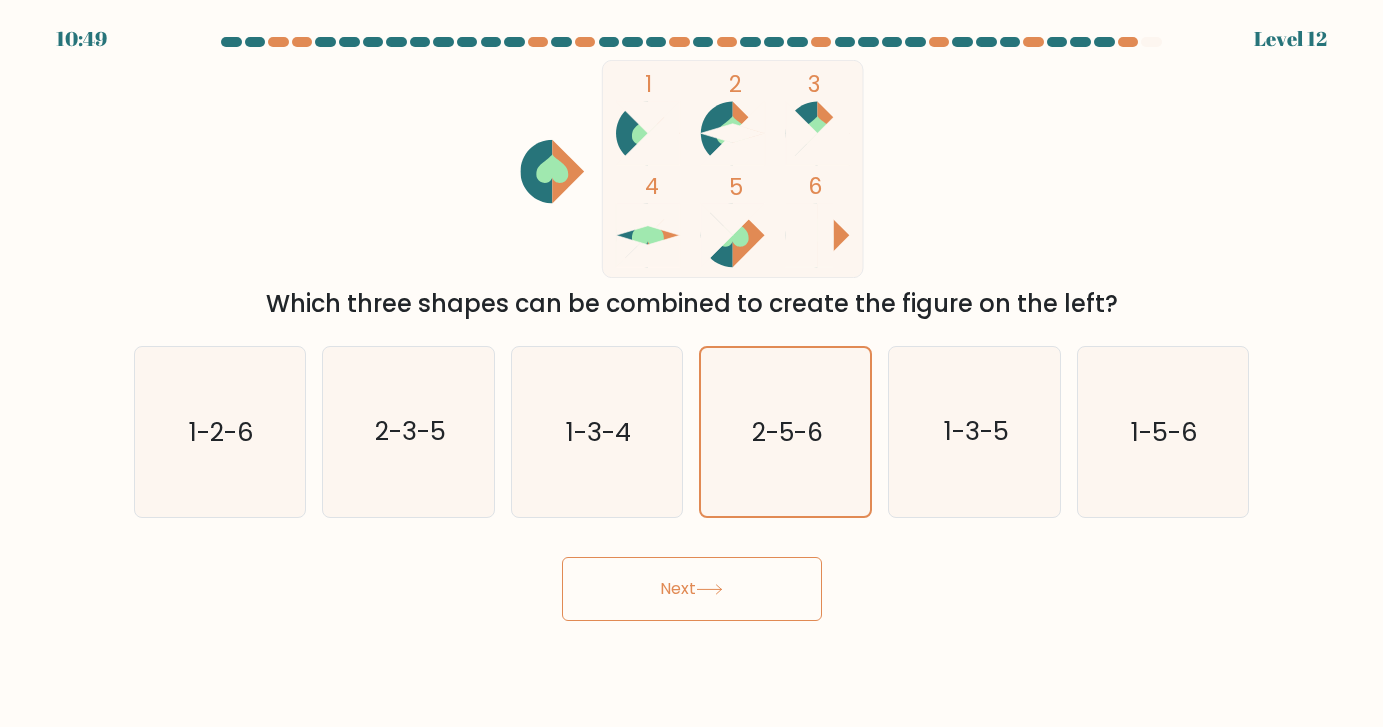 click on "Next" at bounding box center (692, 589) 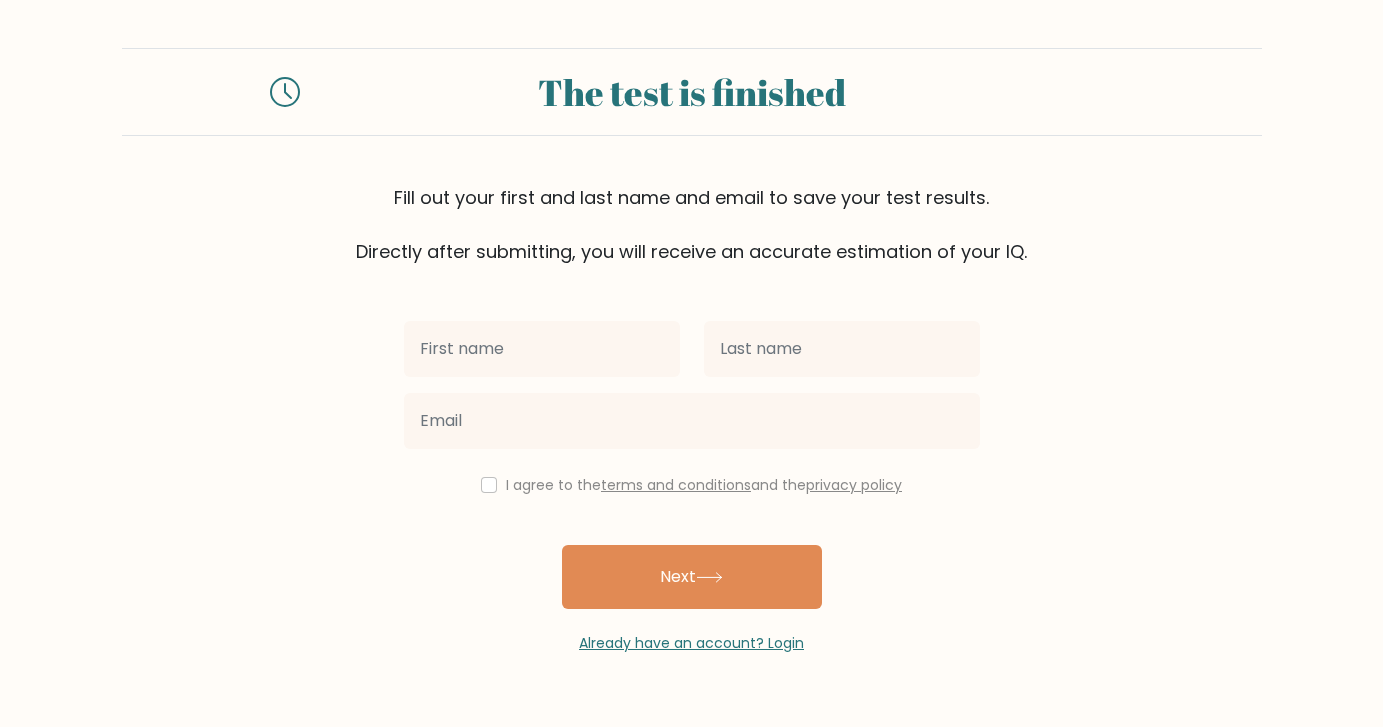 scroll, scrollTop: 0, scrollLeft: 0, axis: both 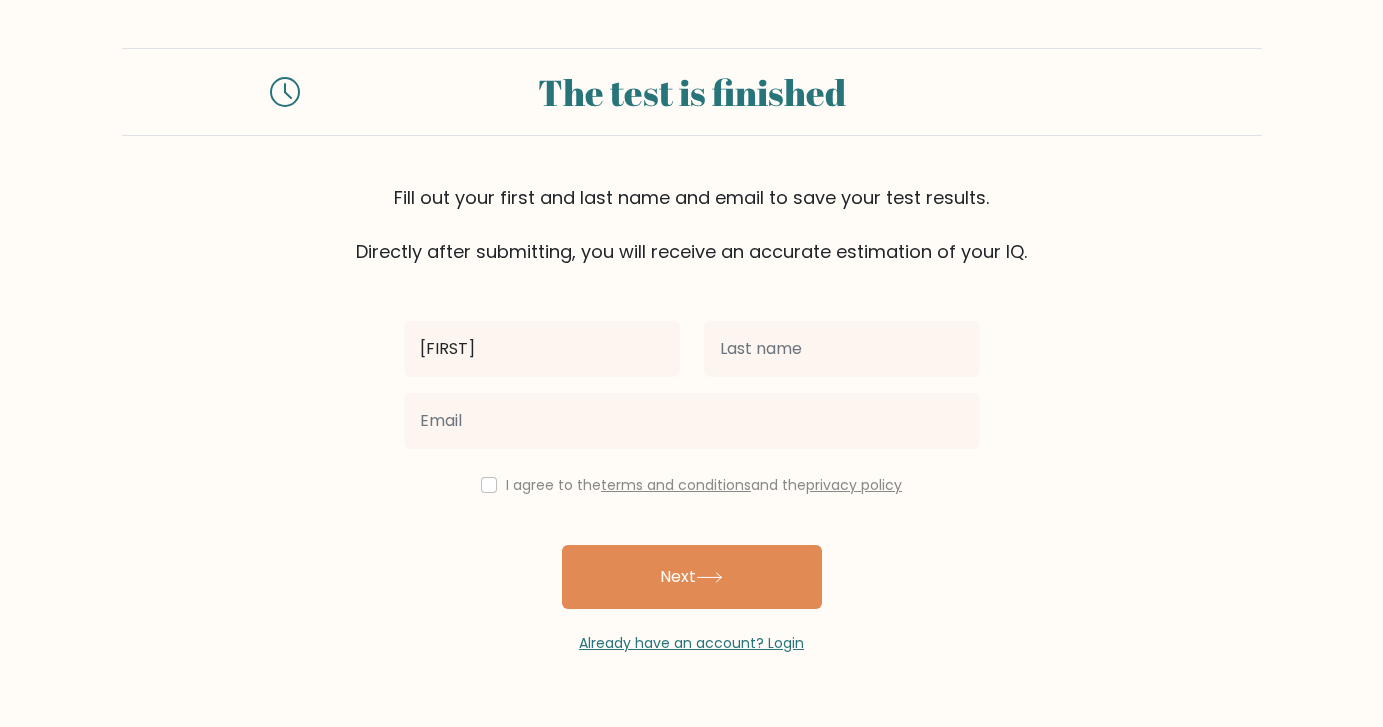 type on "[FIRST]" 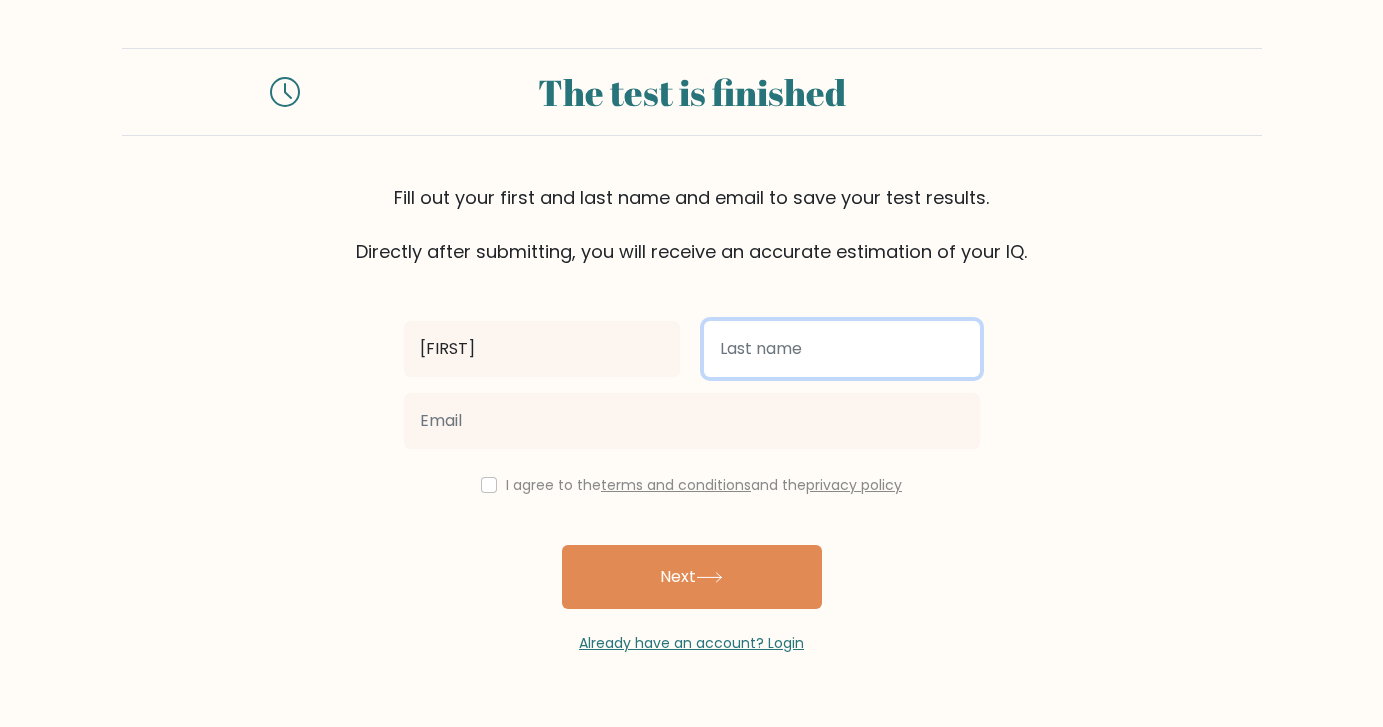 click at bounding box center (842, 349) 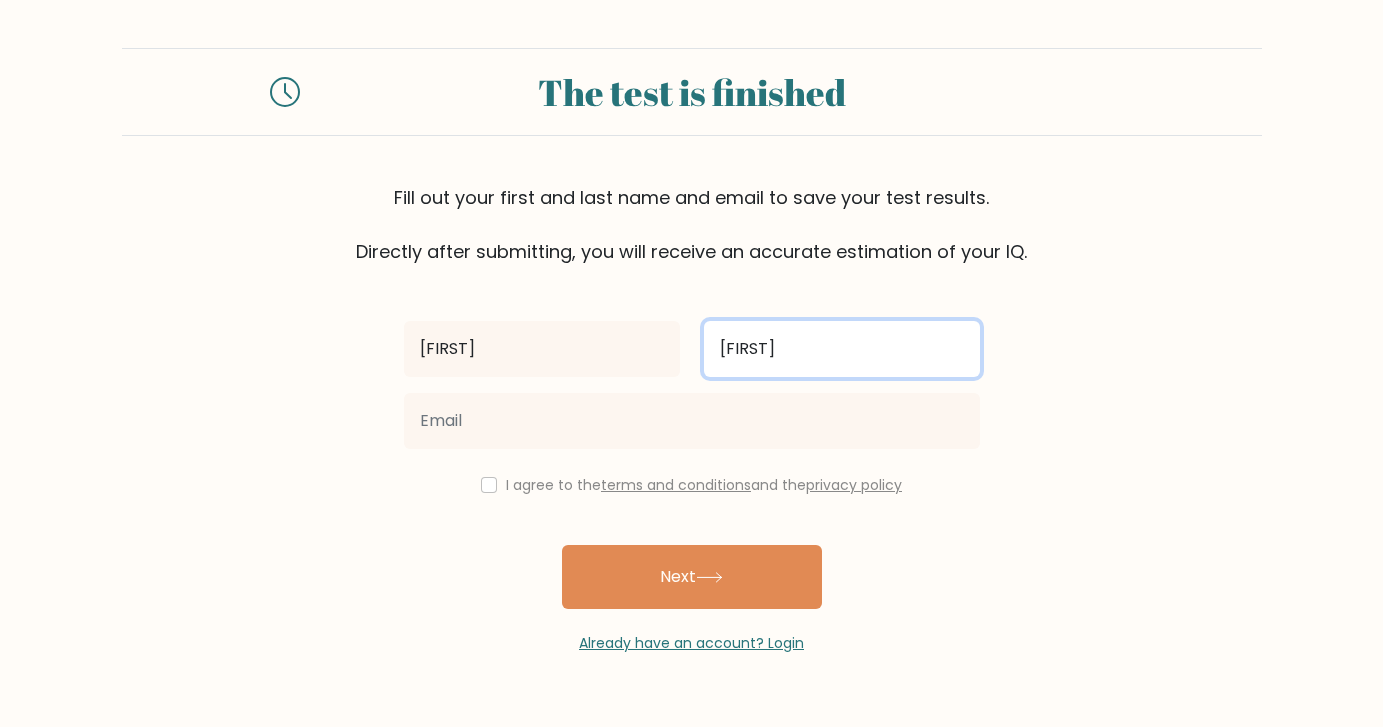 type on "[FIRST]" 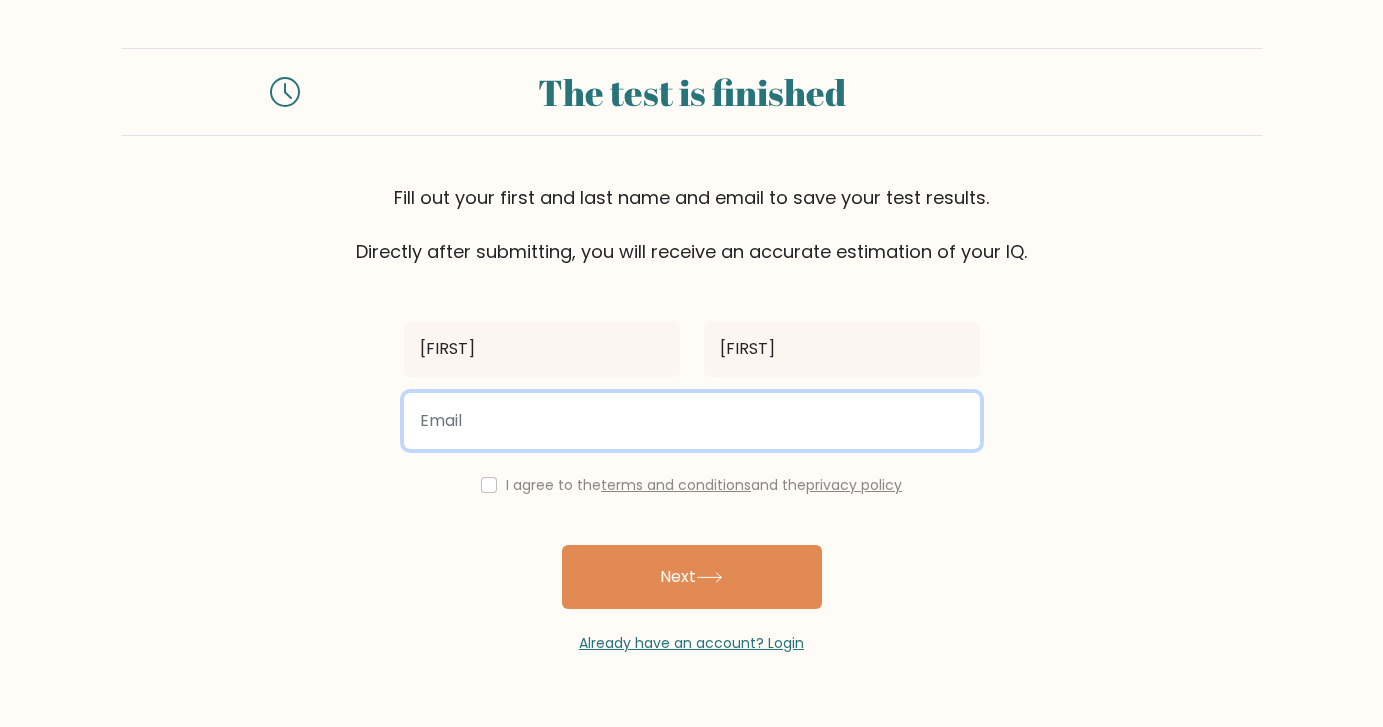 click at bounding box center (692, 421) 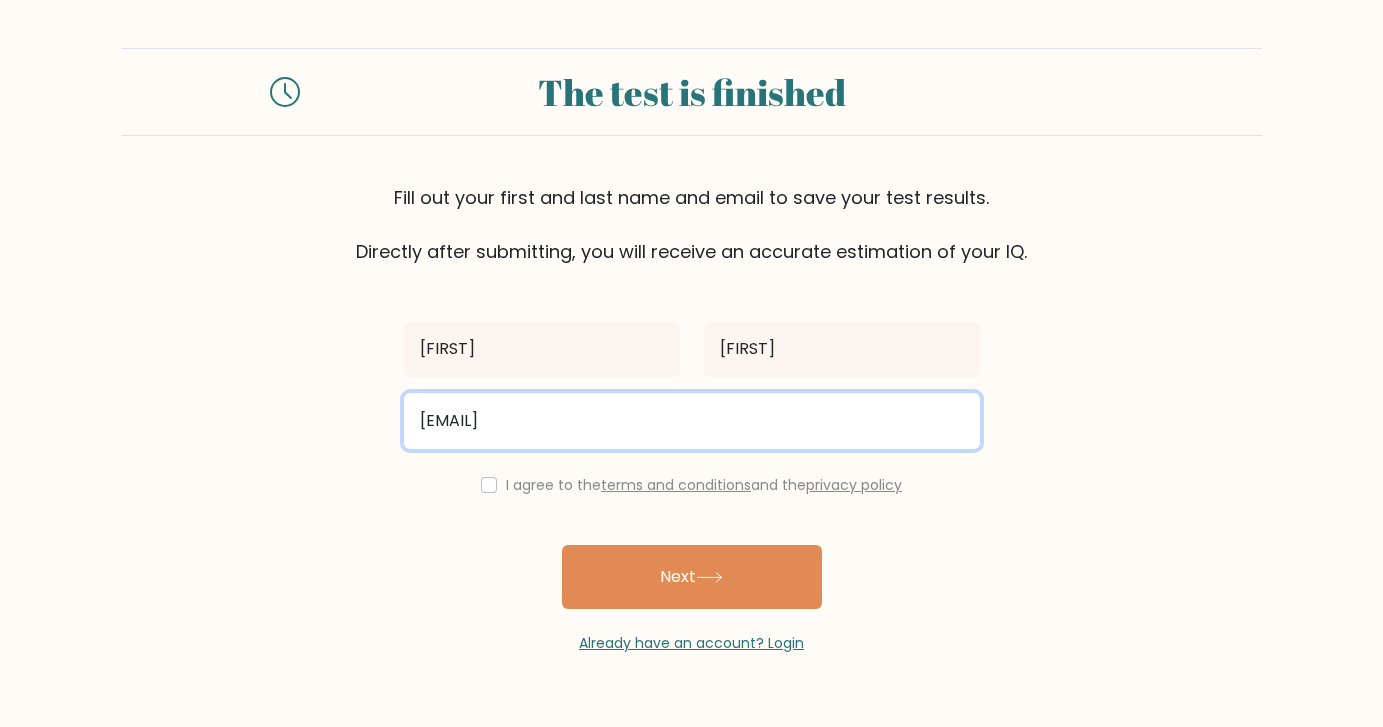 drag, startPoint x: 633, startPoint y: 425, endPoint x: 401, endPoint y: 410, distance: 232.4844 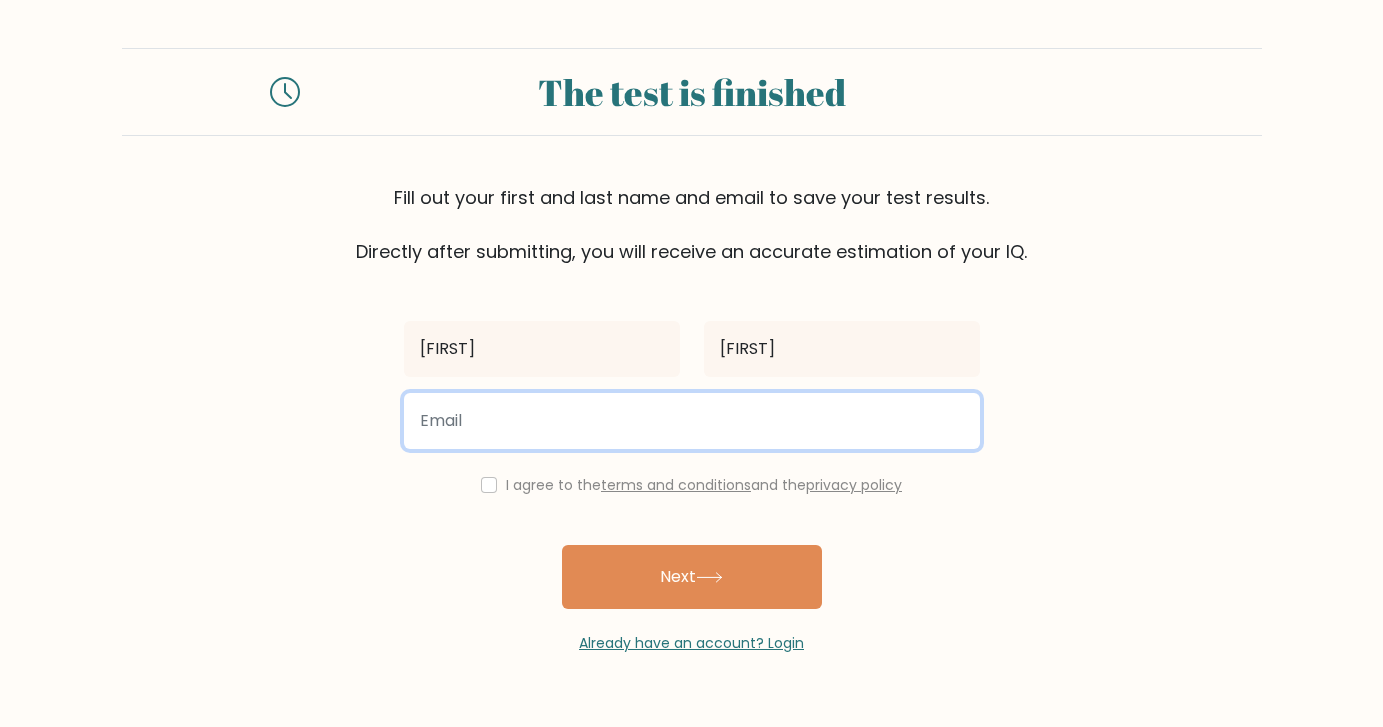 click at bounding box center [692, 421] 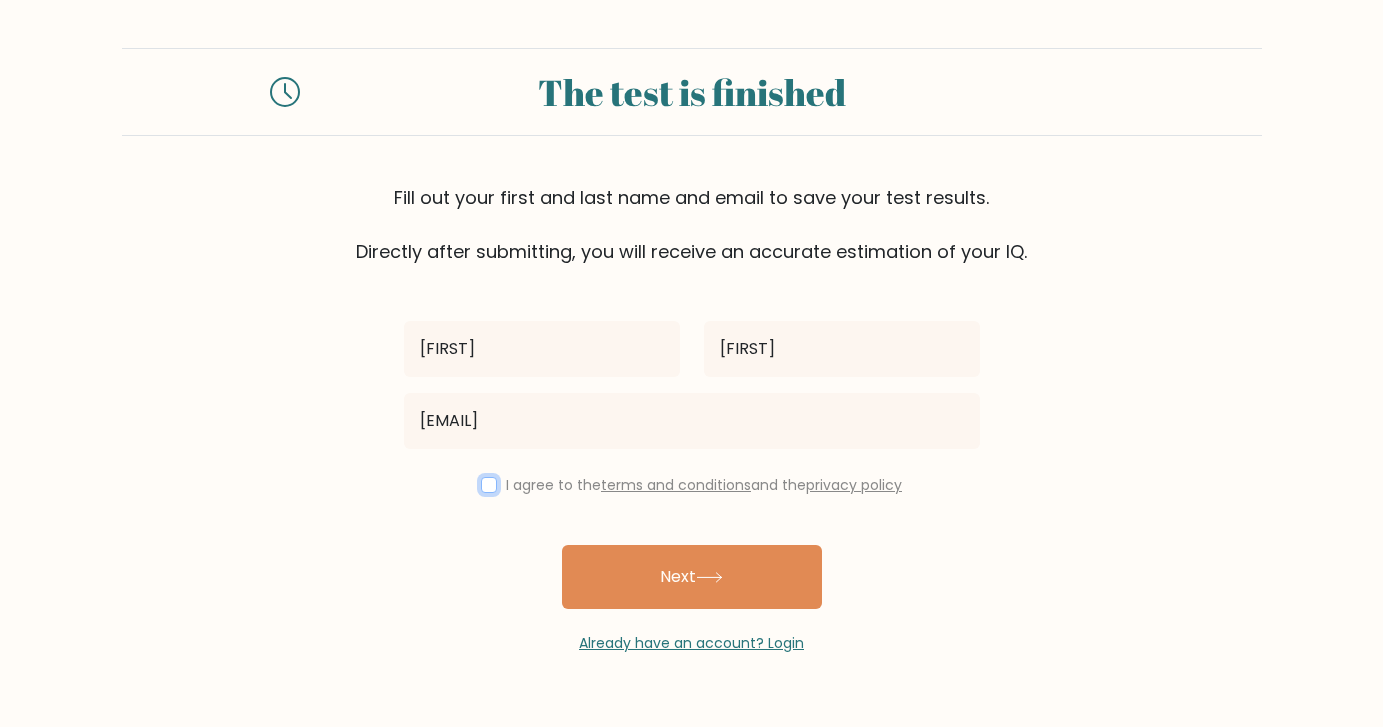 click at bounding box center [489, 485] 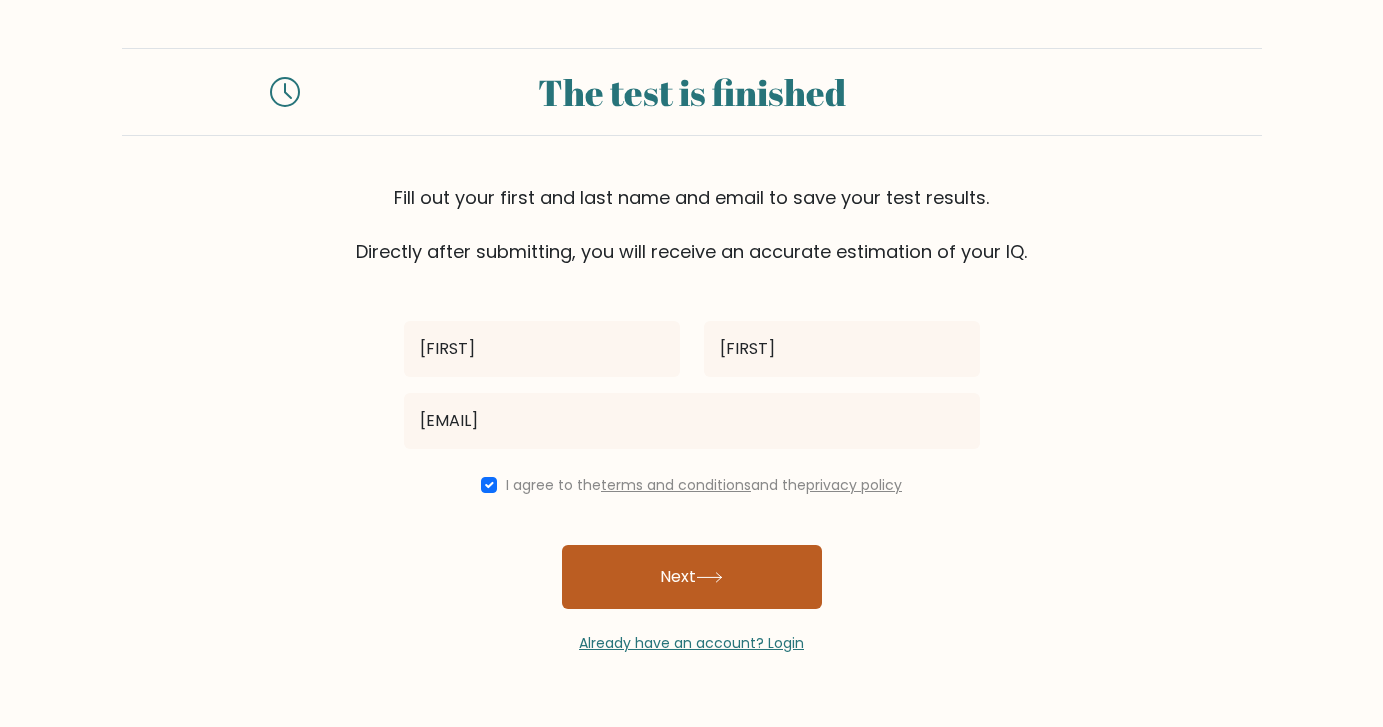 click on "Next" at bounding box center (692, 577) 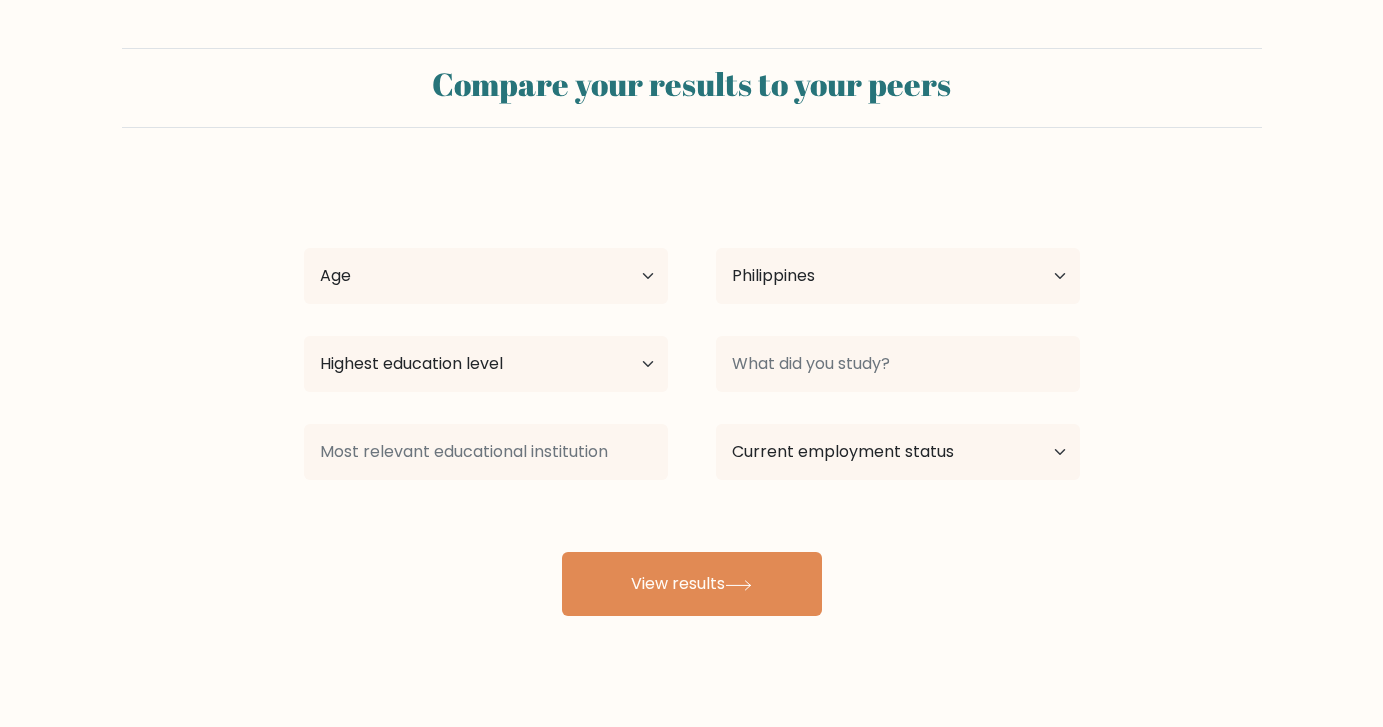 scroll, scrollTop: 0, scrollLeft: 0, axis: both 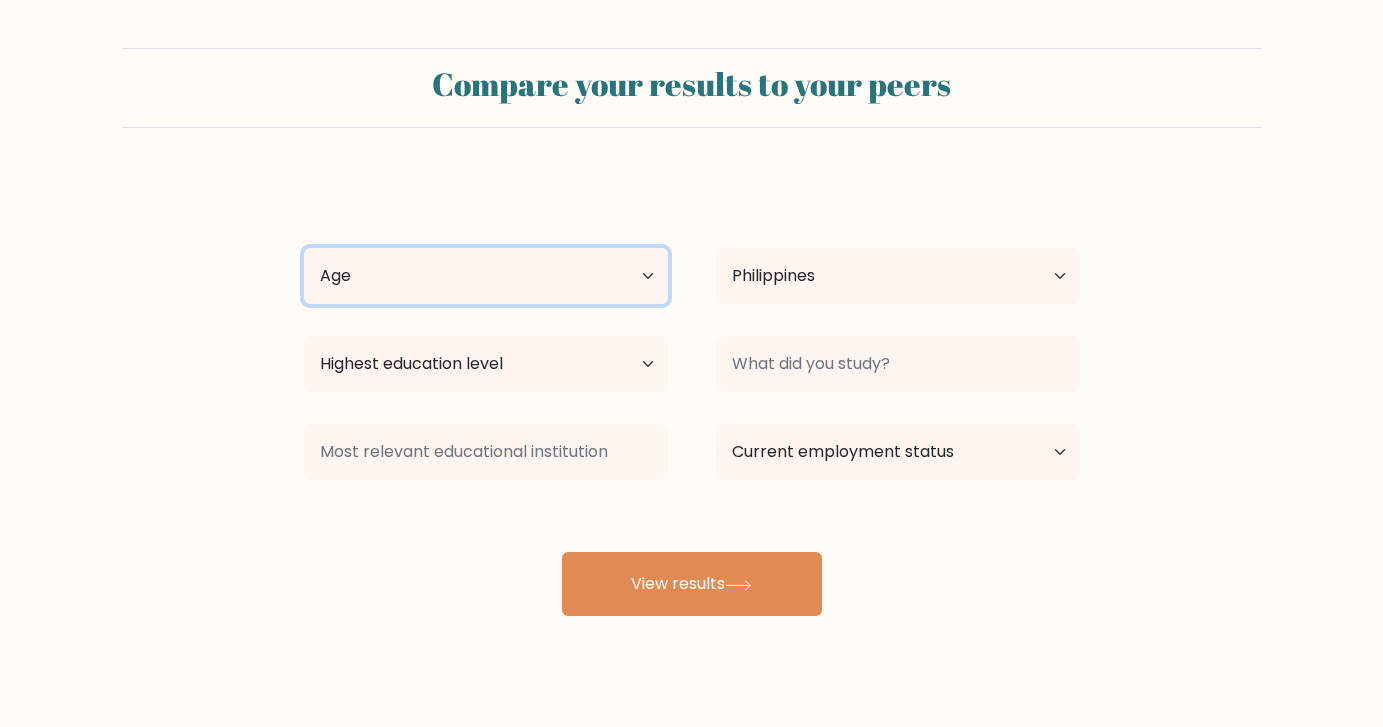 click on "Age
Under 18 years old
18-24 years old
25-34 years old
35-44 years old
45-54 years old
55-64 years old
65 years old and above" at bounding box center [486, 276] 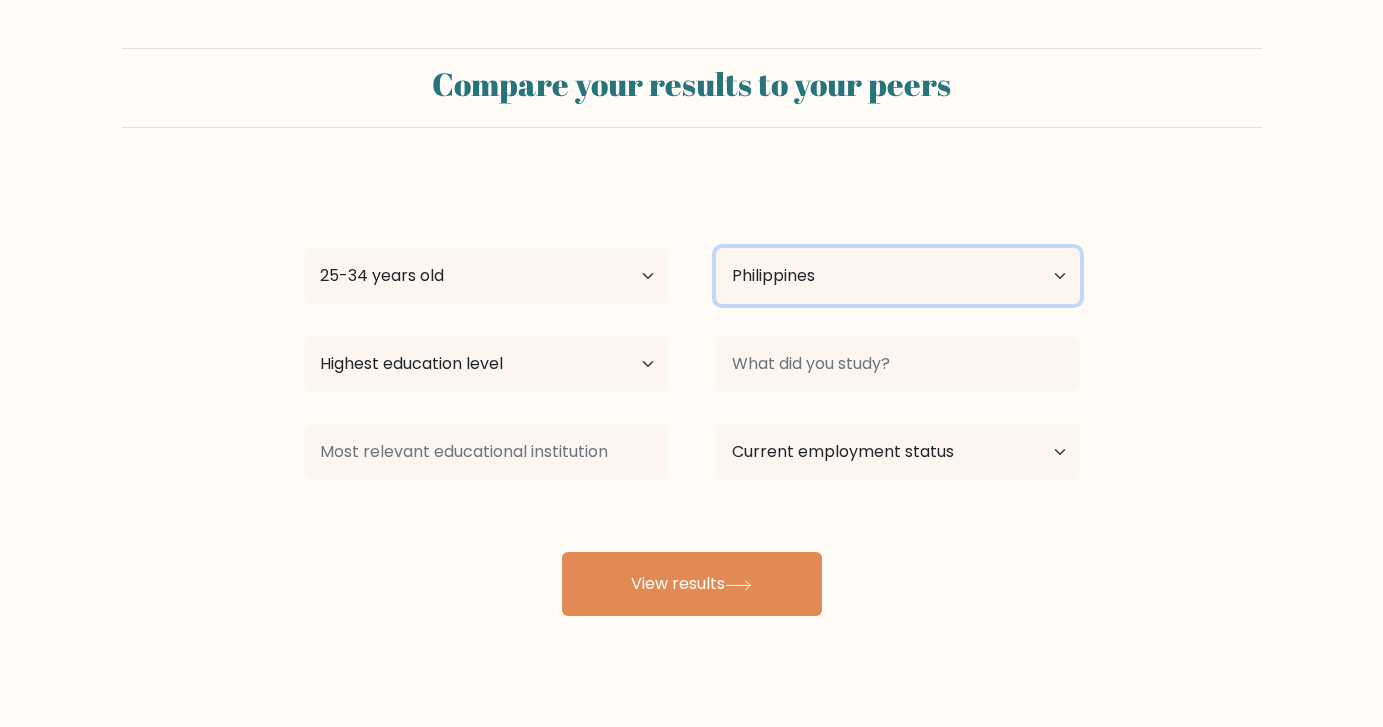 click on "Country
Afghanistan
Albania
Algeria
American Samoa
Andorra
Angola
Anguilla
Antarctica
Antigua and Barbuda
Argentina
Armenia
Aruba
Australia
Austria
Azerbaijan
Bahamas
Bahrain
Bangladesh
Barbados
Belarus
Belgium
Belize
Benin
Bermuda
Bhutan
Bolivia
Bonaire, Sint Eustatius and Saba
Bosnia and Herzegovina
Botswana
Bouvet Island
Brazil
British Indian Ocean Territory
Brunei
Bulgaria
Burkina Faso
Burundi
Cabo Verde
Cambodia
Cameroon
Canada
Cayman Islands
Central African Republic
Chad
Chile
China
Christmas Island
Cocos (Keeling) Islands
Colombia
Comoros
Congo
Congo (the Democratic Republic of the)
Cook Islands
Costa Rica
Côte d'Ivoire
Croatia
Cuba" at bounding box center [898, 276] 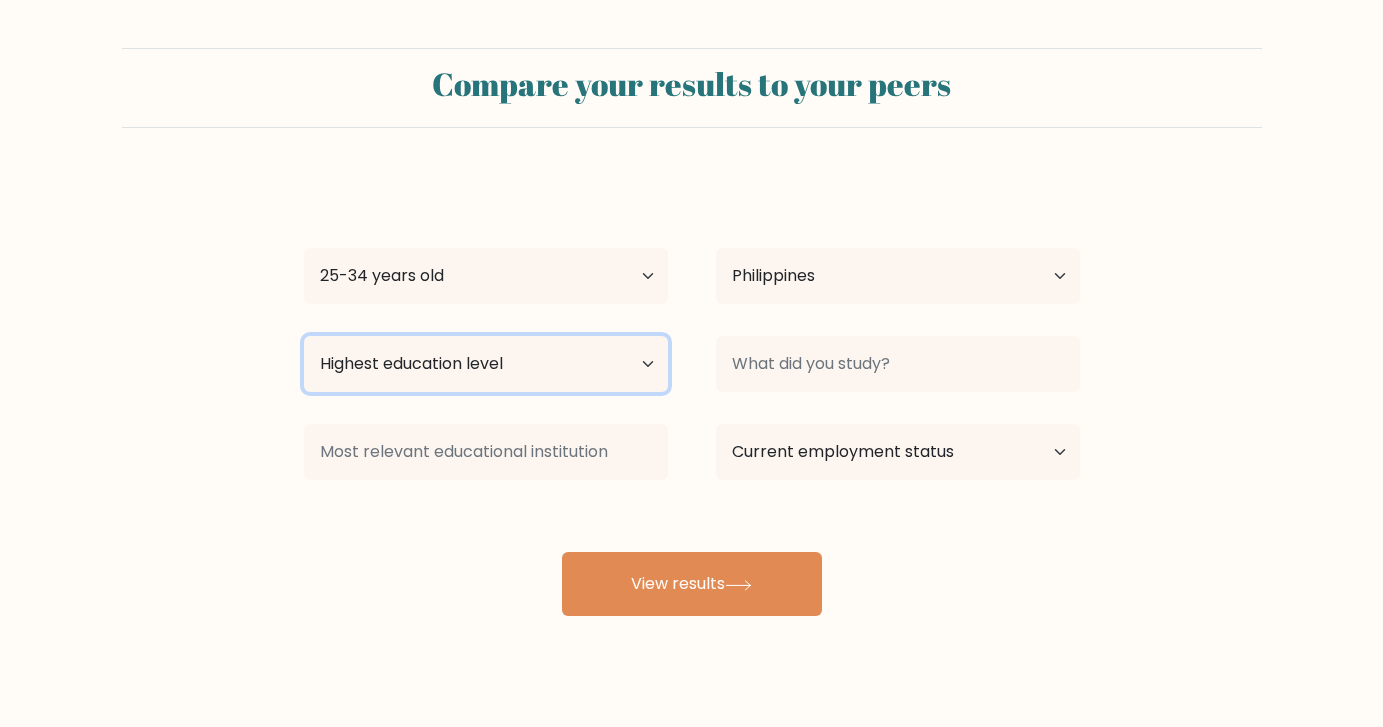 click on "Highest education level
No schooling
Primary
Lower Secondary
Upper Secondary
Occupation Specific
Bachelor's degree
Master's degree
Doctoral degree" at bounding box center (486, 364) 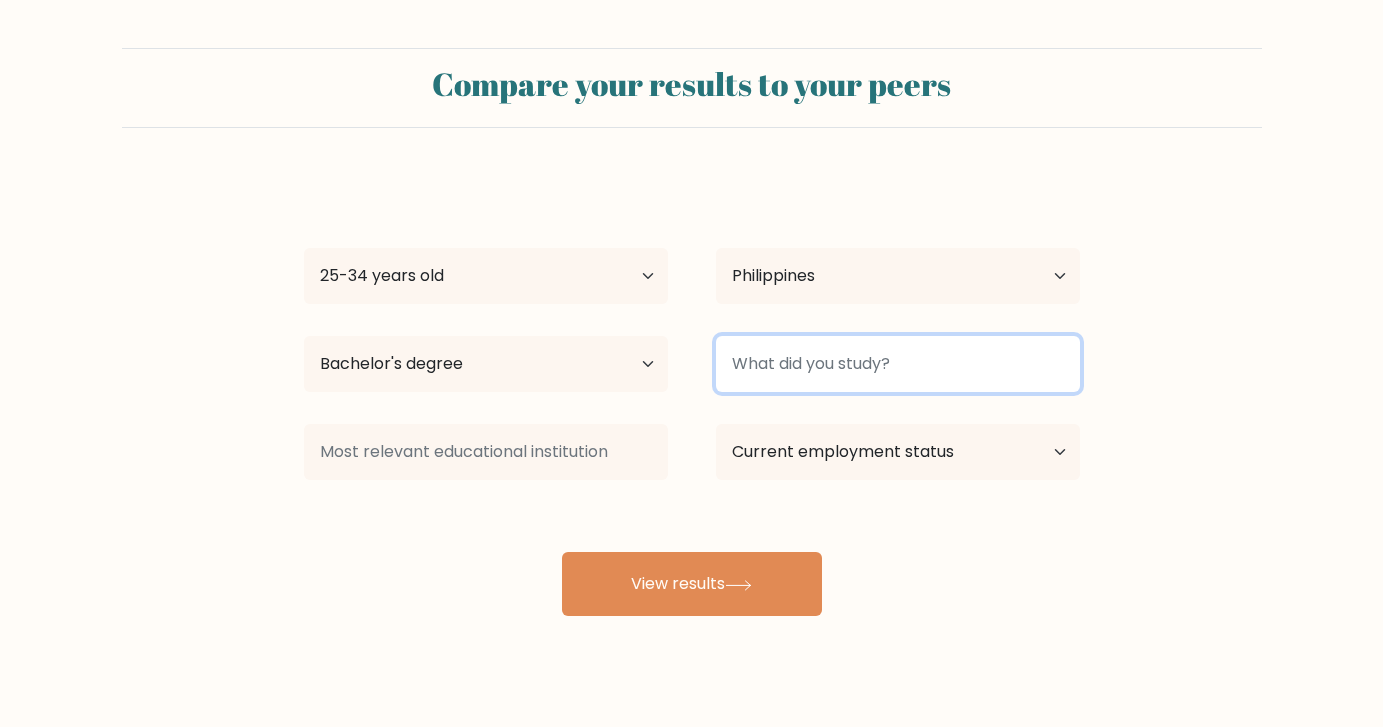 click at bounding box center (898, 364) 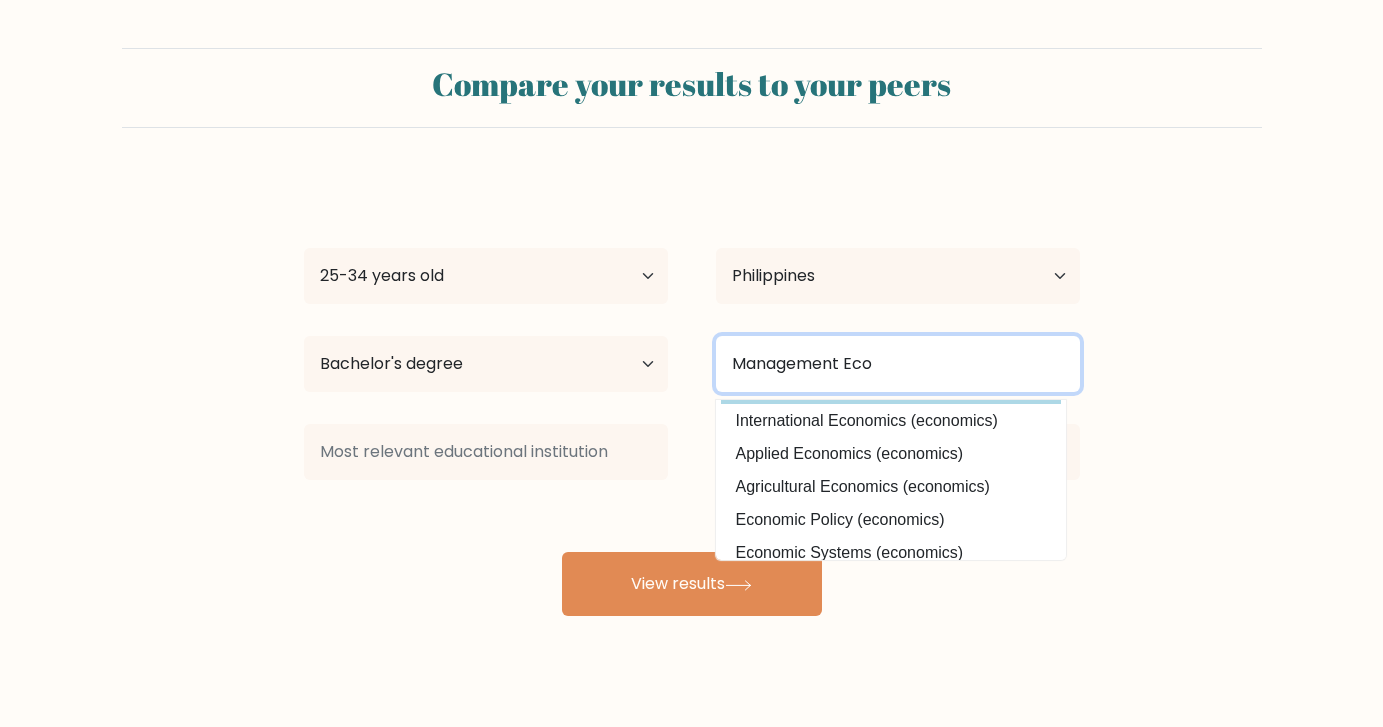 scroll, scrollTop: 0, scrollLeft: 0, axis: both 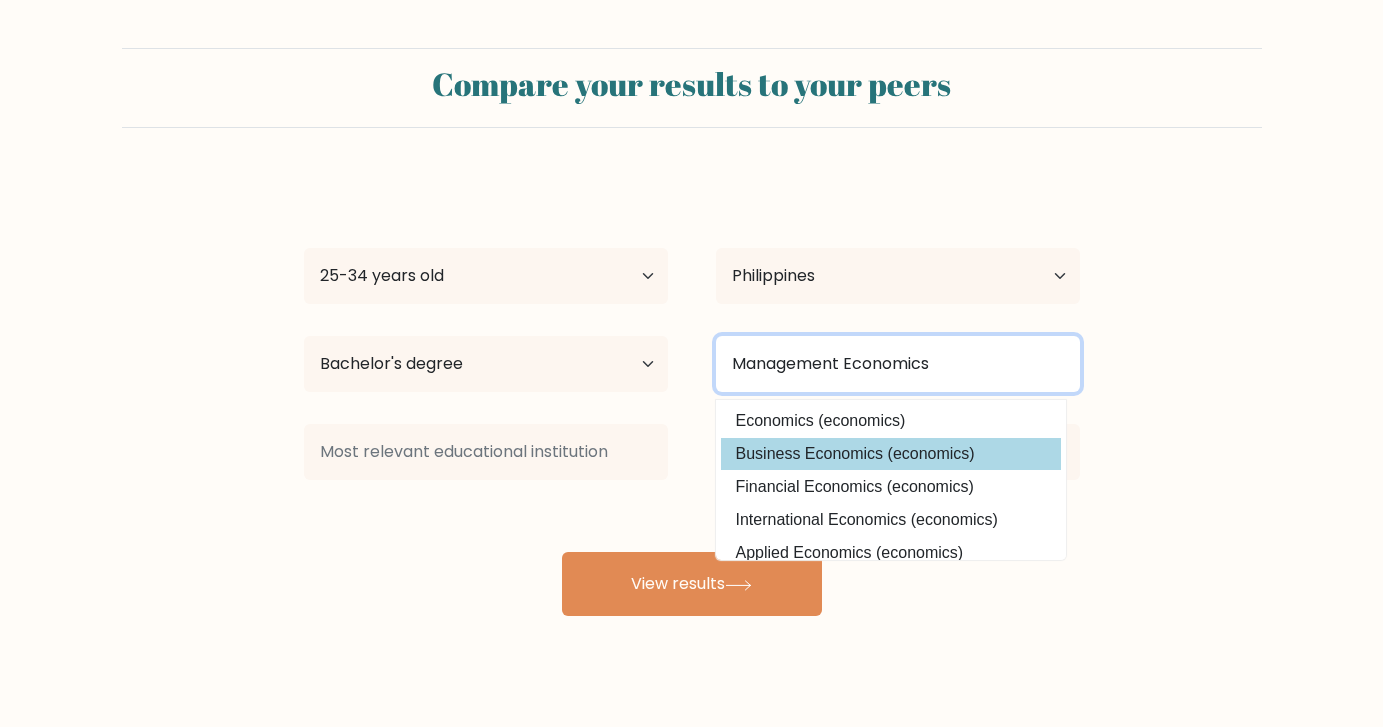 type on "Management Economics" 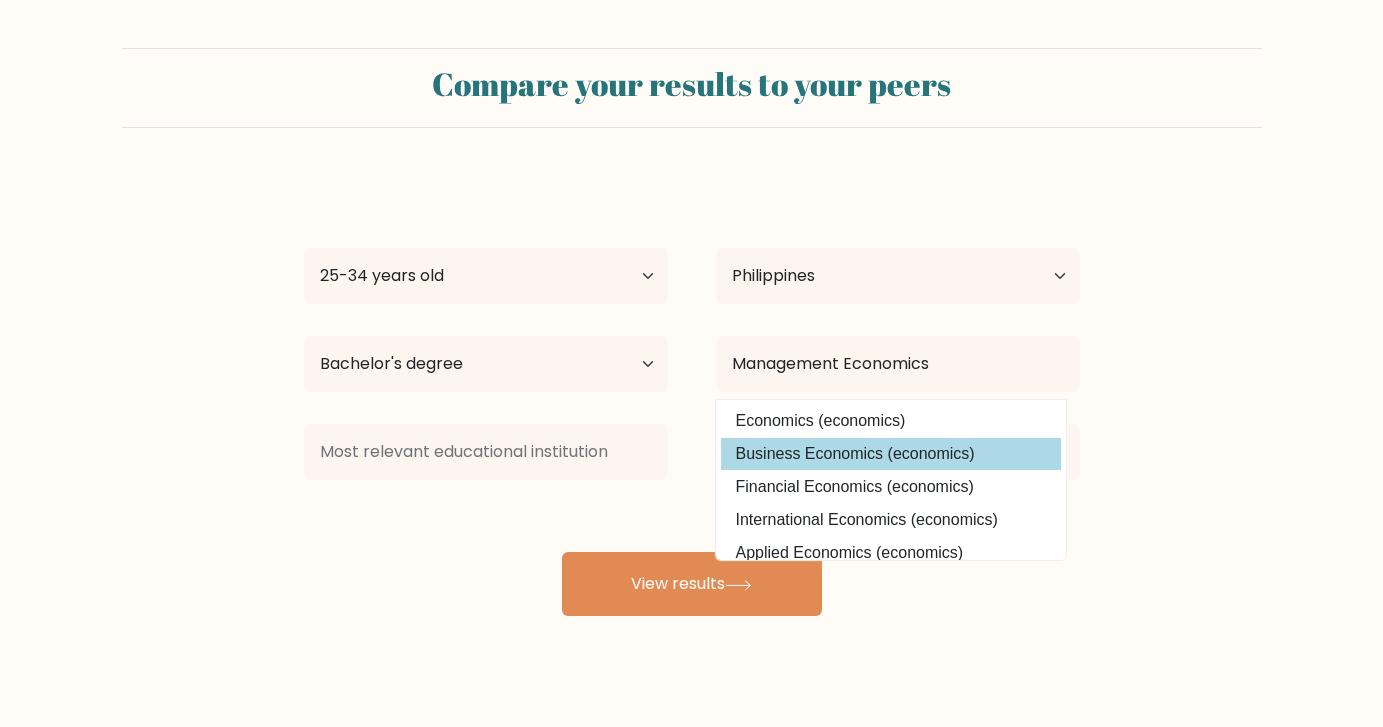 click on "Business Economics (economics)" at bounding box center [891, 454] 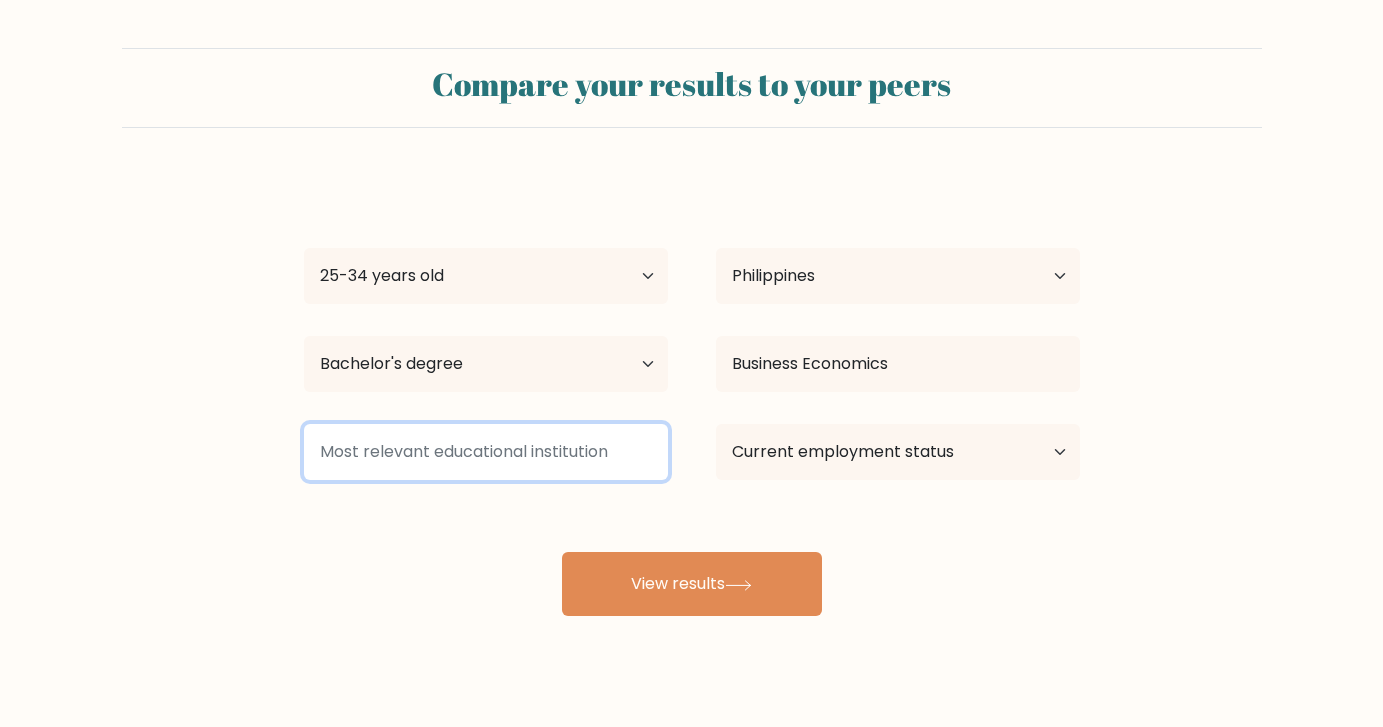 click at bounding box center [486, 452] 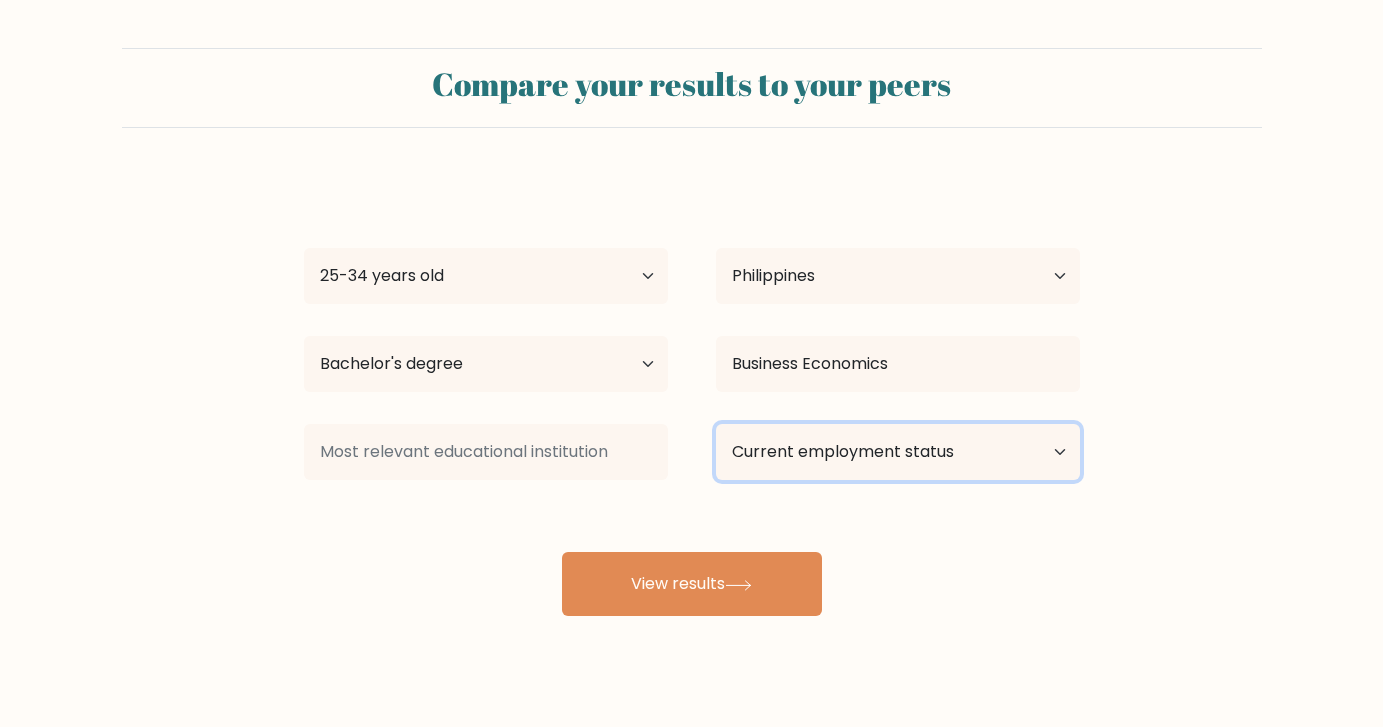 click on "Current employment status
Employed
Student
Retired
Other / prefer not to answer" at bounding box center (898, 452) 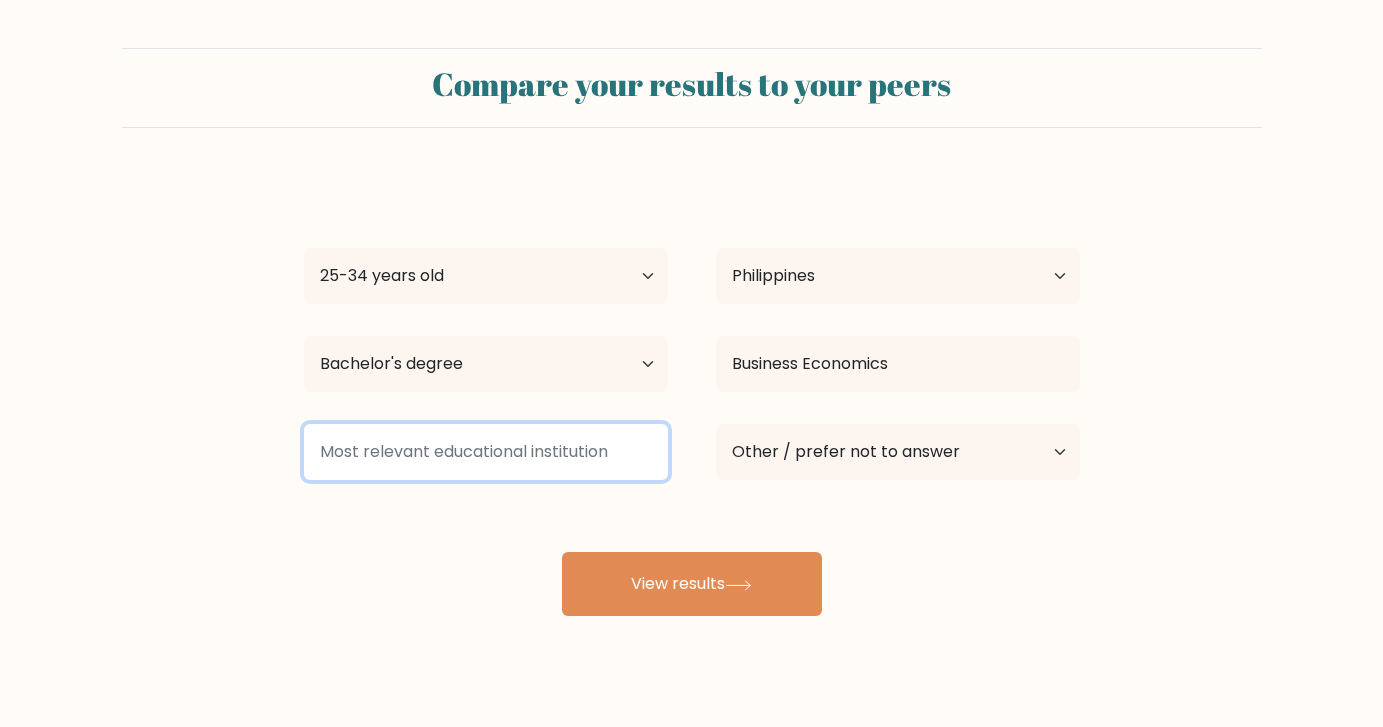 click at bounding box center (486, 452) 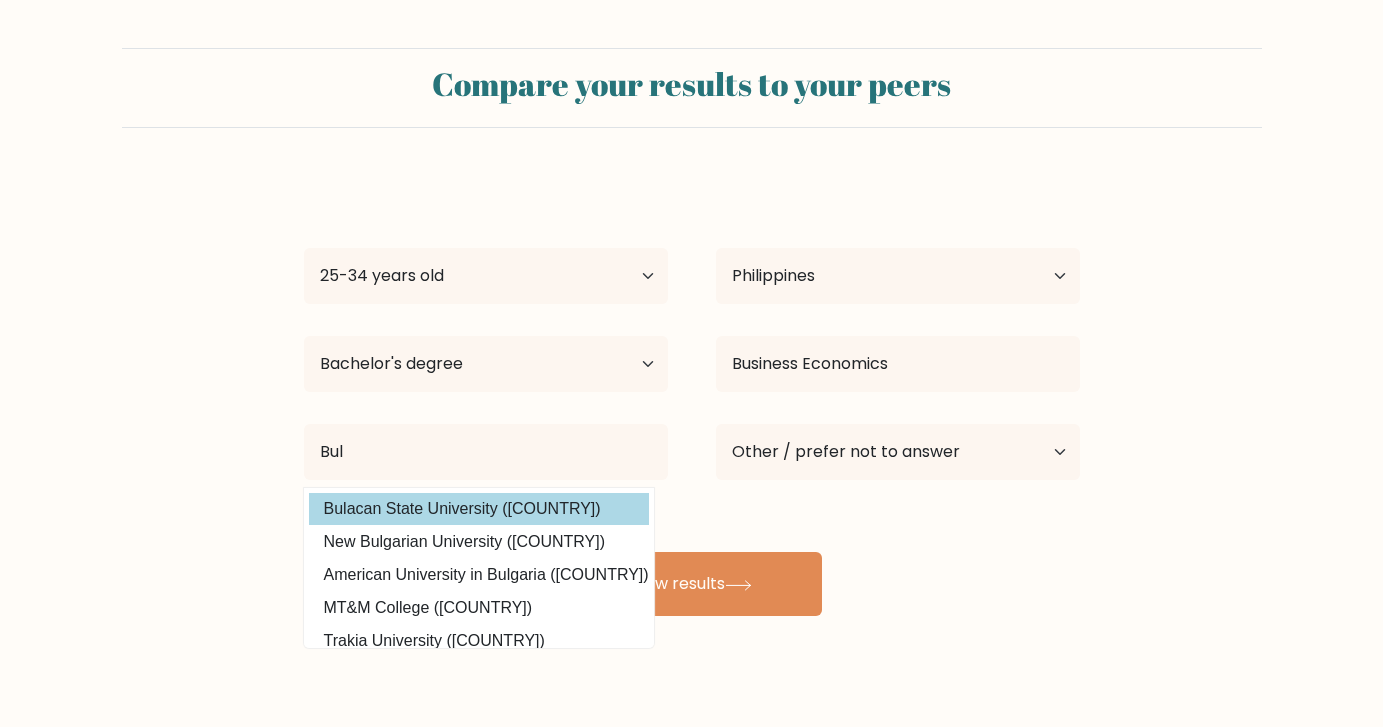 click on "Donna
Leonardo
Age
Under 18 years old
18-24 years old
25-34 years old
35-44 years old
45-54 years old
55-64 years old
65 years old and above
Country
Afghanistan
Albania
Algeria
American Samoa
Andorra
Angola
Anguilla
Antarctica
Antigua and Barbuda
Argentina
Armenia
Aruba
Australia
Austria
Azerbaijan
Bahamas
Bahrain
Bangladesh
Barbados
Belarus
Belgium
Belize
Benin
Bermuda
Bhutan
Bolivia
Bonaire, Sint Eustatius and Saba
Bosnia and Herzegovina
Botswana
Bouvet Island
Brazil
Brunei" at bounding box center (692, 396) 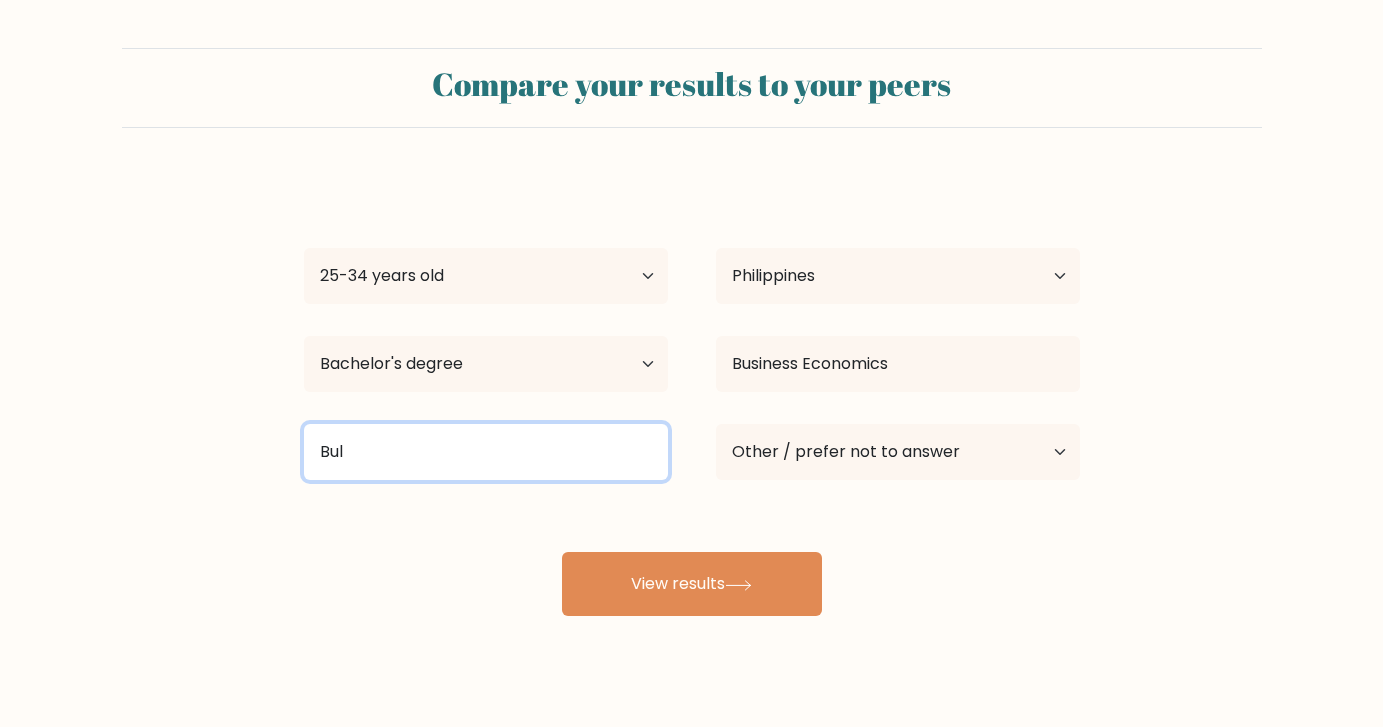 click on "Bul" at bounding box center [486, 452] 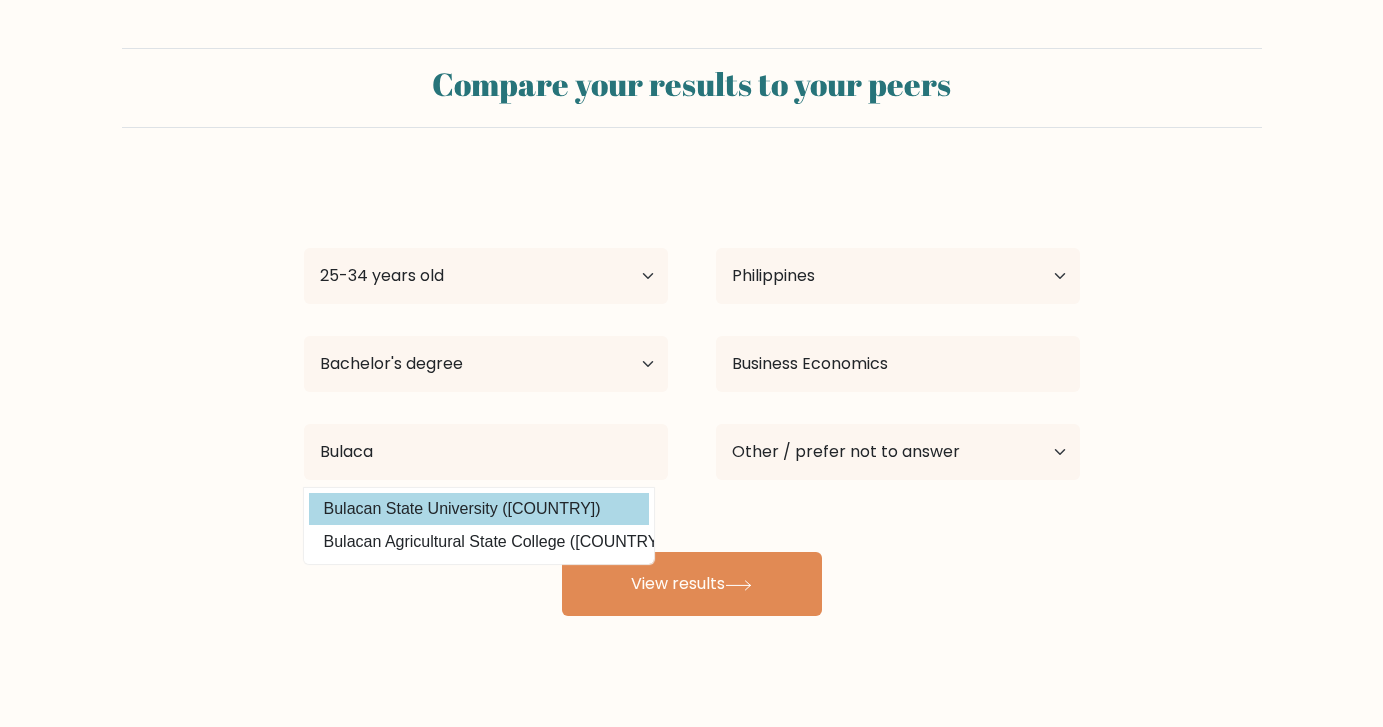 click on "Donna
Leonardo
Age
Under 18 years old
18-24 years old
25-34 years old
35-44 years old
45-54 years old
55-64 years old
65 years old and above
Country
Afghanistan
Albania
Algeria
American Samoa
Andorra
Angola
Anguilla
Antarctica
Antigua and Barbuda
Argentina
Armenia
Aruba
Australia
Austria
Azerbaijan
Bahamas
Bahrain
Bangladesh
Barbados
Belarus
Belgium
Belize
Benin
Bermuda
Bhutan
Bolivia
Bonaire, Sint Eustatius and Saba
Bosnia and Herzegovina
Botswana
Bouvet Island
Brazil
Brunei" at bounding box center (692, 396) 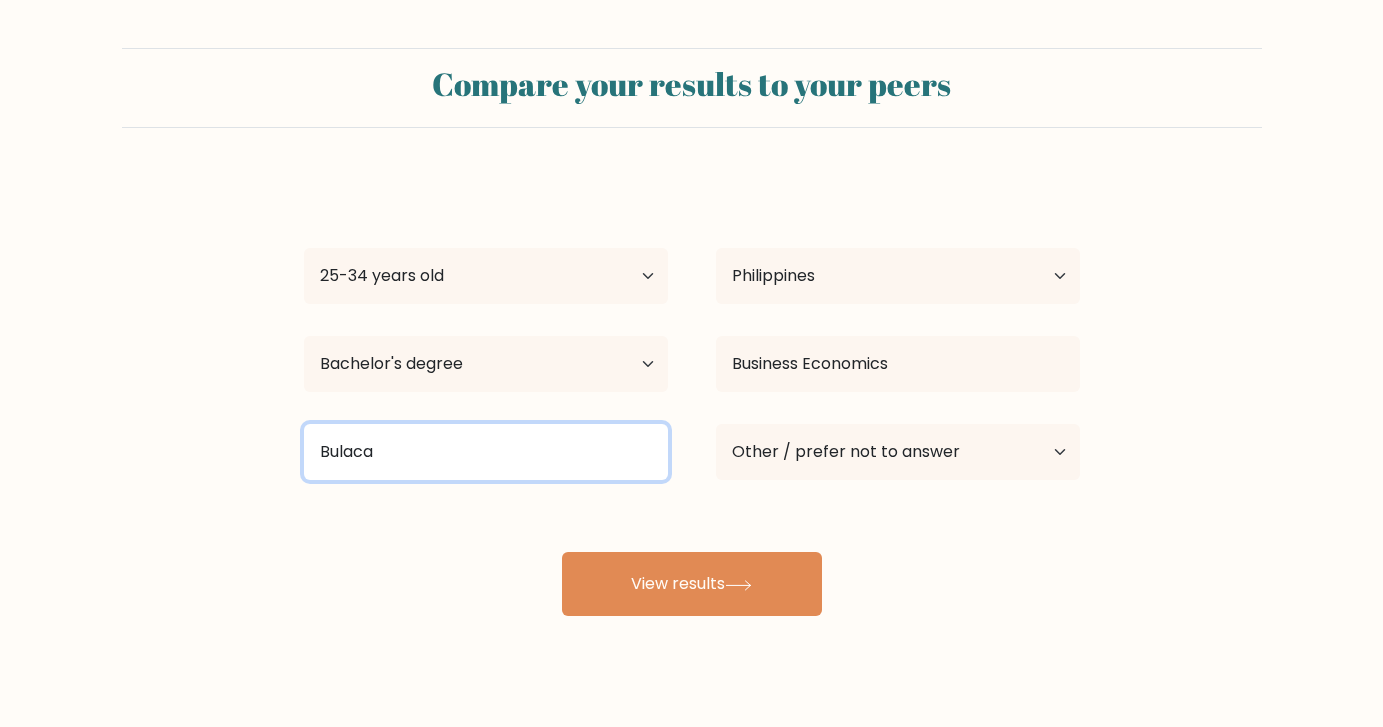 click on "Bulaca" at bounding box center [486, 452] 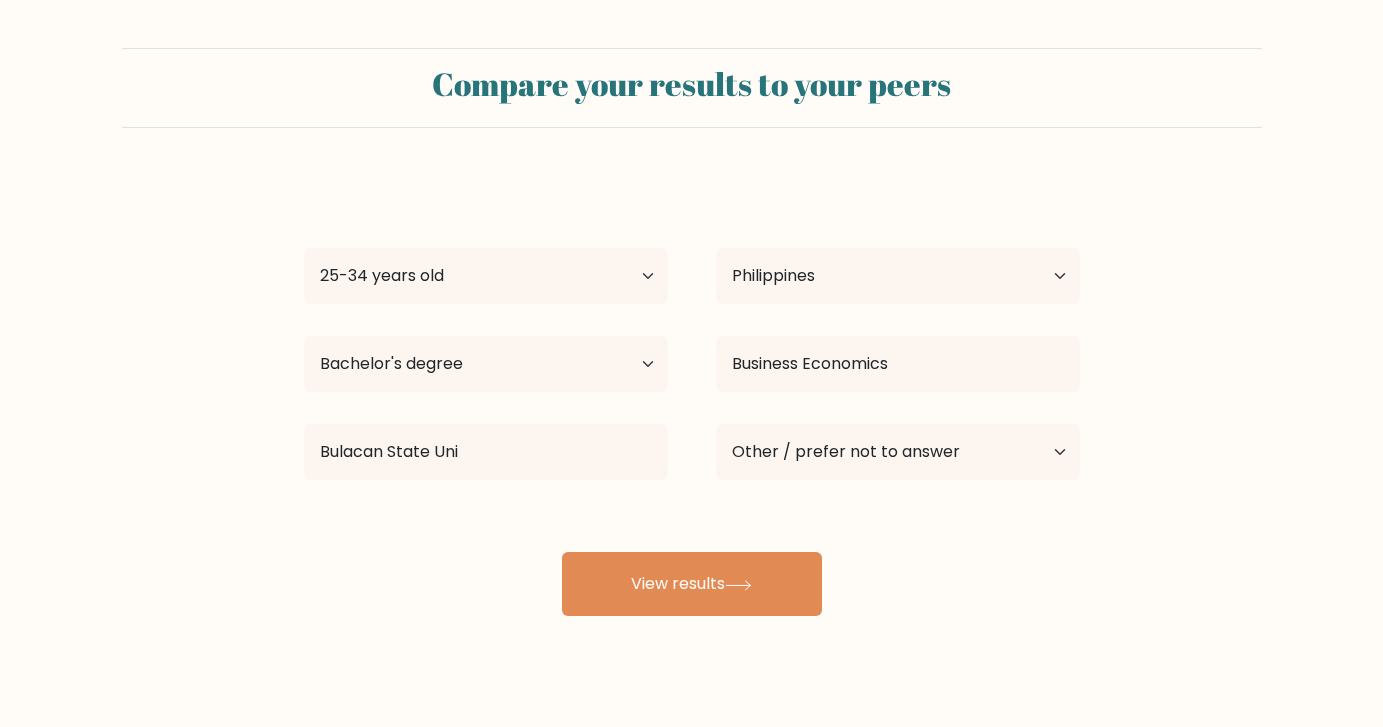 click on "Donna
Leonardo
Age
Under 18 years old
18-24 years old
25-34 years old
35-44 years old
45-54 years old
55-64 years old
65 years old and above
Country
Afghanistan
Albania
Algeria
American Samoa
Andorra
Angola
Anguilla
Antarctica
Antigua and Barbuda
Argentina
Armenia
Aruba
Australia
Austria
Azerbaijan
Bahamas
Bahrain
Bangladesh
Barbados
Belarus
Belgium
Belize
Benin
Bermuda
Bhutan
Bolivia
Bonaire, Sint Eustatius and Saba
Bosnia and Herzegovina
Botswana
Bouvet Island
Brazil
Brunei" at bounding box center (692, 396) 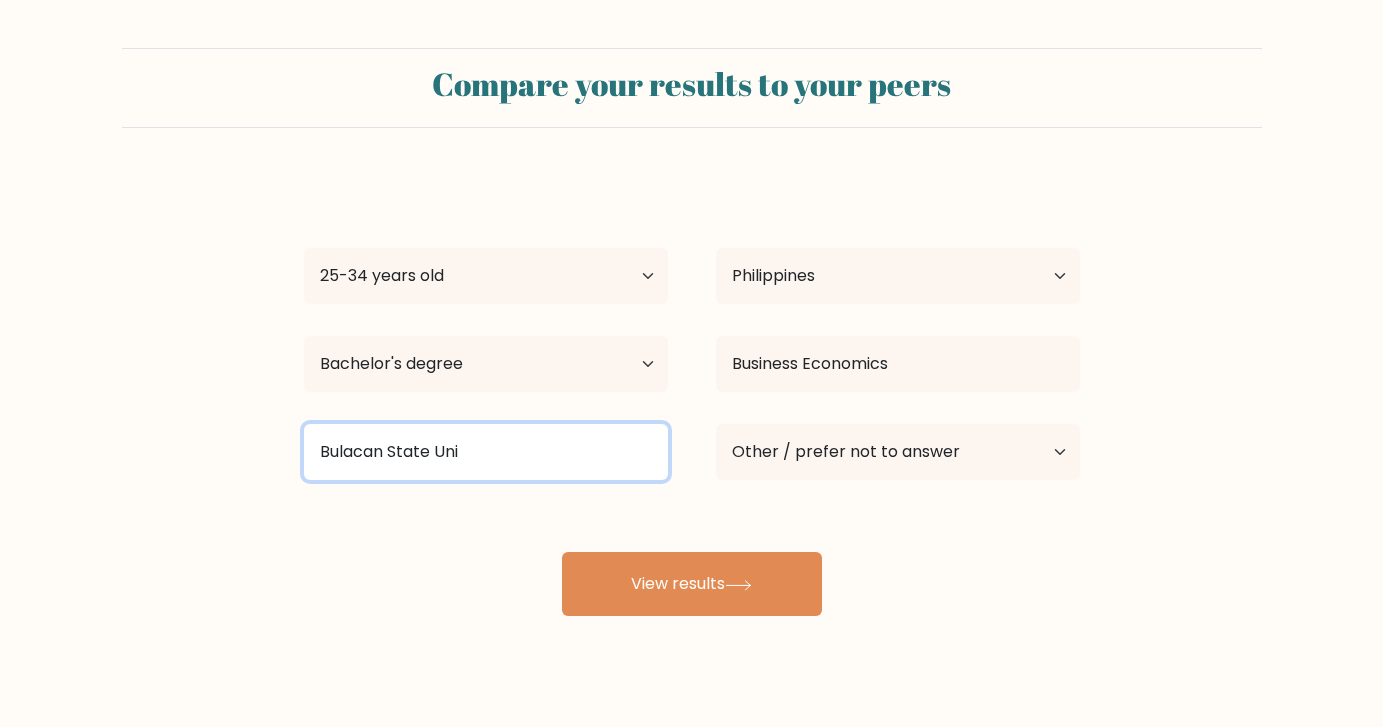 click on "Bulacan State Uni" at bounding box center [486, 452] 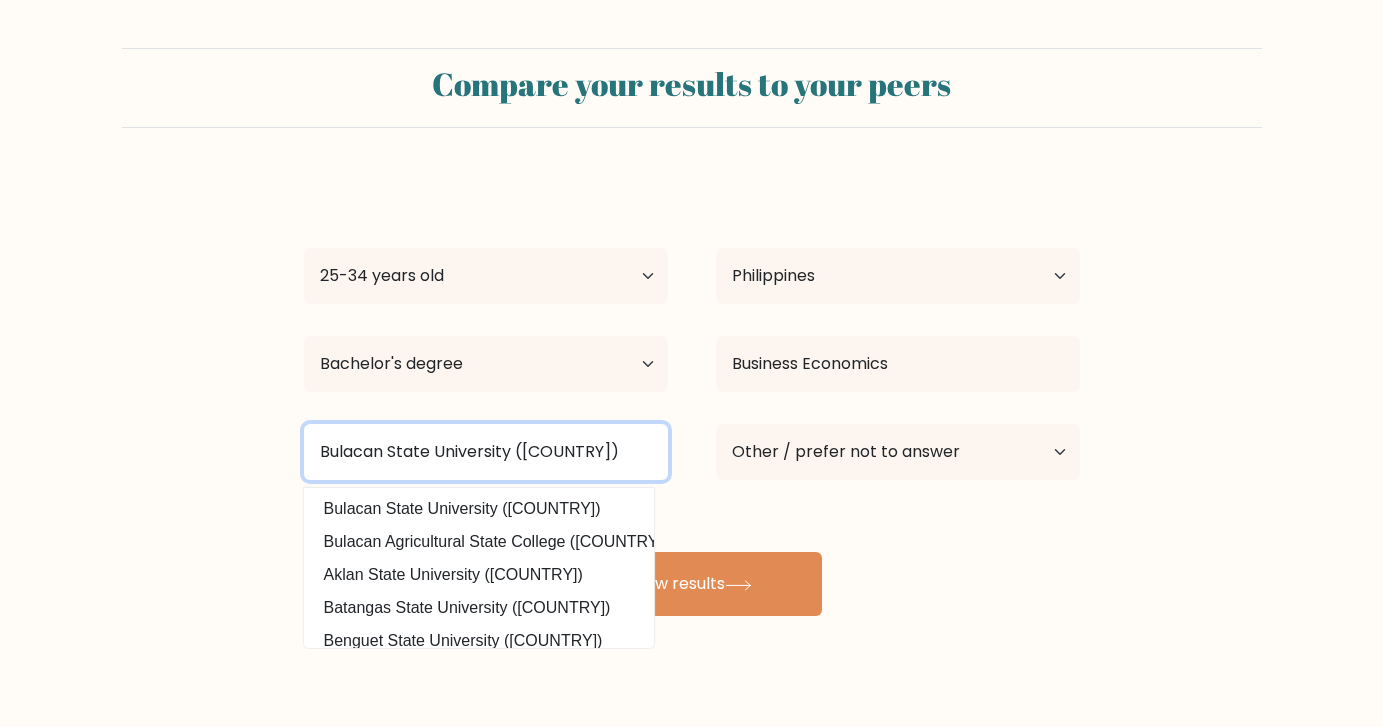 type on "Bulacan State University (Philippines)" 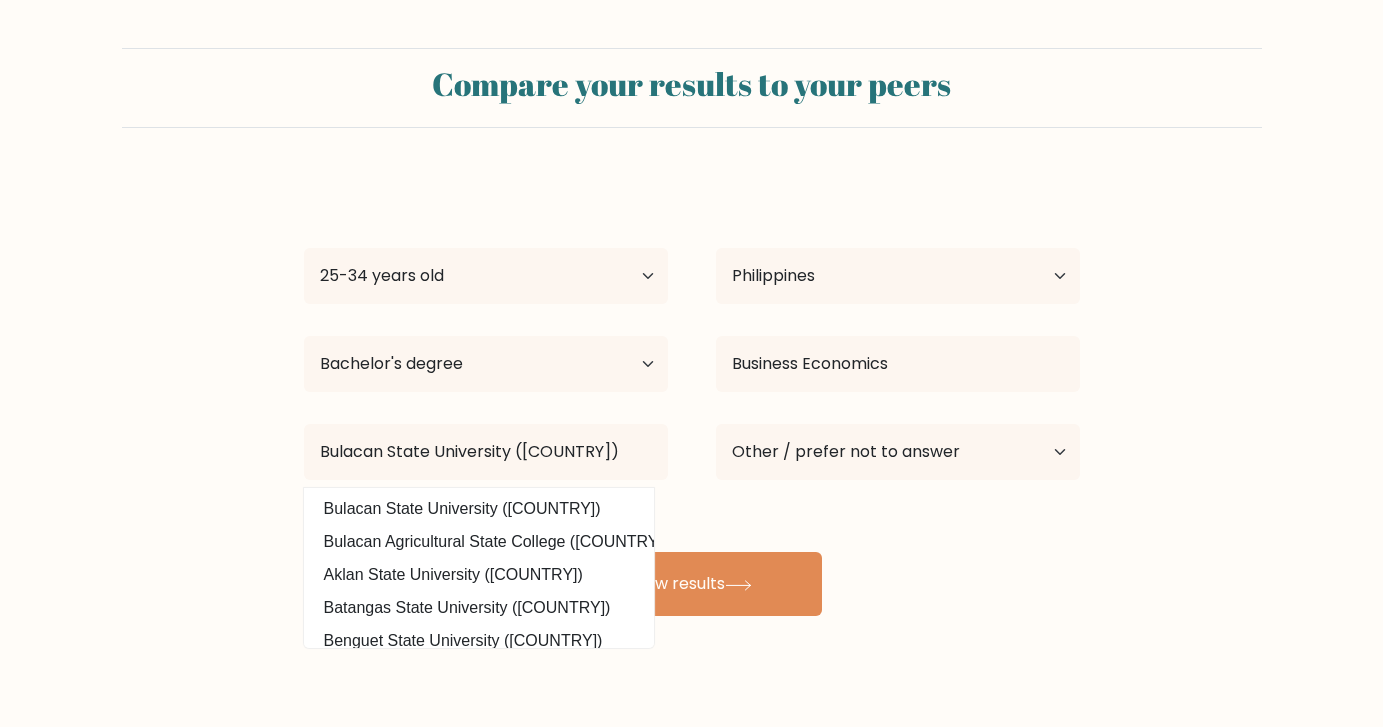click on "Compare your results to your peers
Donna
Leonardo
Age
Under 18 years old
18-24 years old
25-34 years old
35-44 years old
45-54 years old
55-64 years old
65 years old and above
Country
Afghanistan
Albania
Algeria
American Samoa
Andorra
Angola
Anguilla
Antarctica
Antigua and Barbuda
Argentina
Armenia
Aruba" at bounding box center [691, 379] 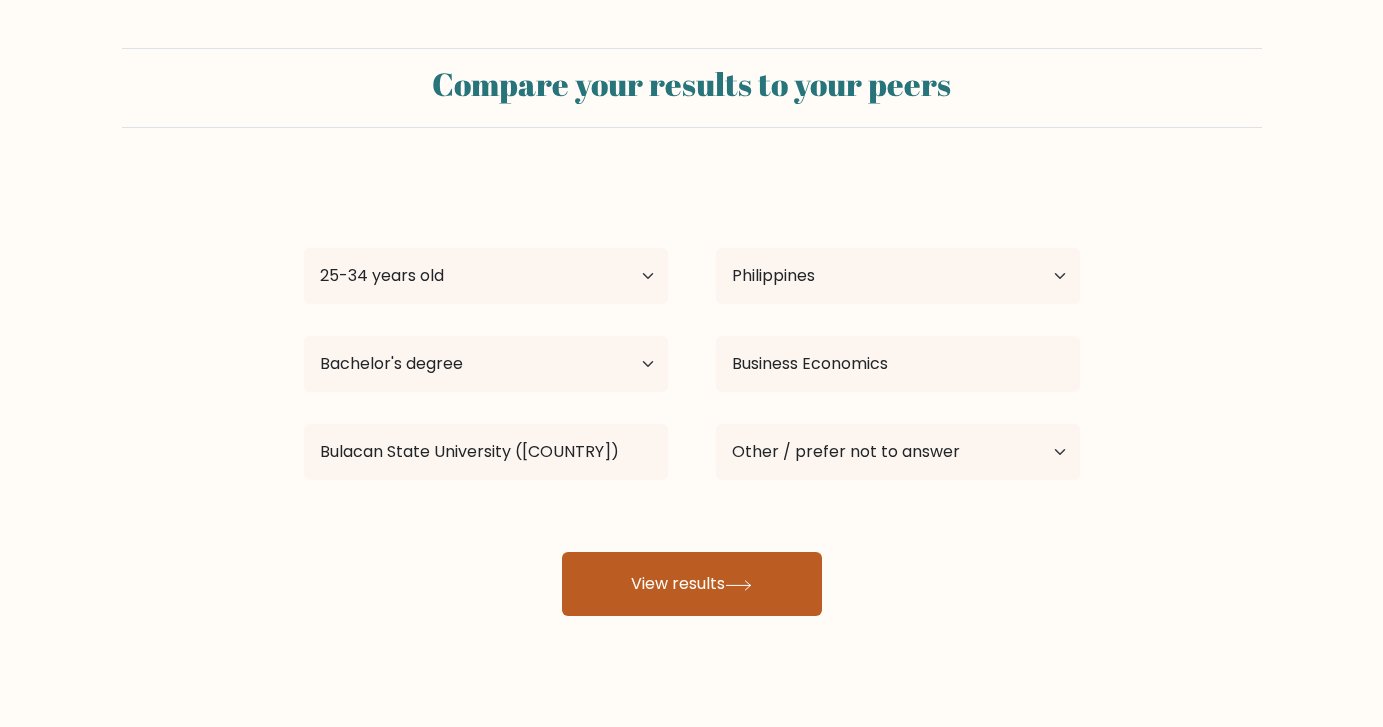 click on "View results" at bounding box center (692, 584) 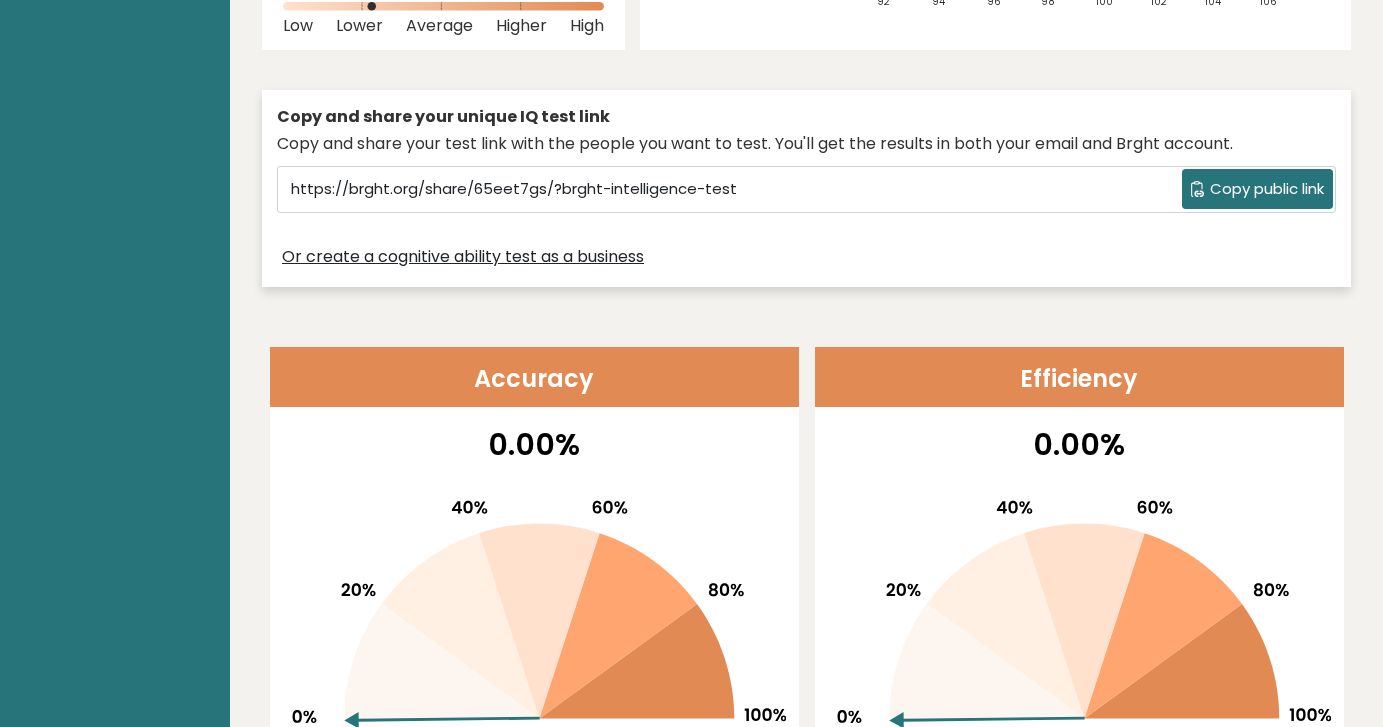 scroll, scrollTop: 717, scrollLeft: 0, axis: vertical 